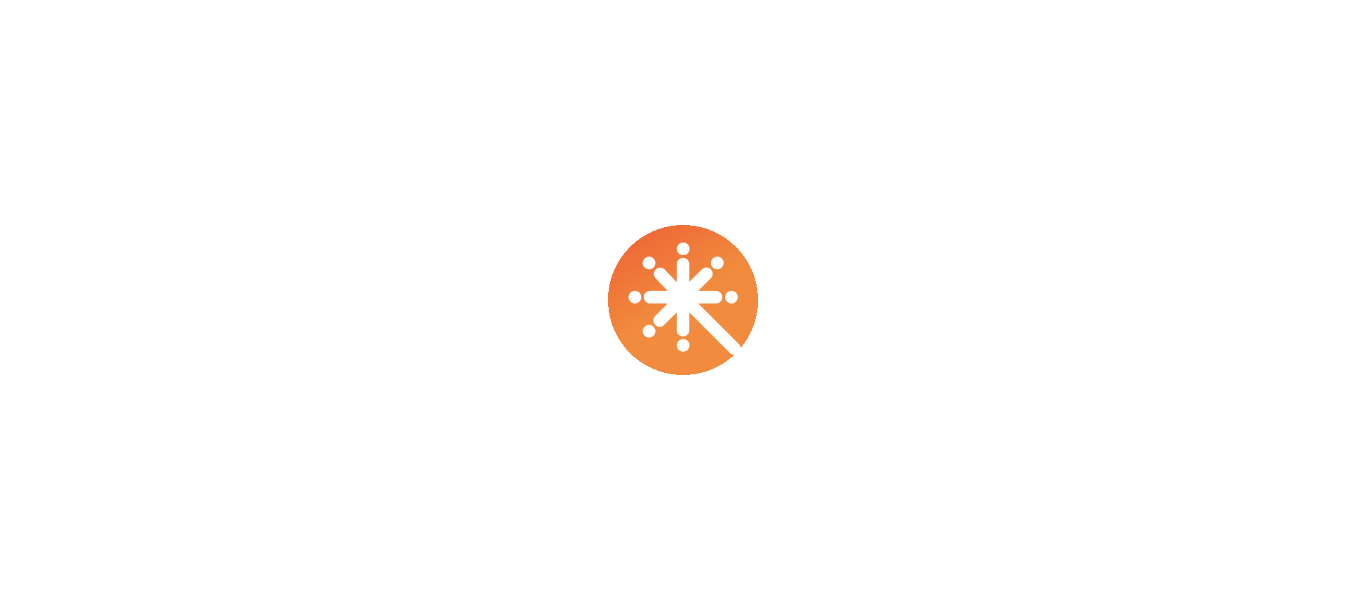 scroll, scrollTop: 0, scrollLeft: 0, axis: both 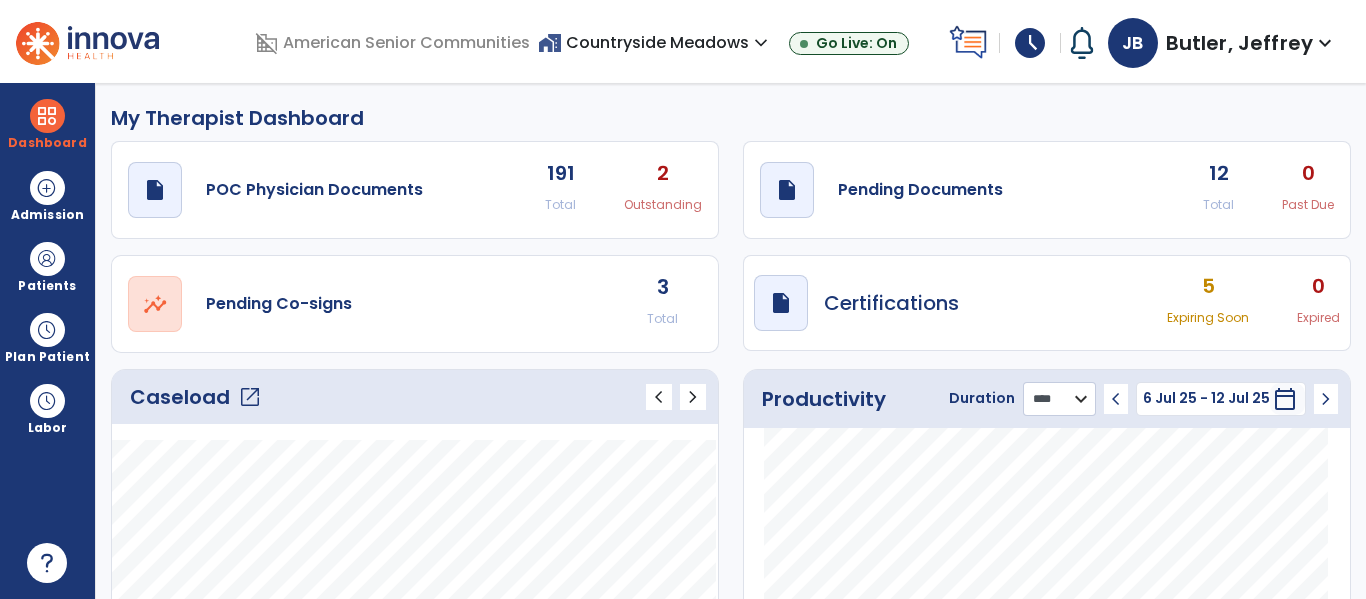 click on "******** **** ***" 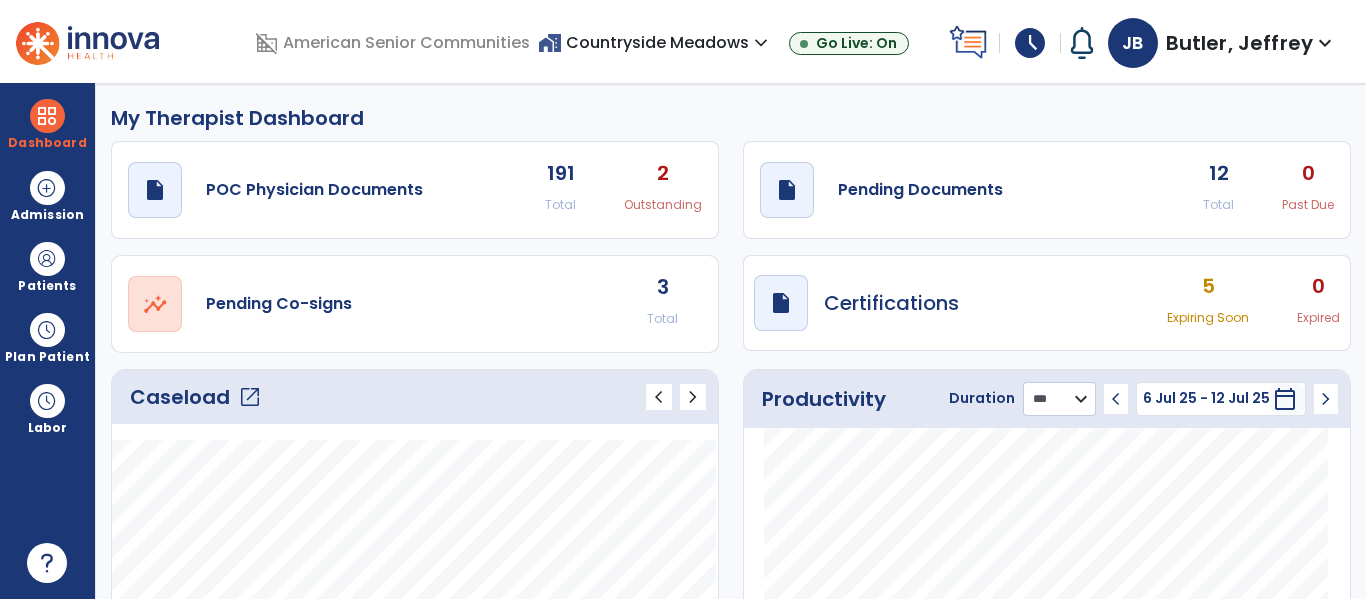 click on "******** **** ***" 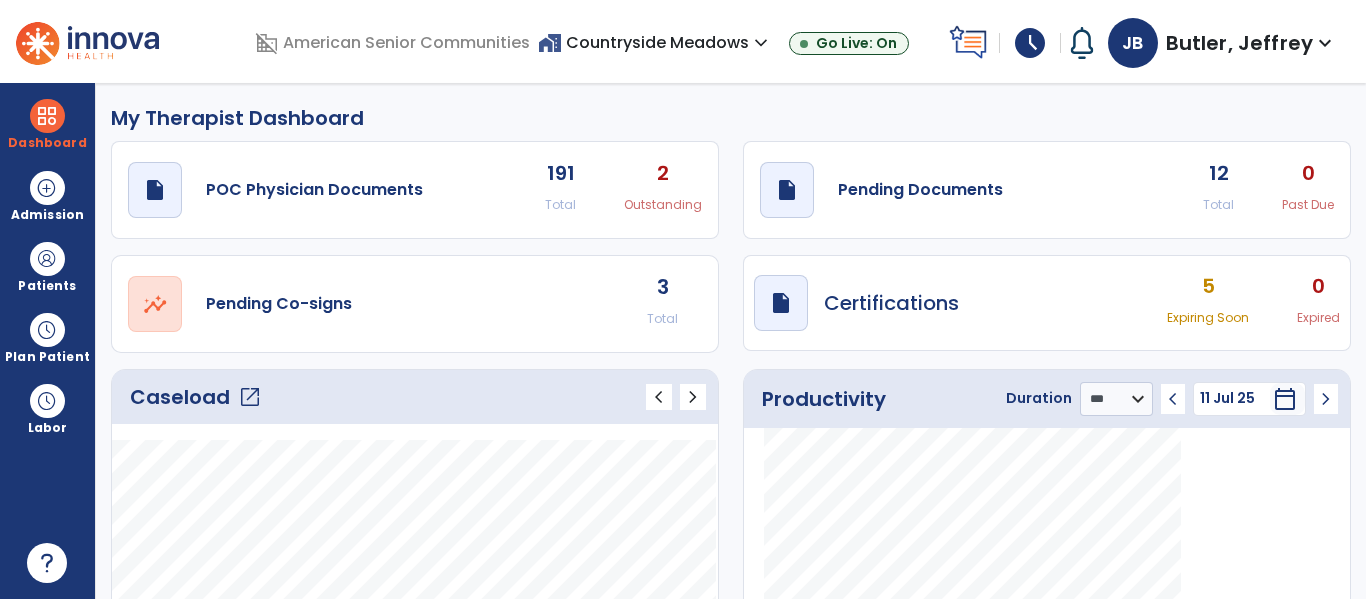 click on "chevron_left" 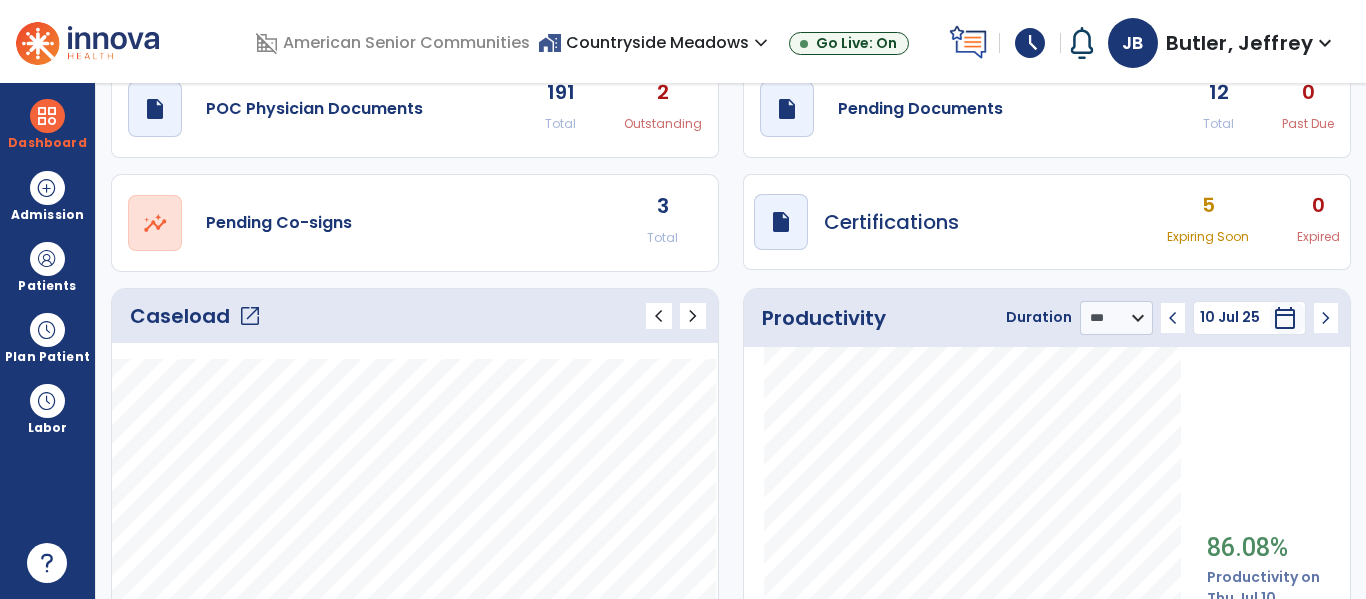 scroll, scrollTop: 83, scrollLeft: 0, axis: vertical 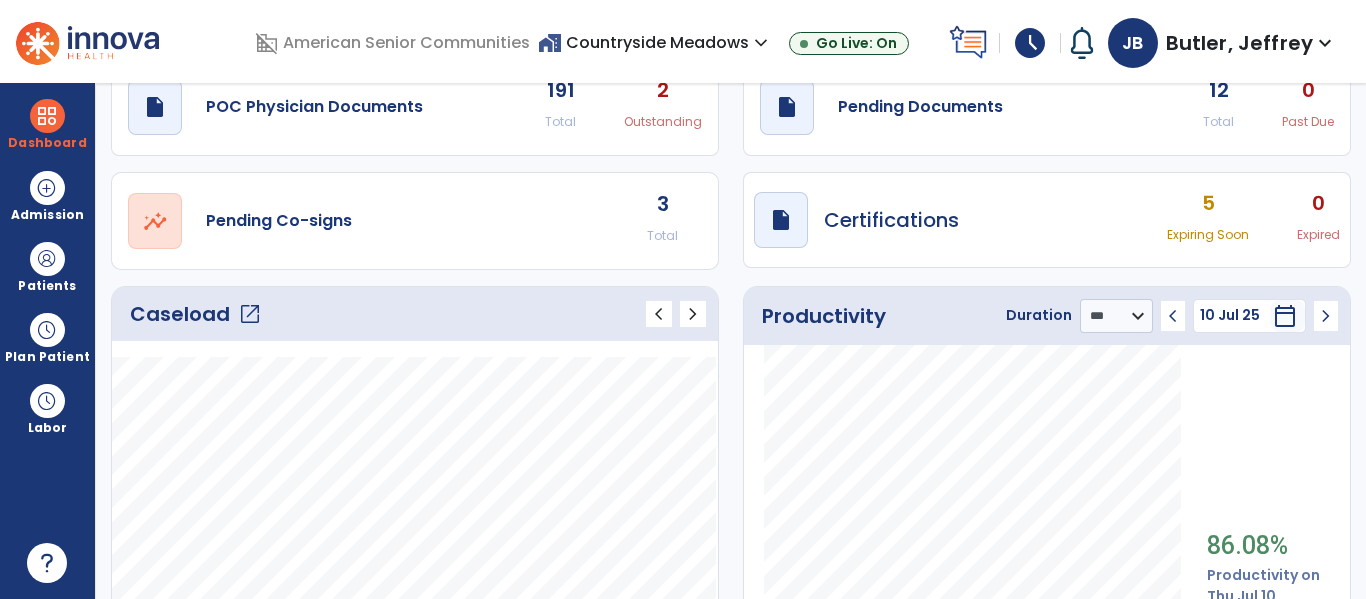 click on "chevron_left" 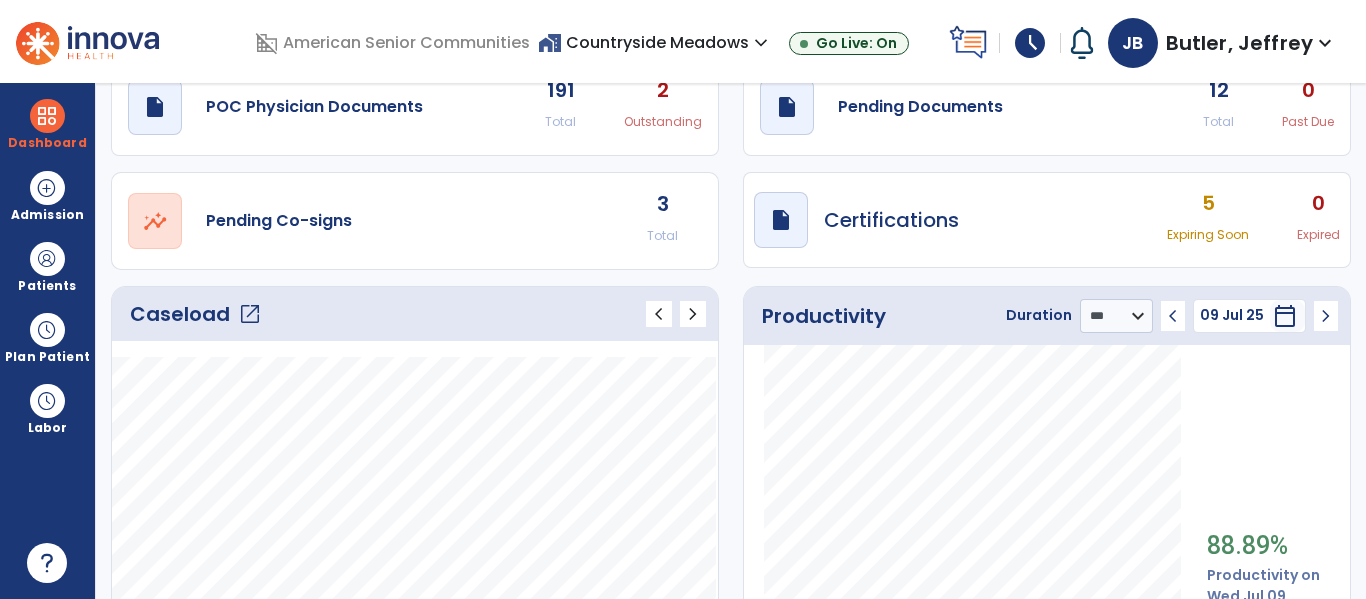 click on "chevron_left" 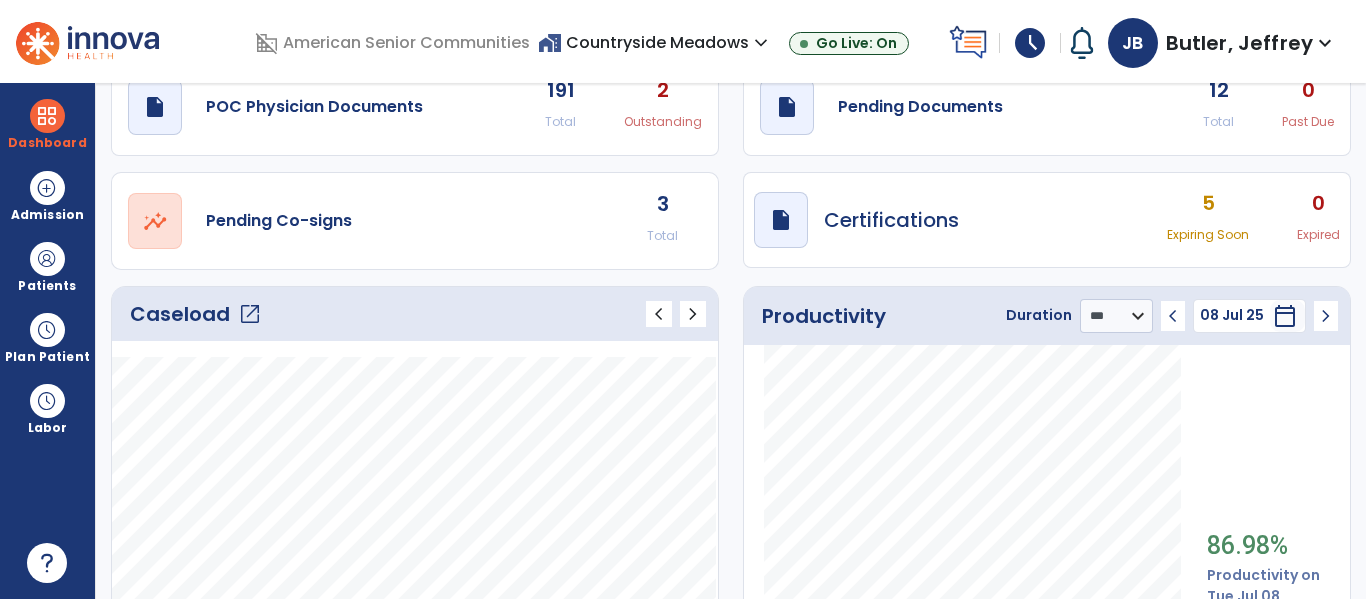 click on "chevron_left" 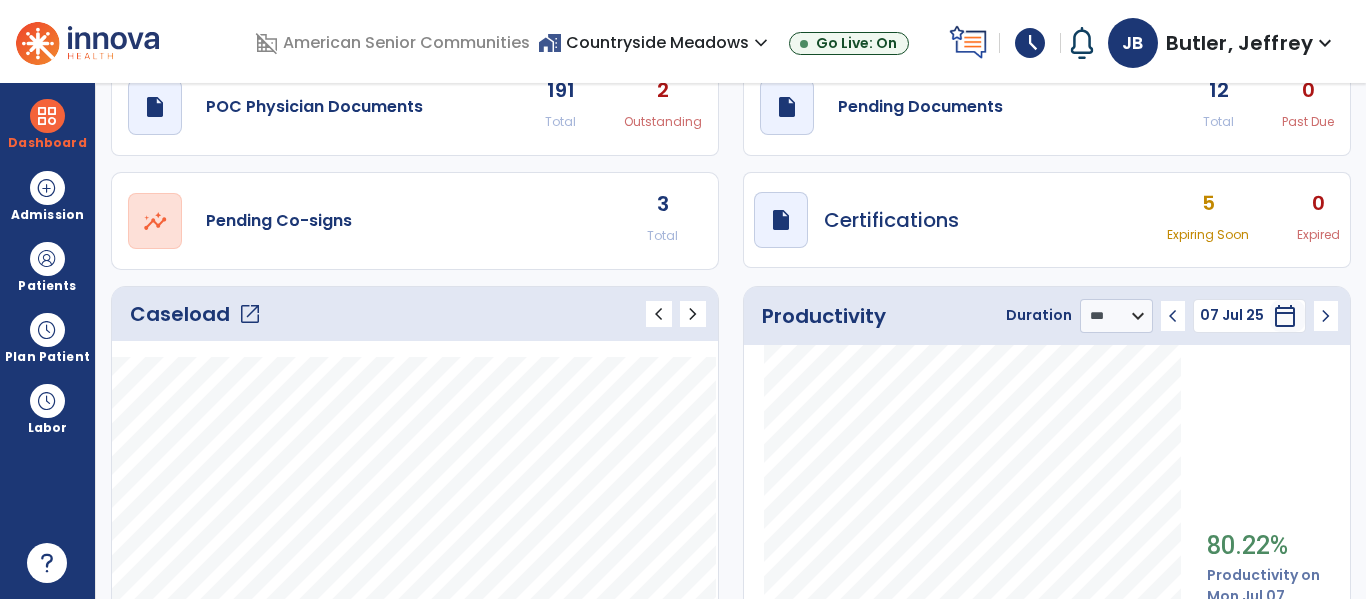 scroll, scrollTop: 0, scrollLeft: 0, axis: both 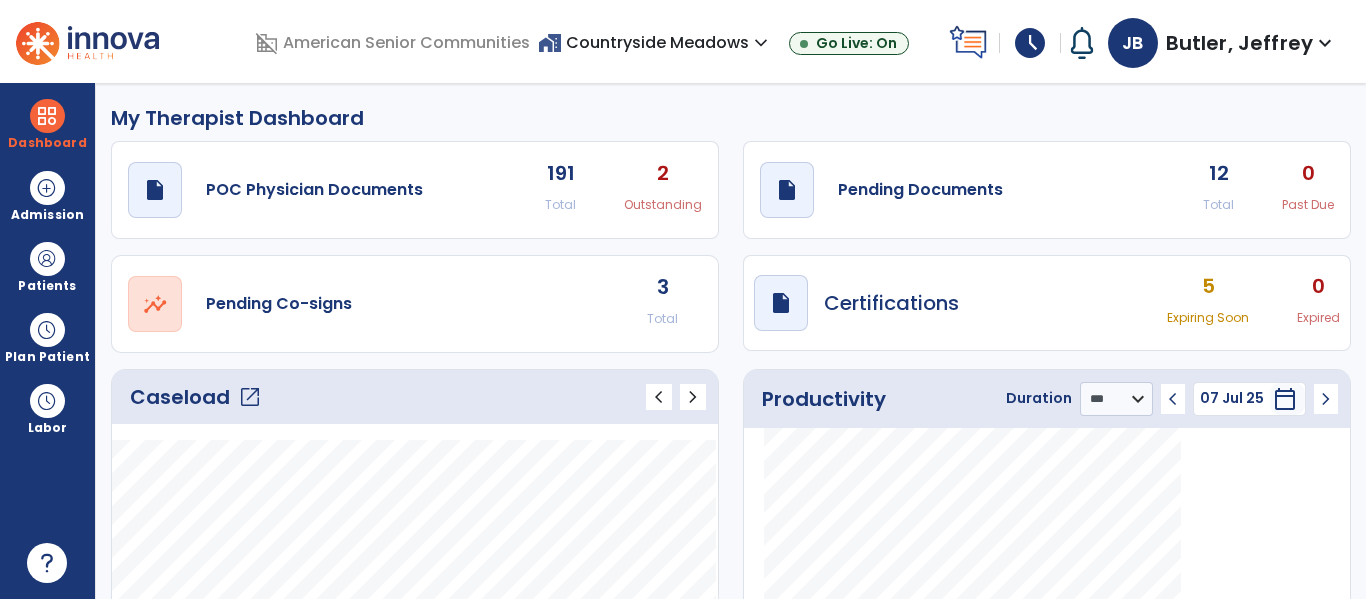 click on "12" 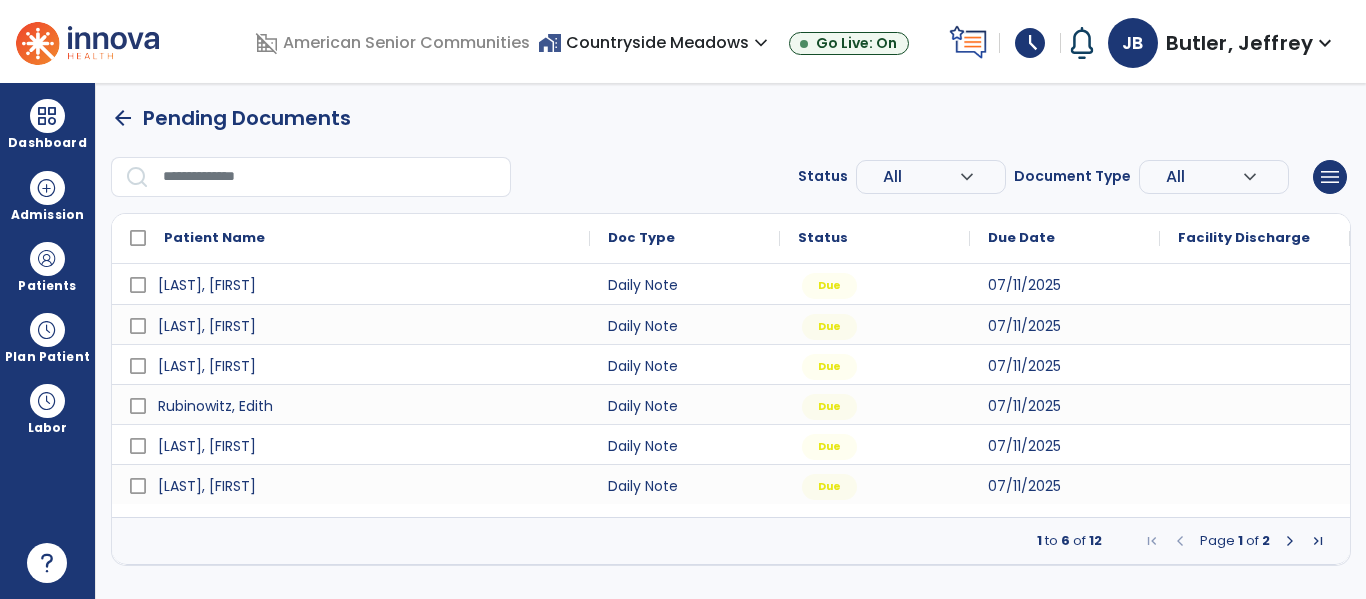 click at bounding box center (1290, 541) 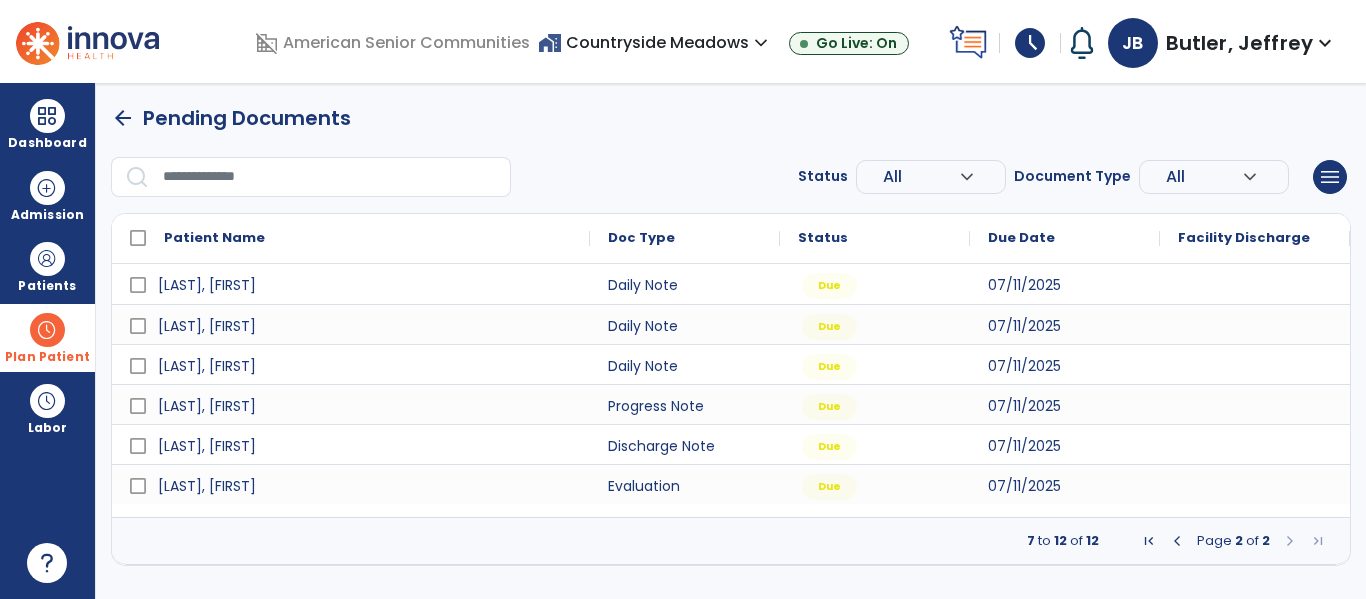 click on "Plan Patient" at bounding box center (47, 286) 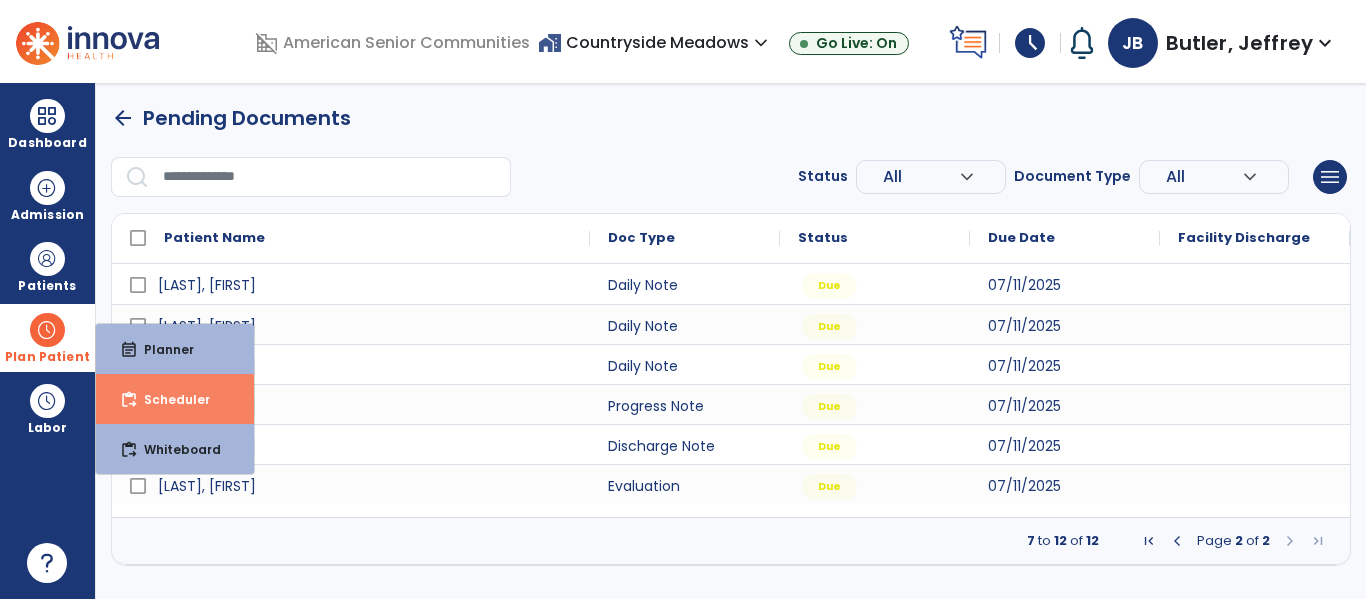 click on "Scheduler" at bounding box center (169, 399) 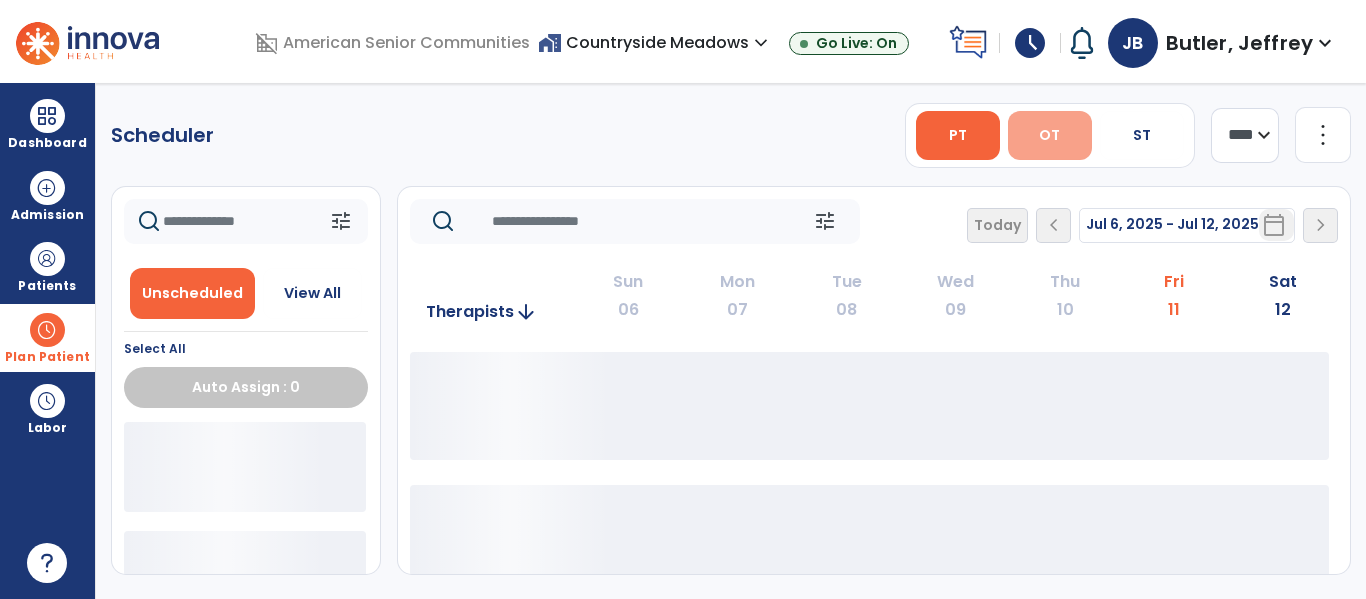 click on "OT" at bounding box center [1050, 135] 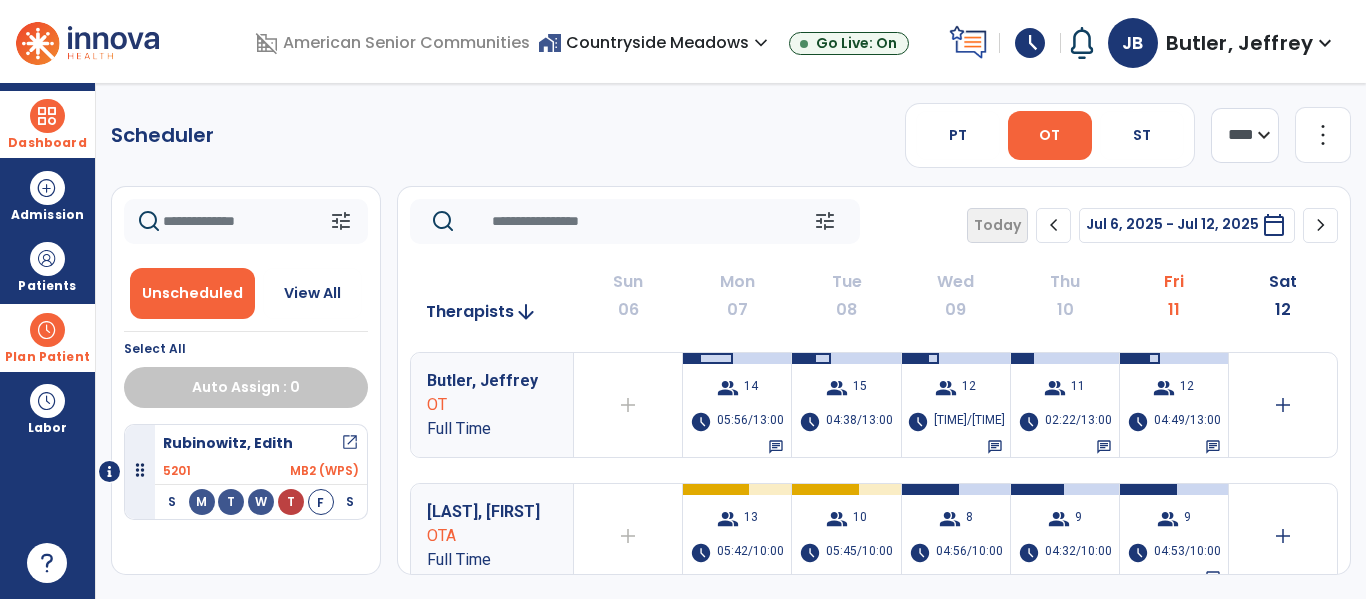 click at bounding box center (47, 116) 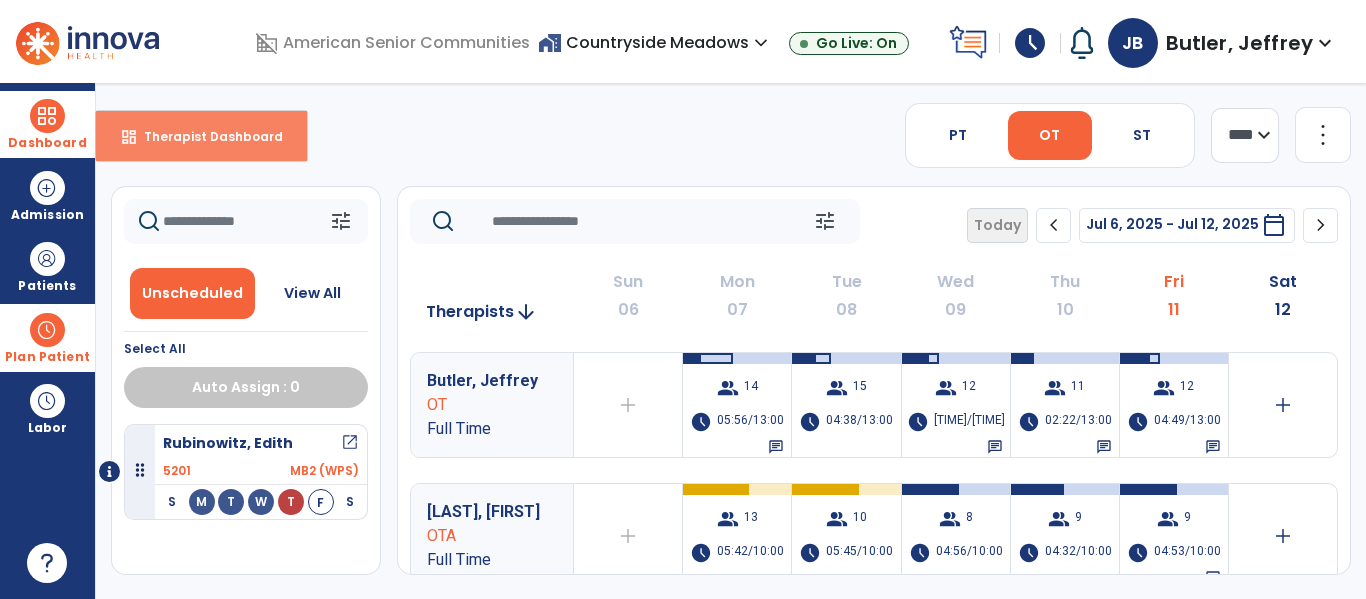 click on "Therapist Dashboard" at bounding box center (205, 136) 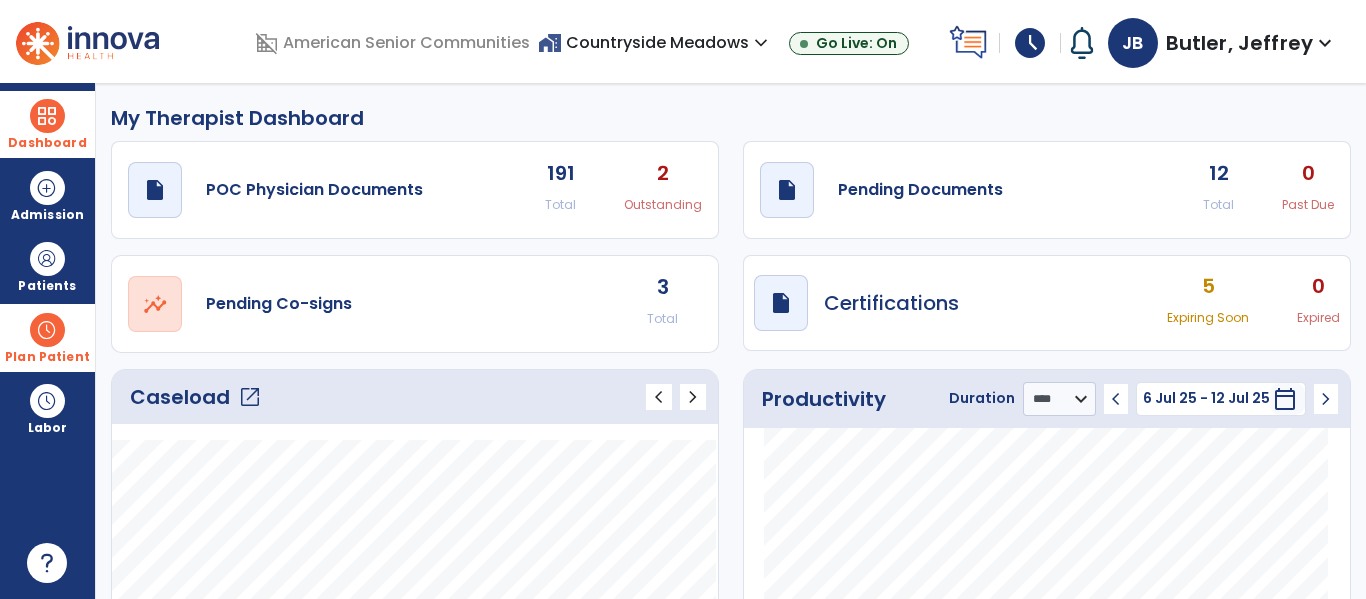 click on "Plan Patient" at bounding box center (47, 286) 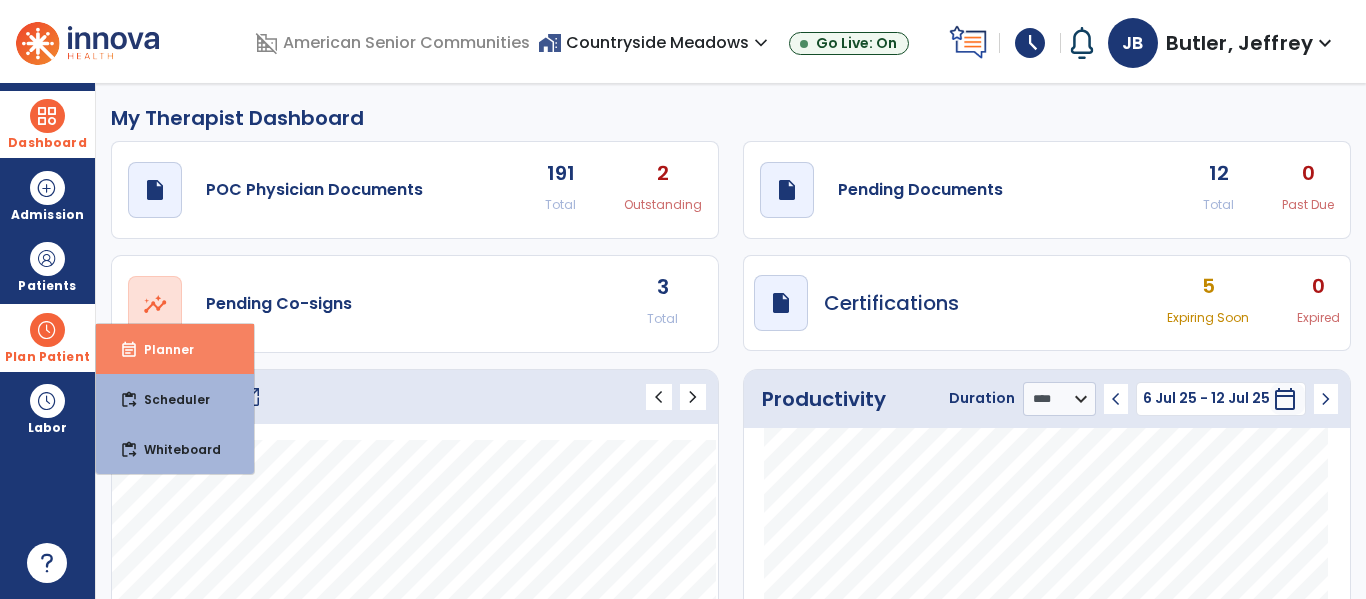 click on "event_note  Planner" at bounding box center (175, 349) 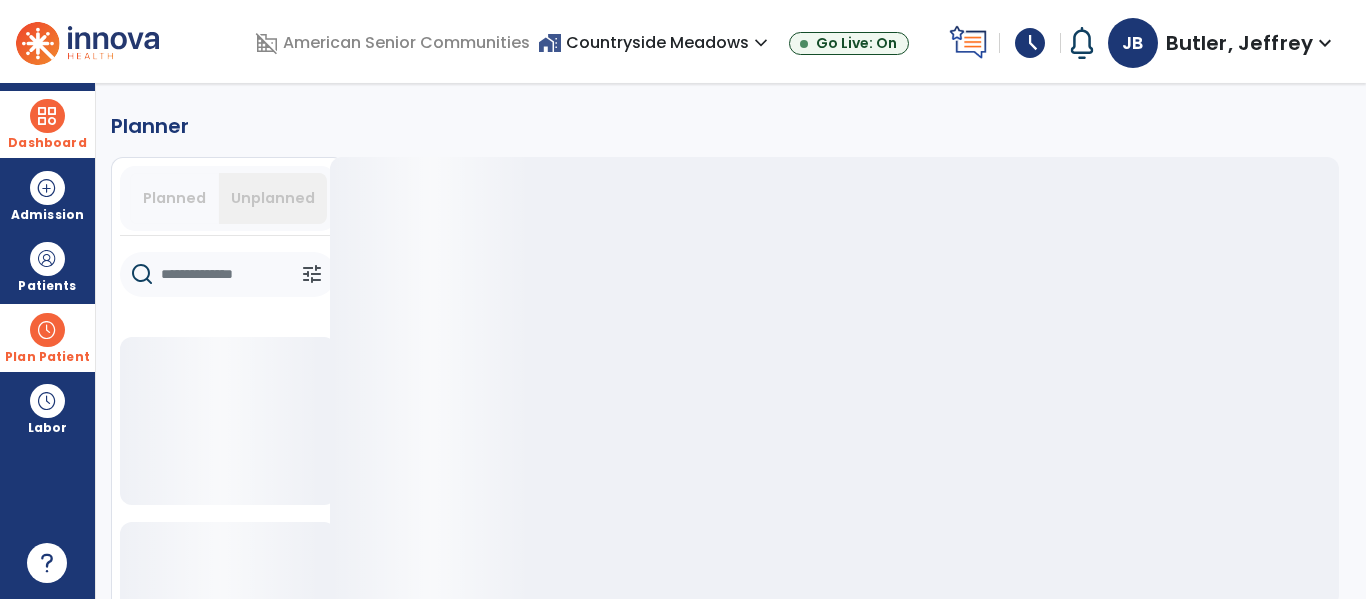 click on "Plan Patient" at bounding box center (47, 357) 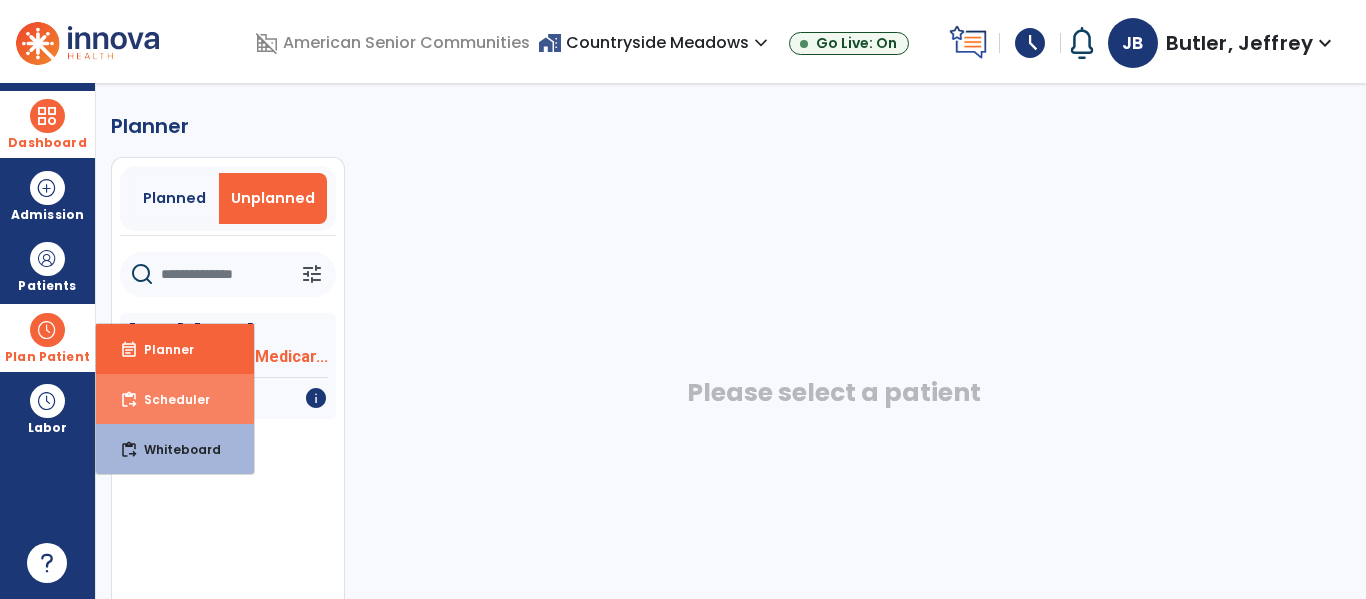 click on "content_paste_go  Scheduler" at bounding box center [175, 399] 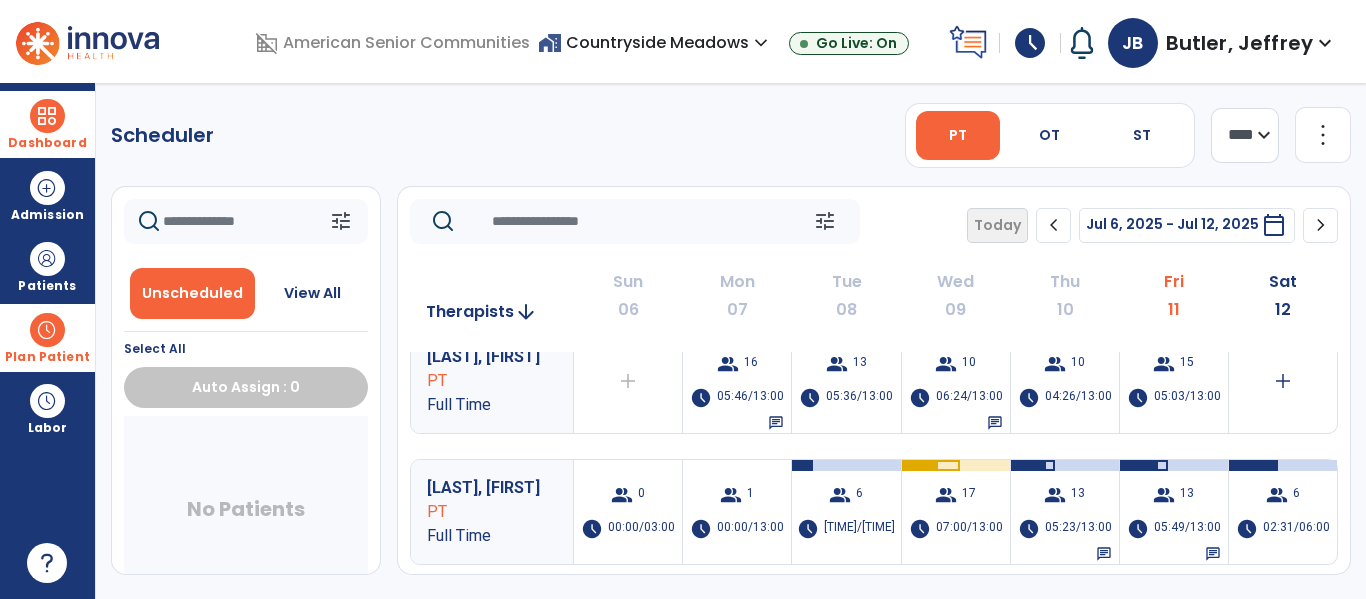 scroll, scrollTop: 0, scrollLeft: 0, axis: both 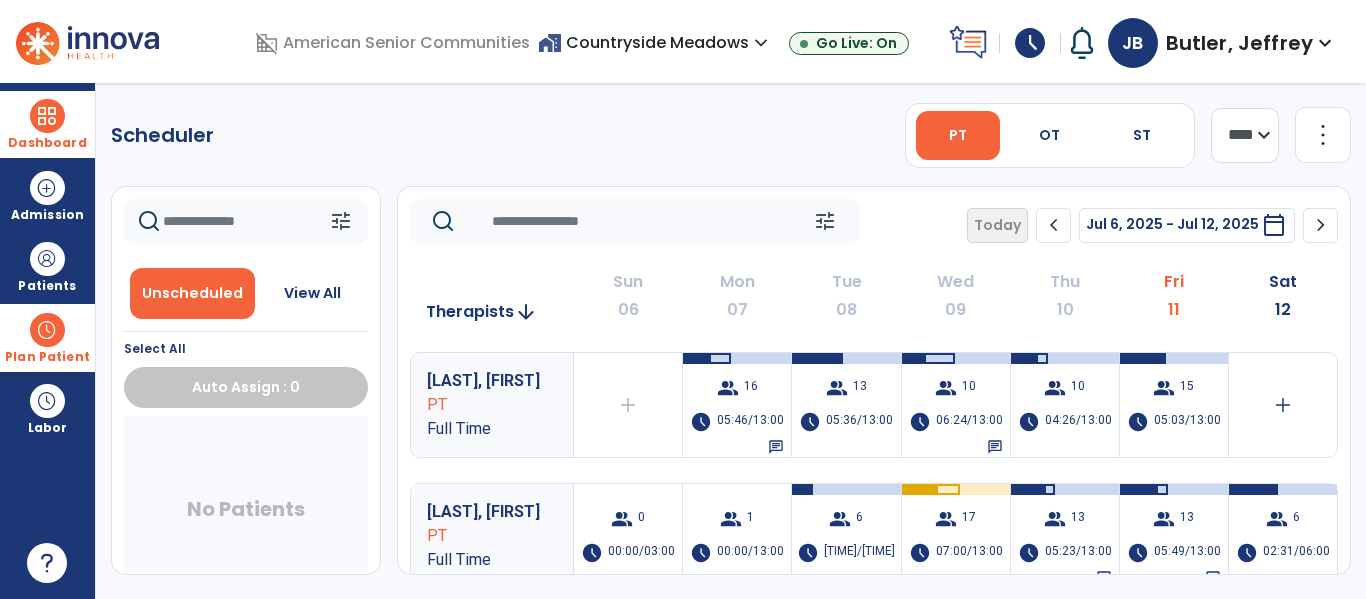 click 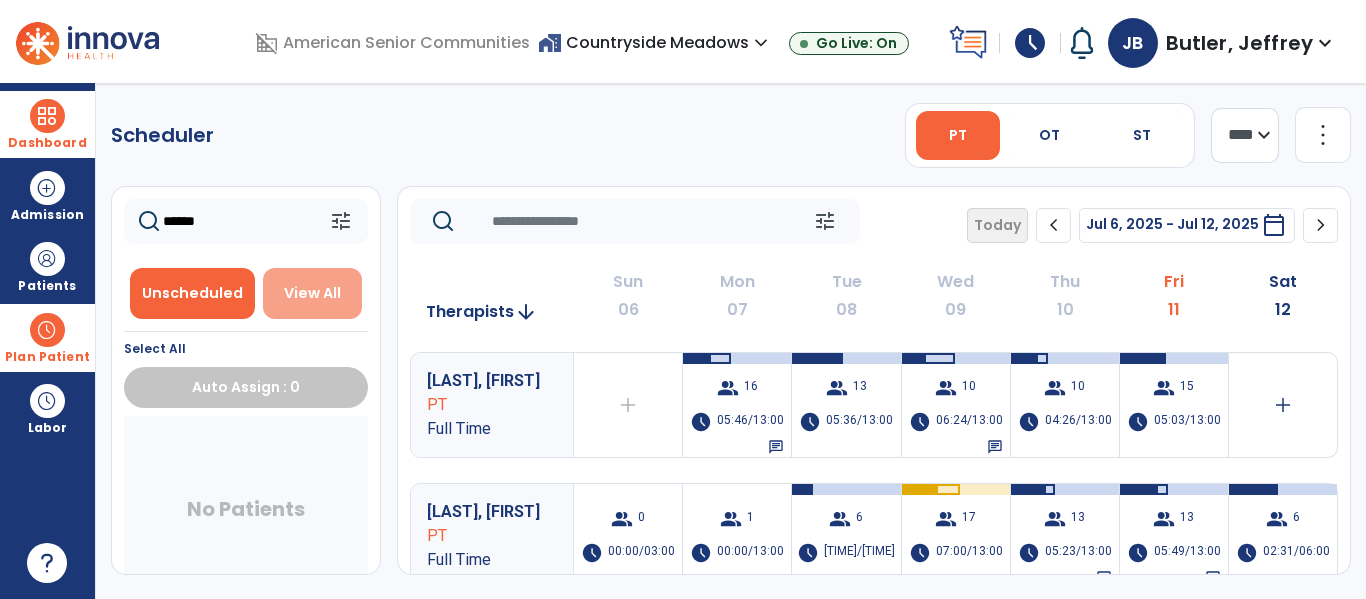 type on "******" 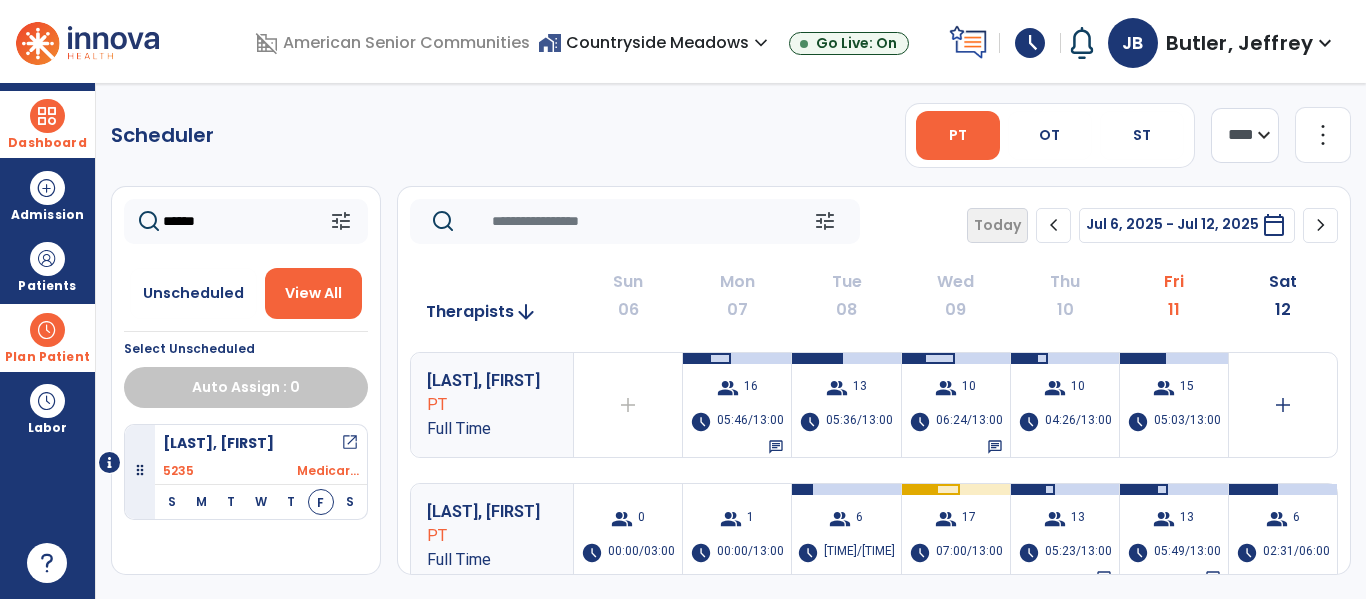 scroll, scrollTop: 9, scrollLeft: 0, axis: vertical 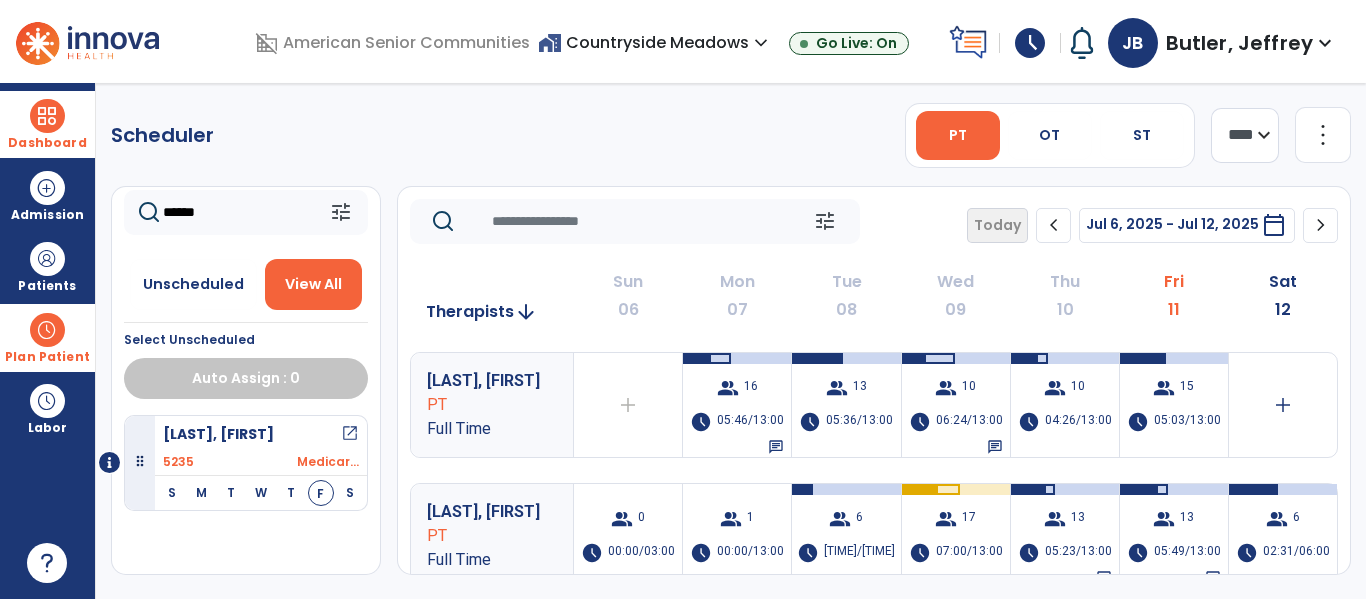 click on "open_in_new" at bounding box center (350, 434) 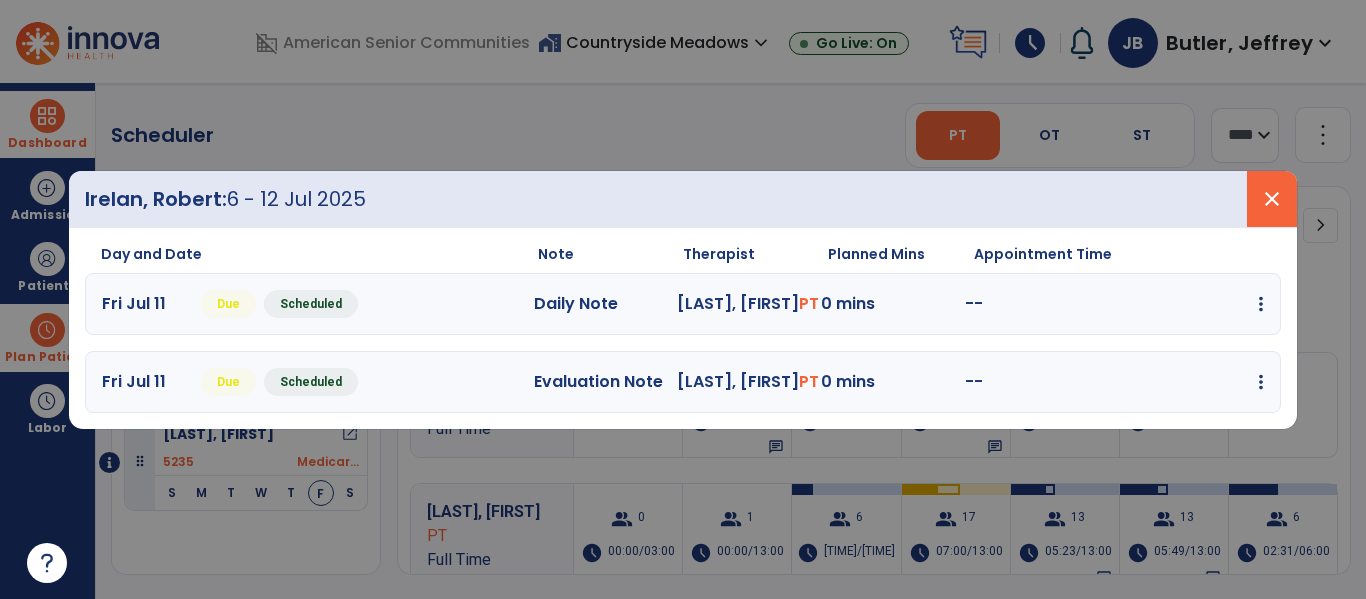 click on "close" at bounding box center (1272, 199) 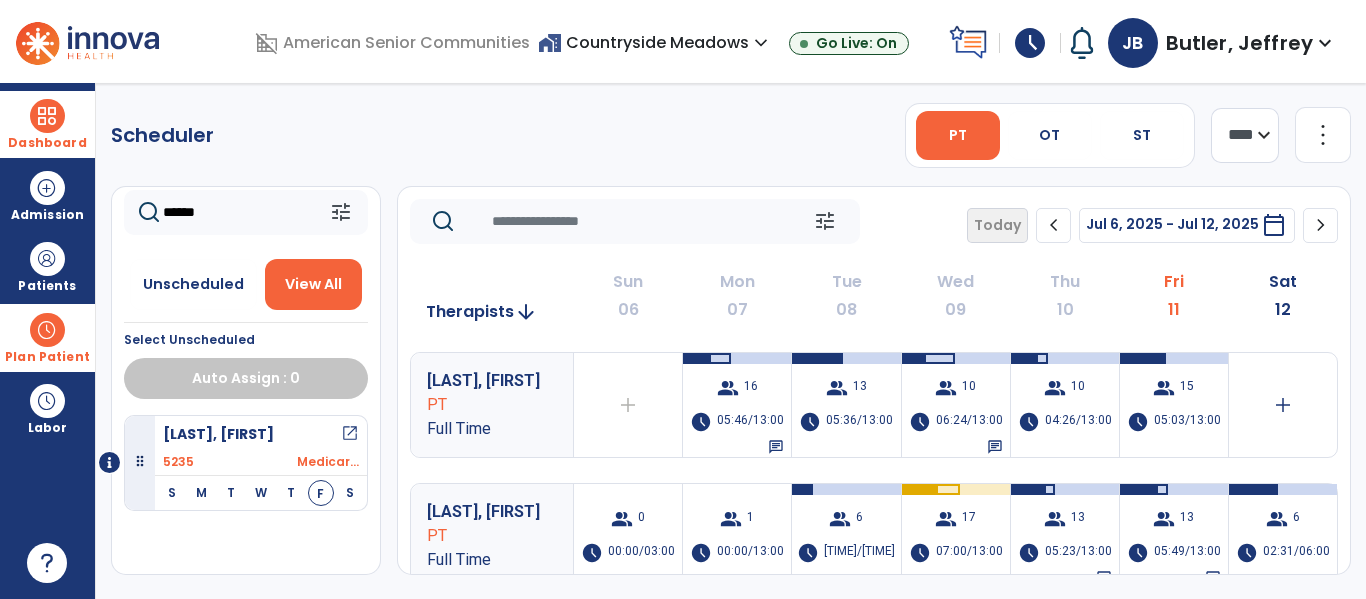 click on "Dashboard" at bounding box center (47, 124) 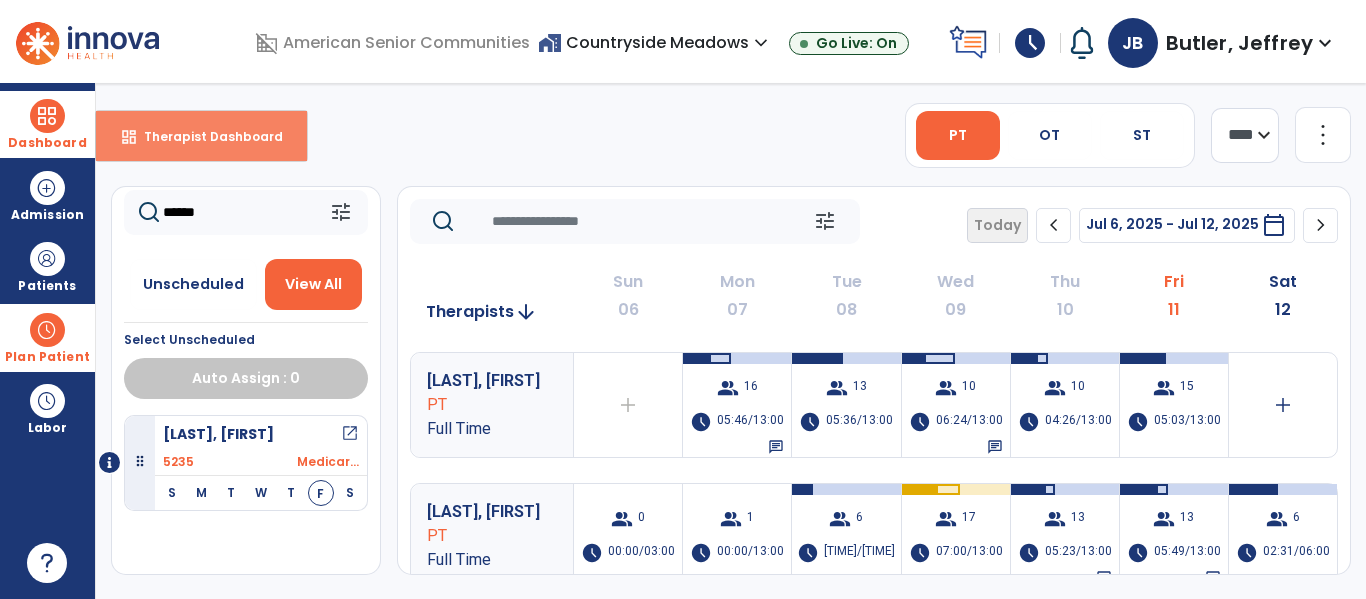 click on "Therapist Dashboard" at bounding box center [205, 136] 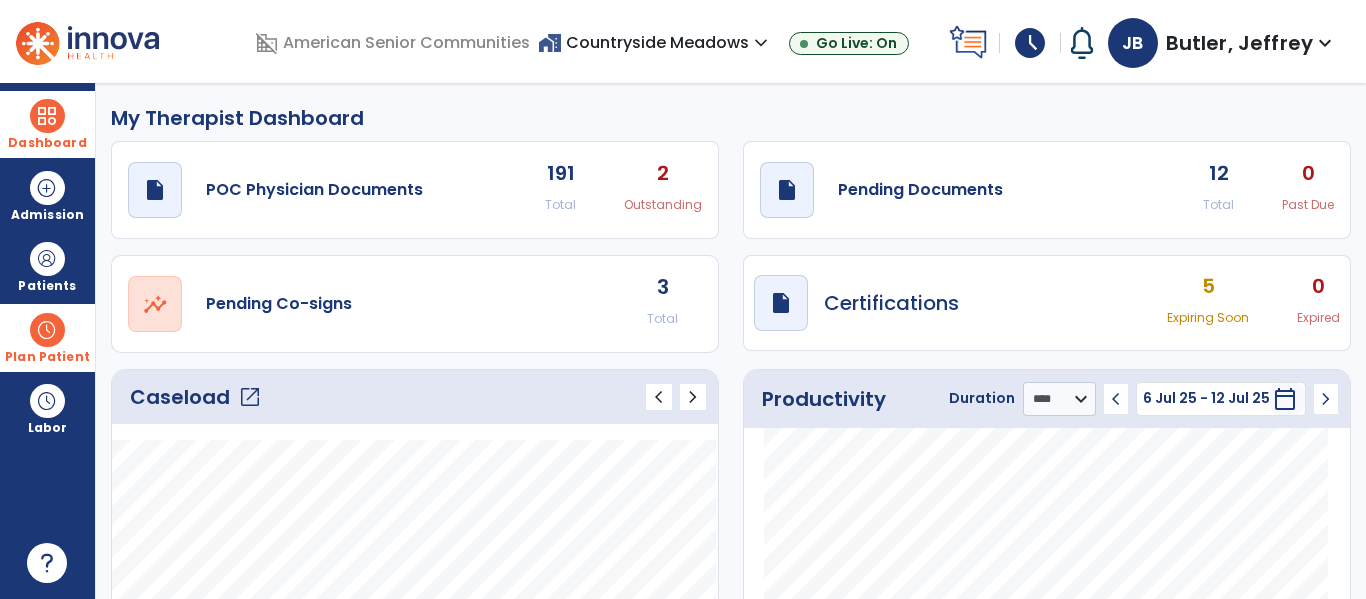 click on "12 Total" 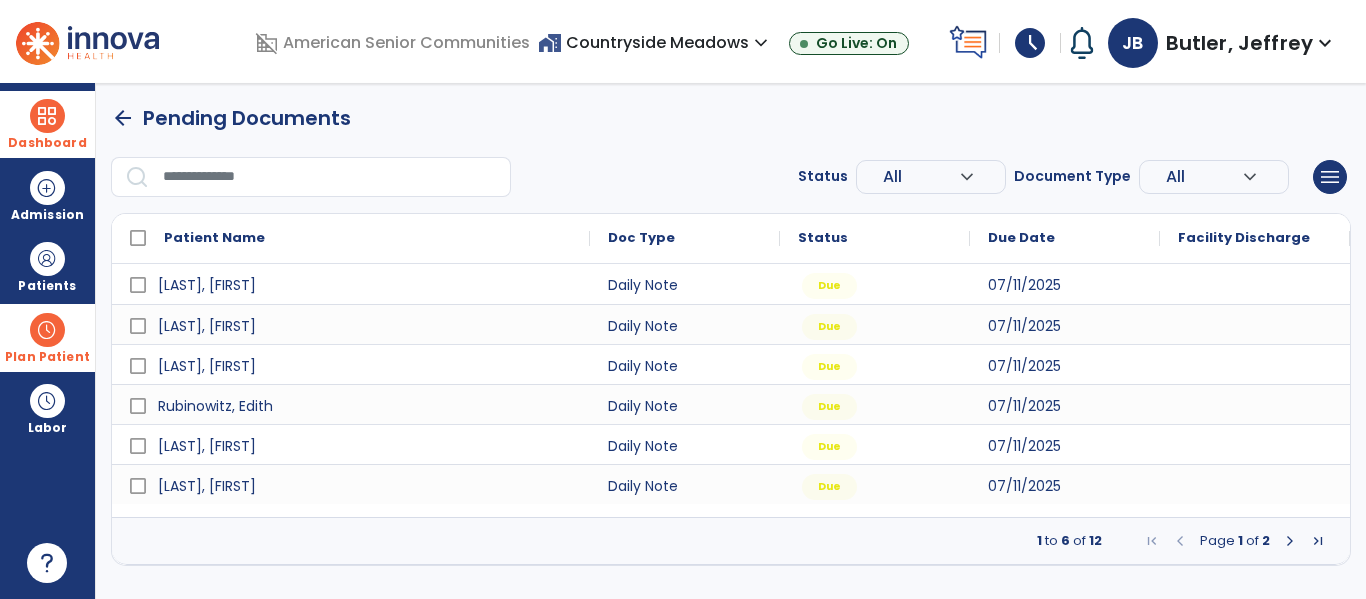 click at bounding box center (1290, 541) 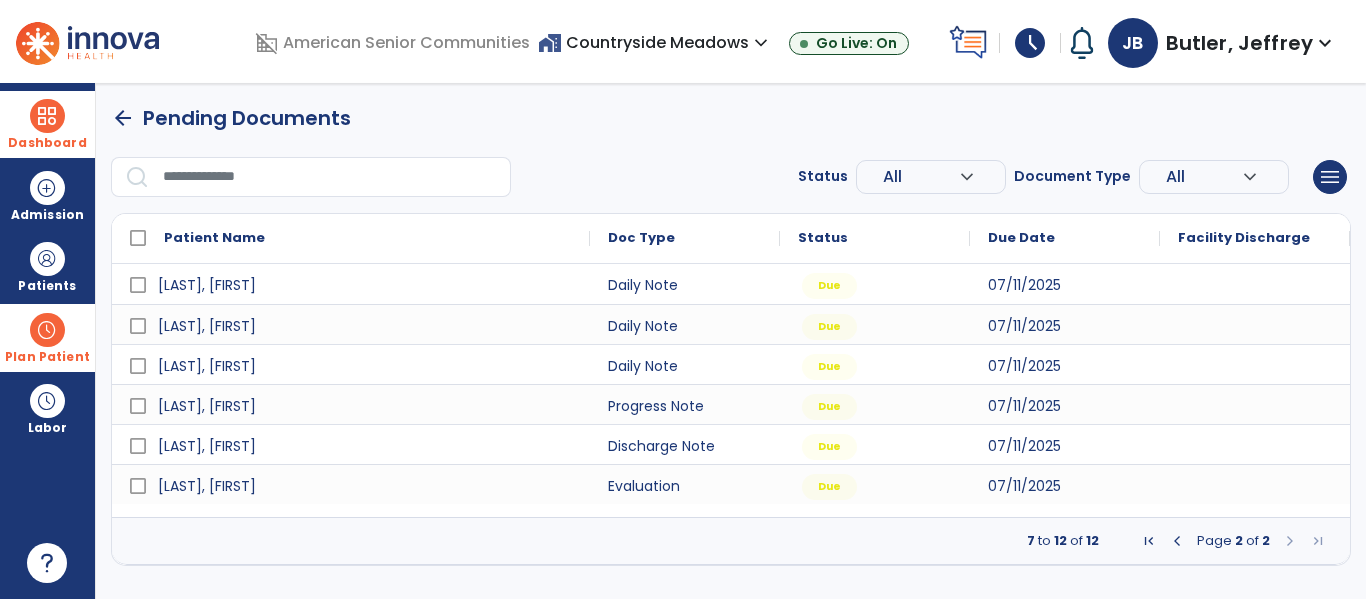 click at bounding box center [1177, 541] 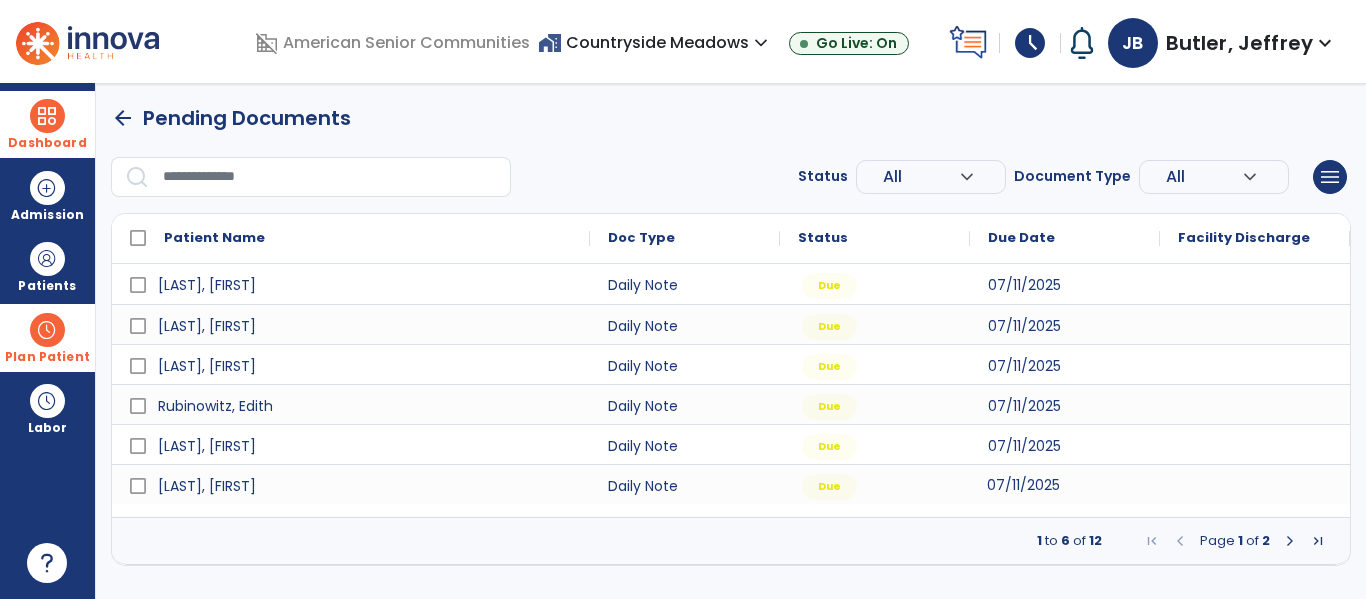 click on "07/11/2025" at bounding box center (1065, 484) 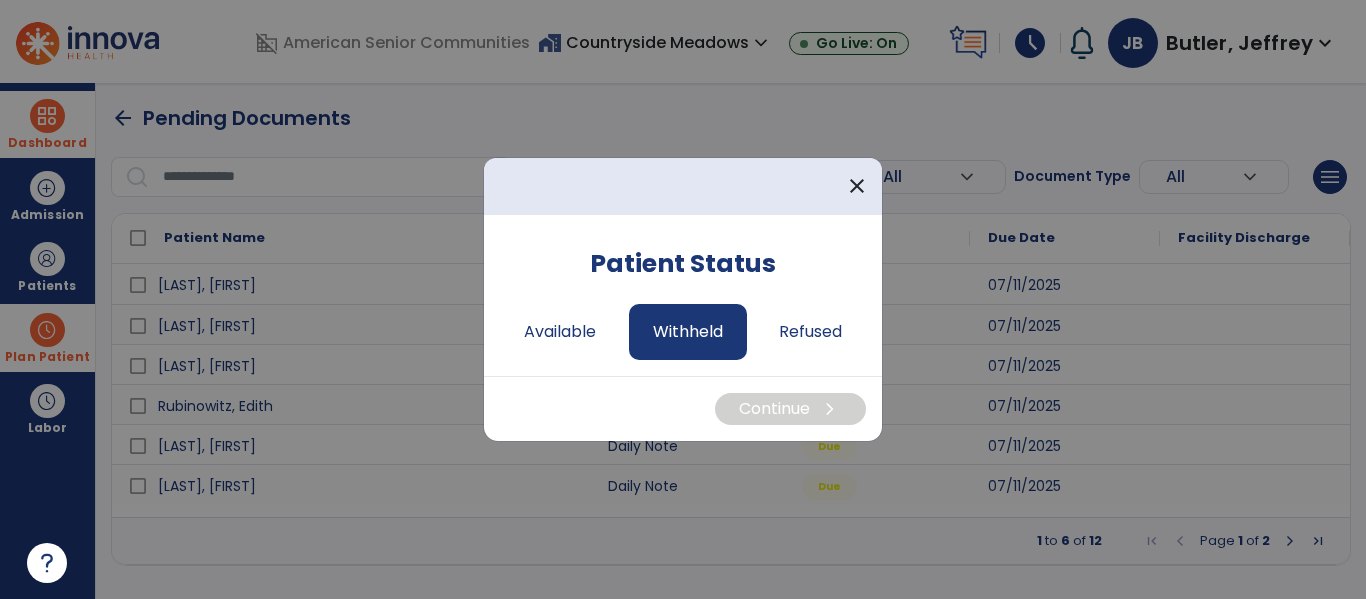 click on "Withheld" at bounding box center [688, 332] 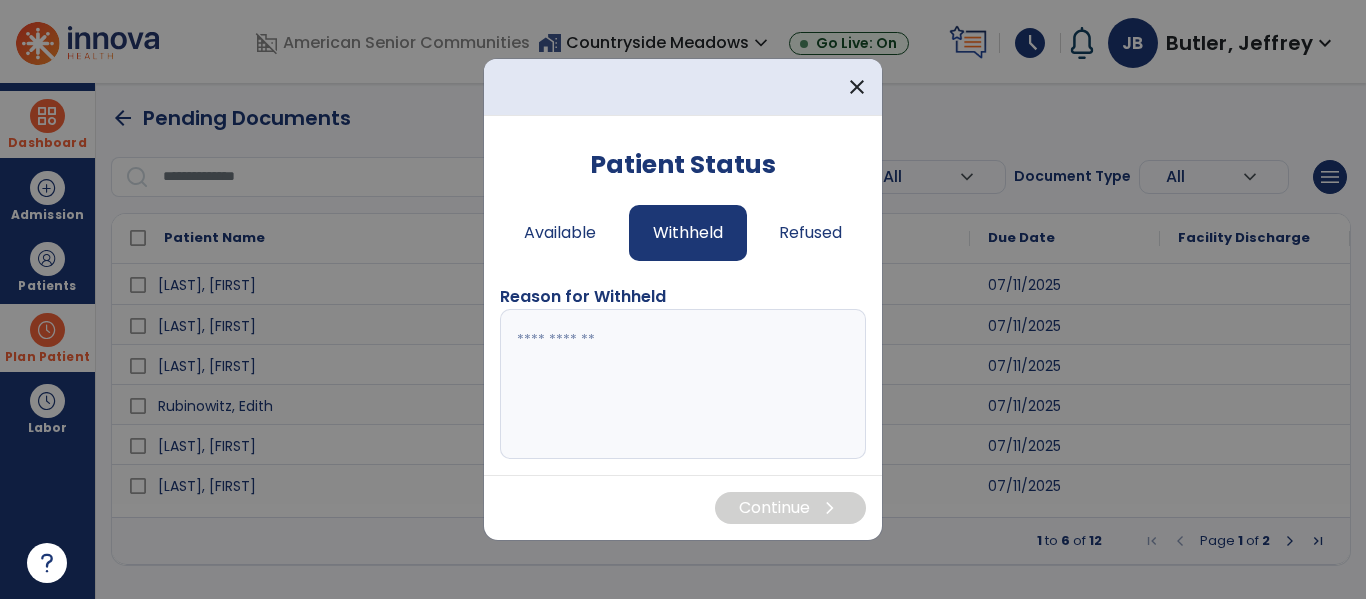 click at bounding box center (683, 384) 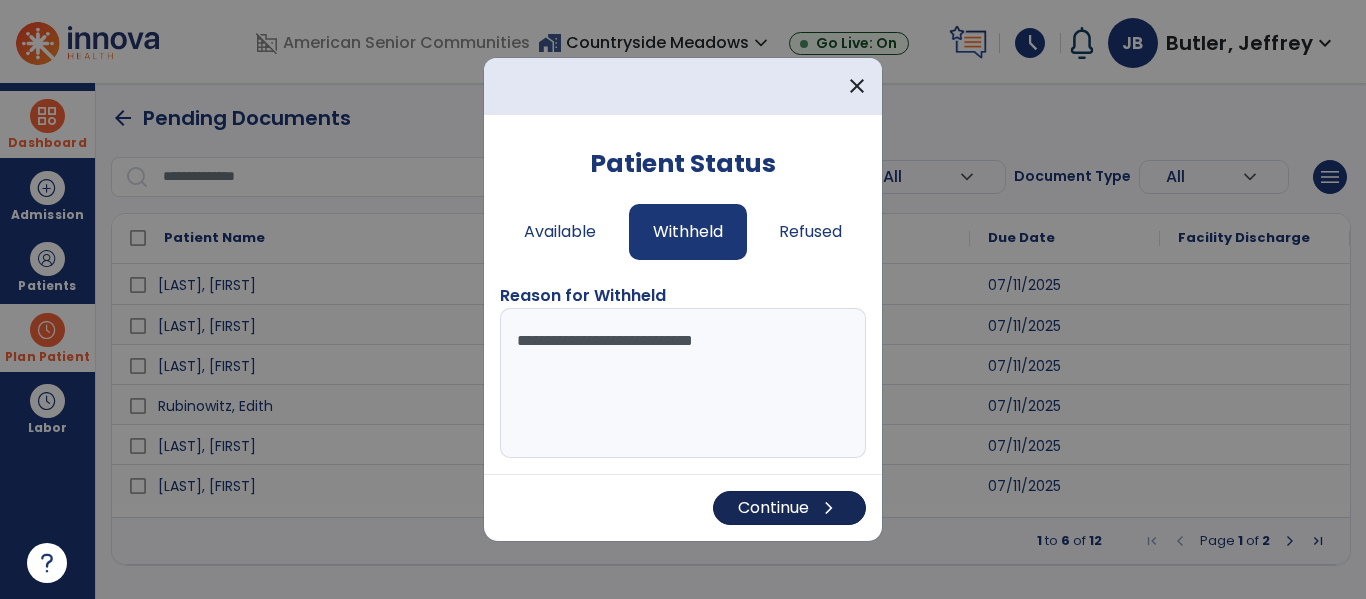type on "**********" 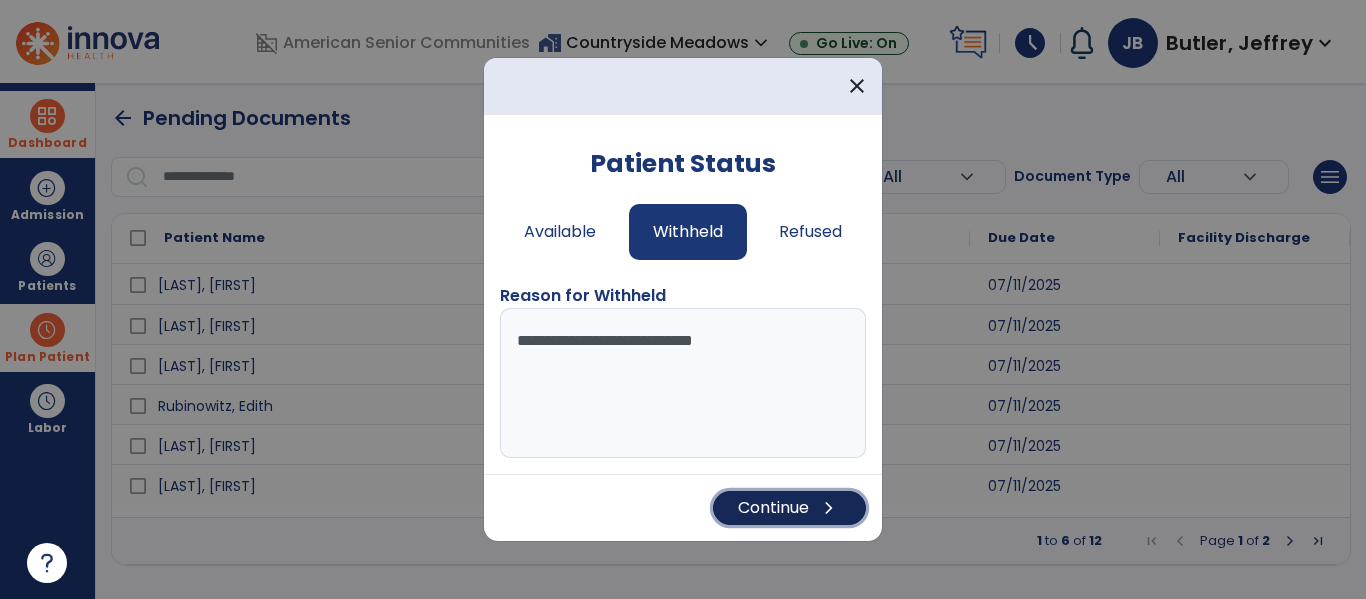 click on "Continue   chevron_right" at bounding box center (789, 508) 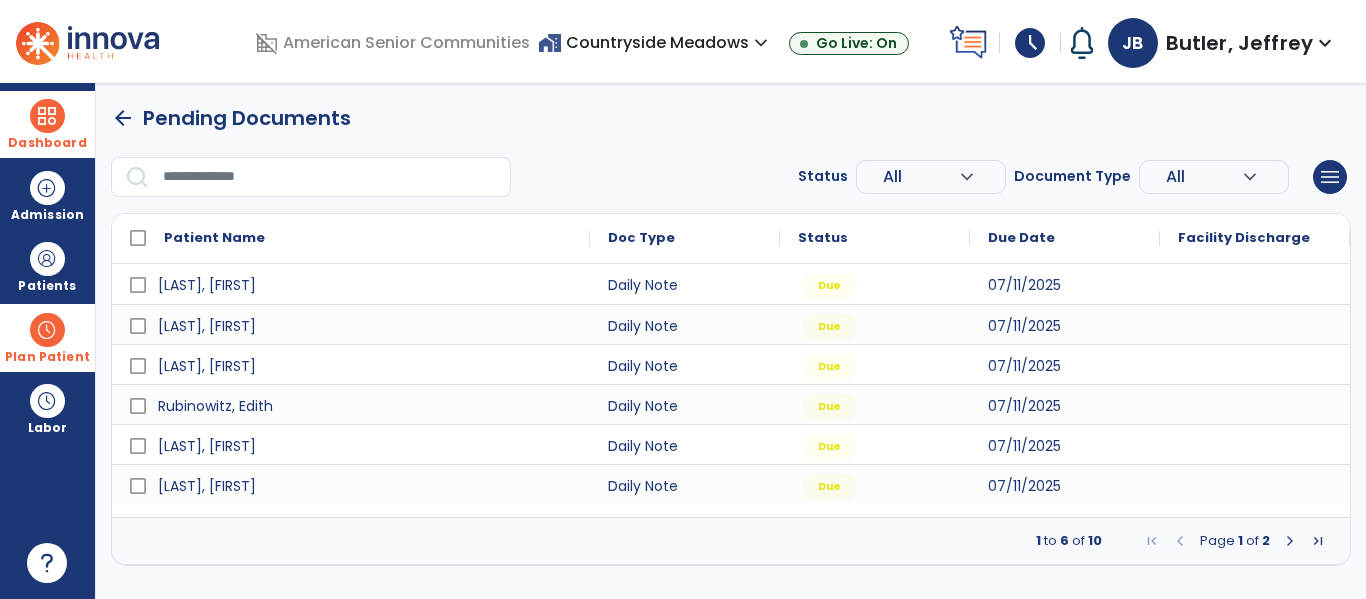 click at bounding box center [1290, 541] 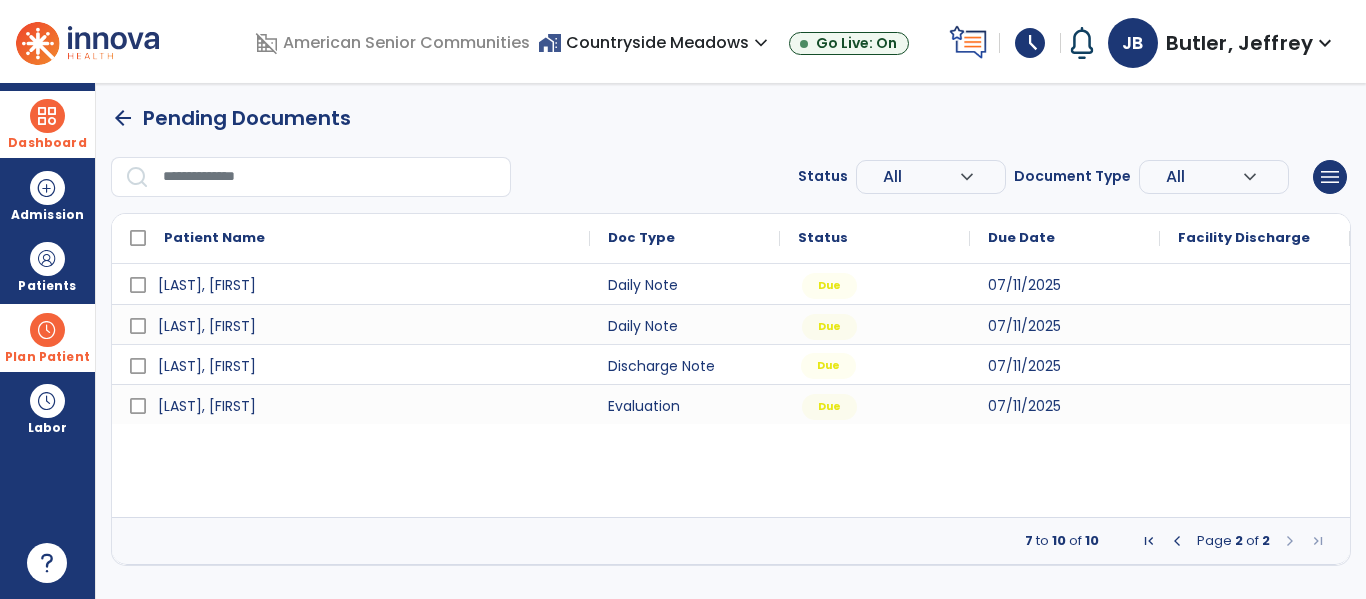 click on "Due" at bounding box center (875, 364) 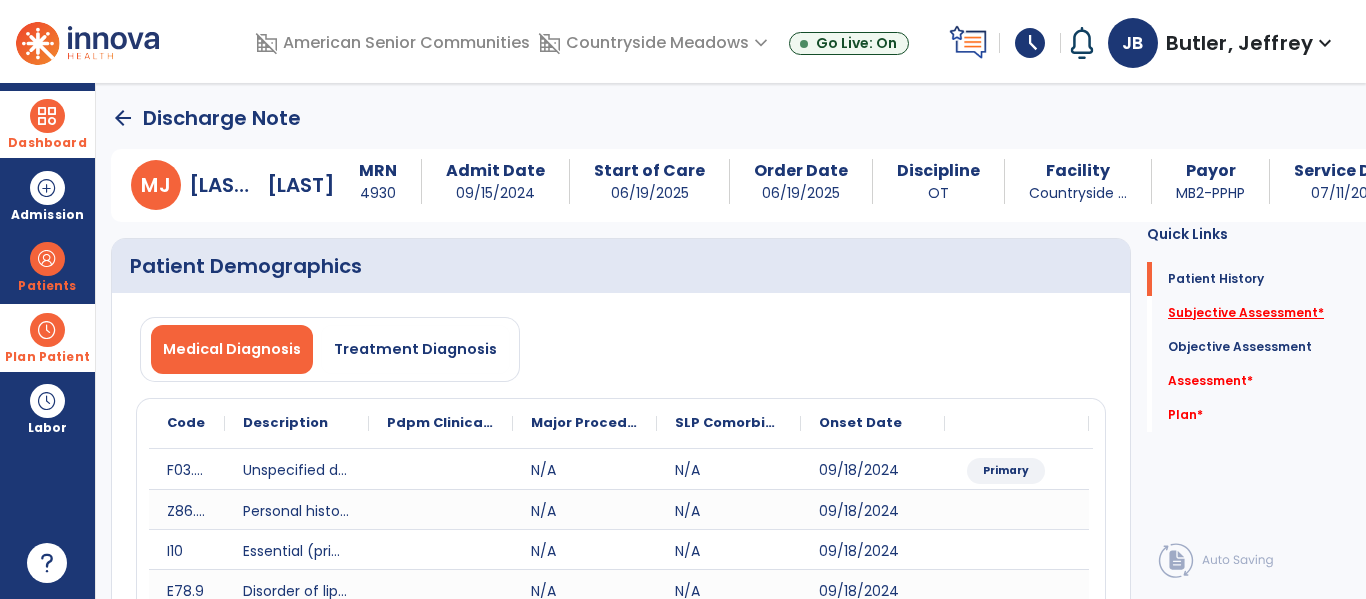click on "Subjective Assessment   *" 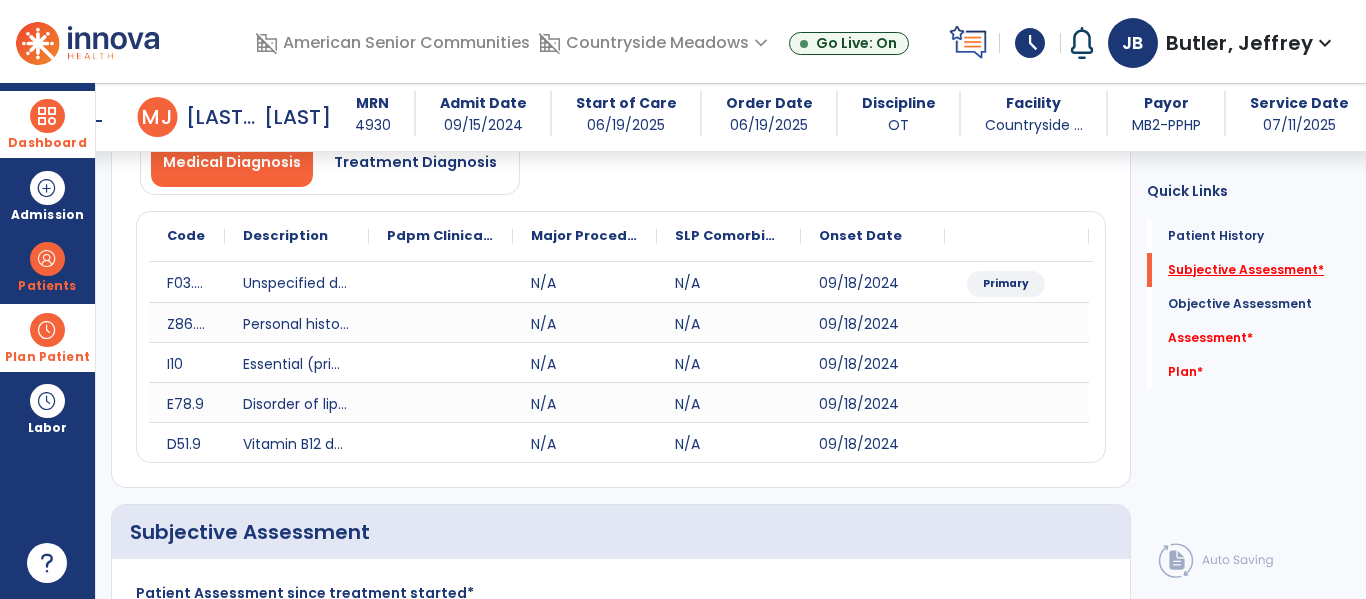 scroll, scrollTop: 491, scrollLeft: 0, axis: vertical 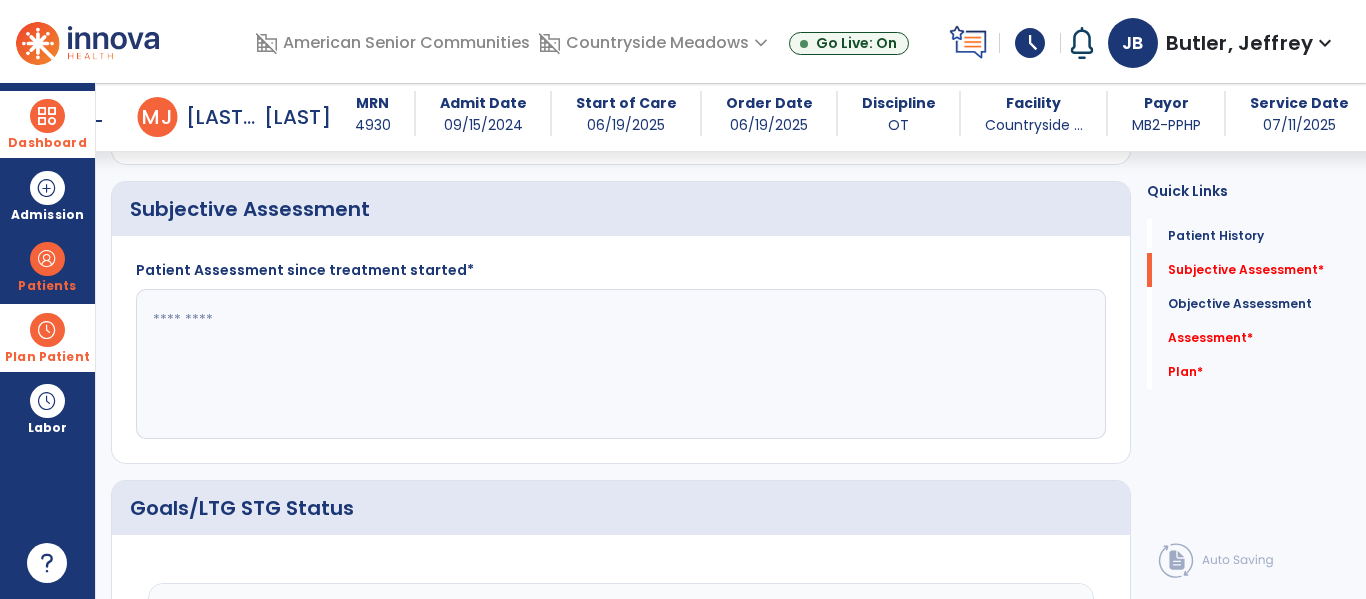 click 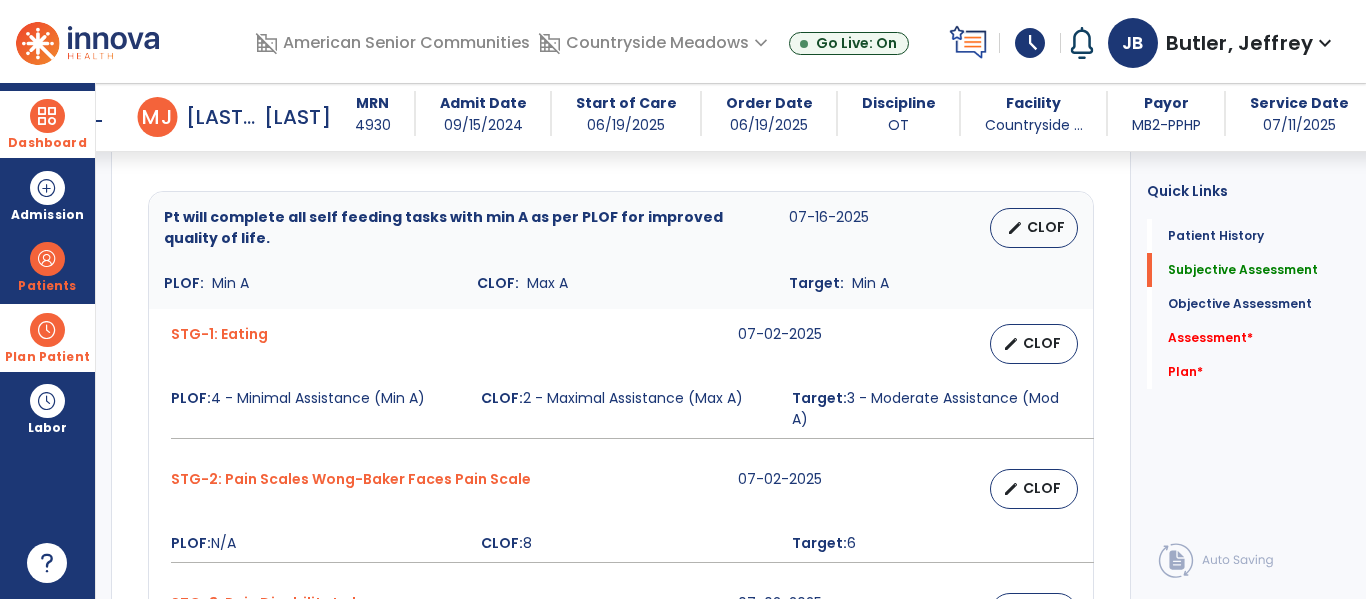 type on "**********" 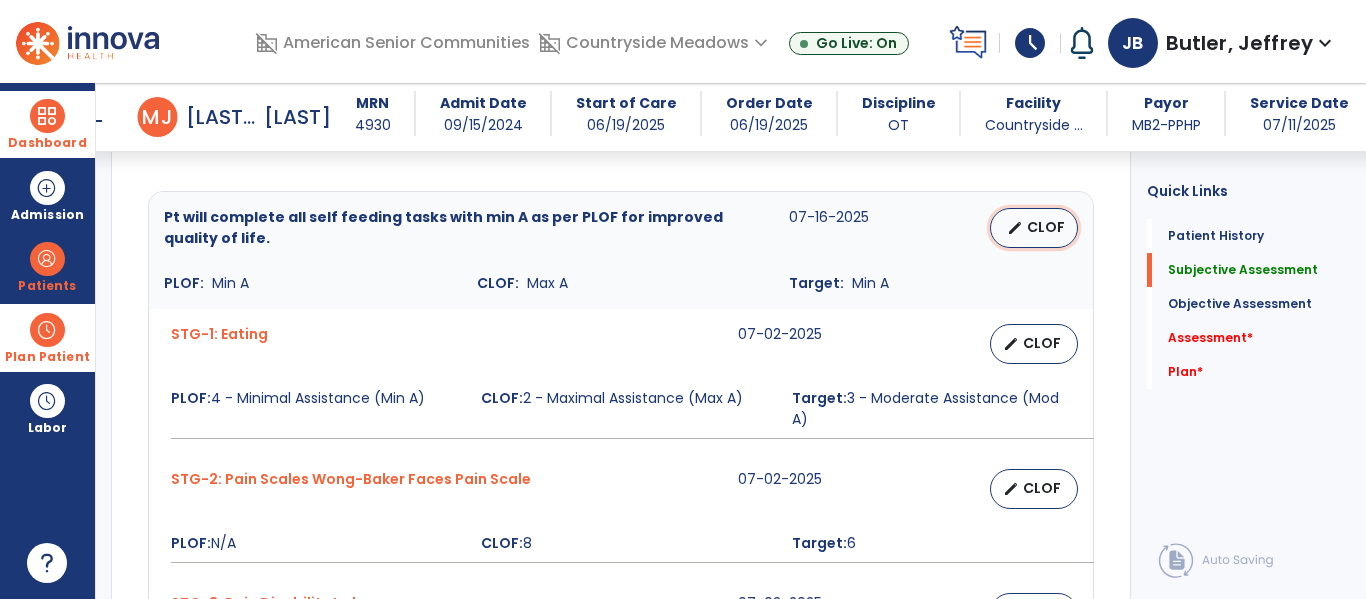 click on "edit   CLOF" at bounding box center [1034, 228] 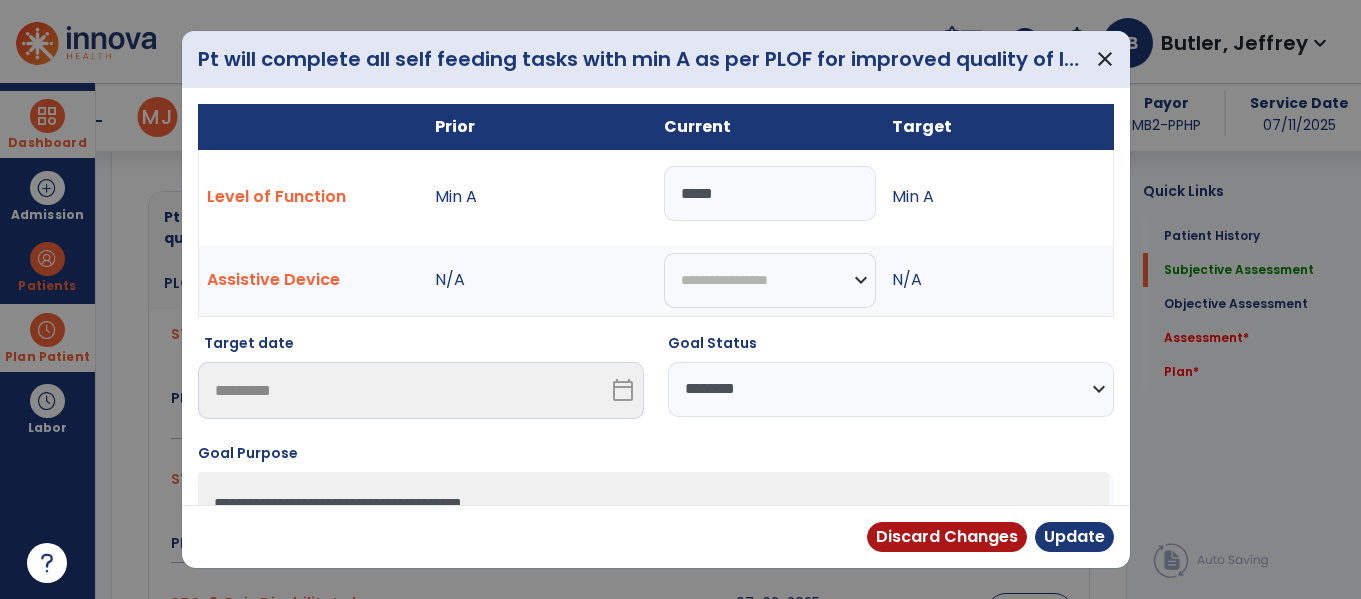 scroll, scrollTop: 883, scrollLeft: 0, axis: vertical 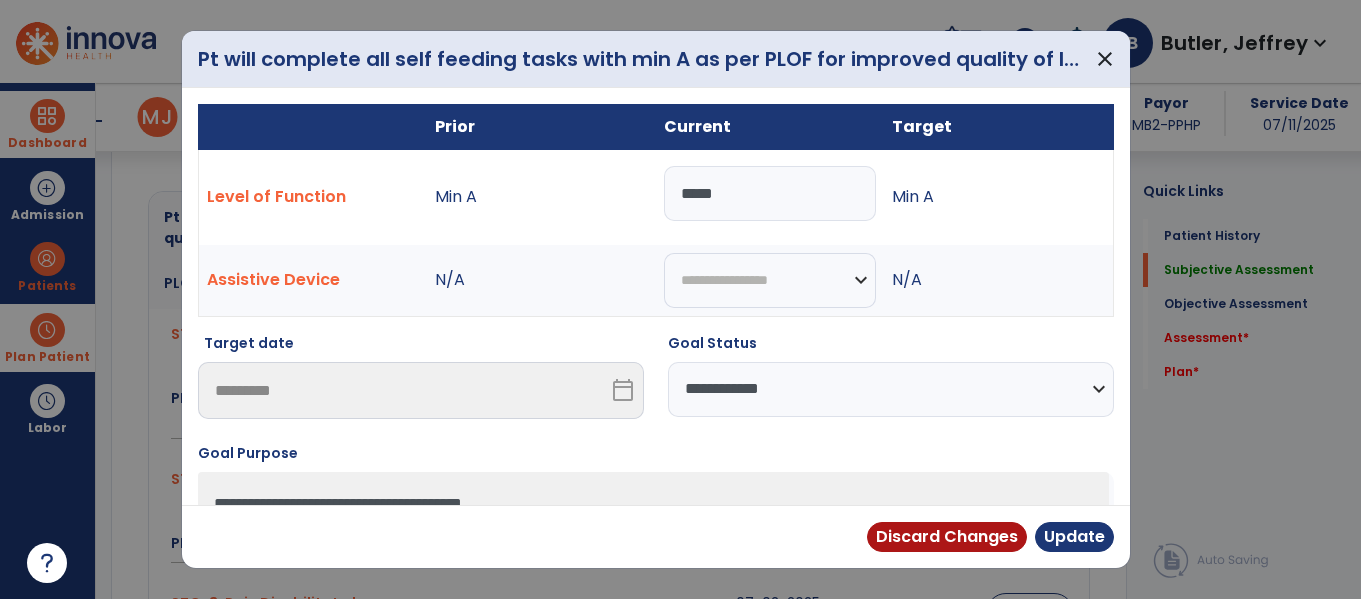 click on "**********" at bounding box center (891, 389) 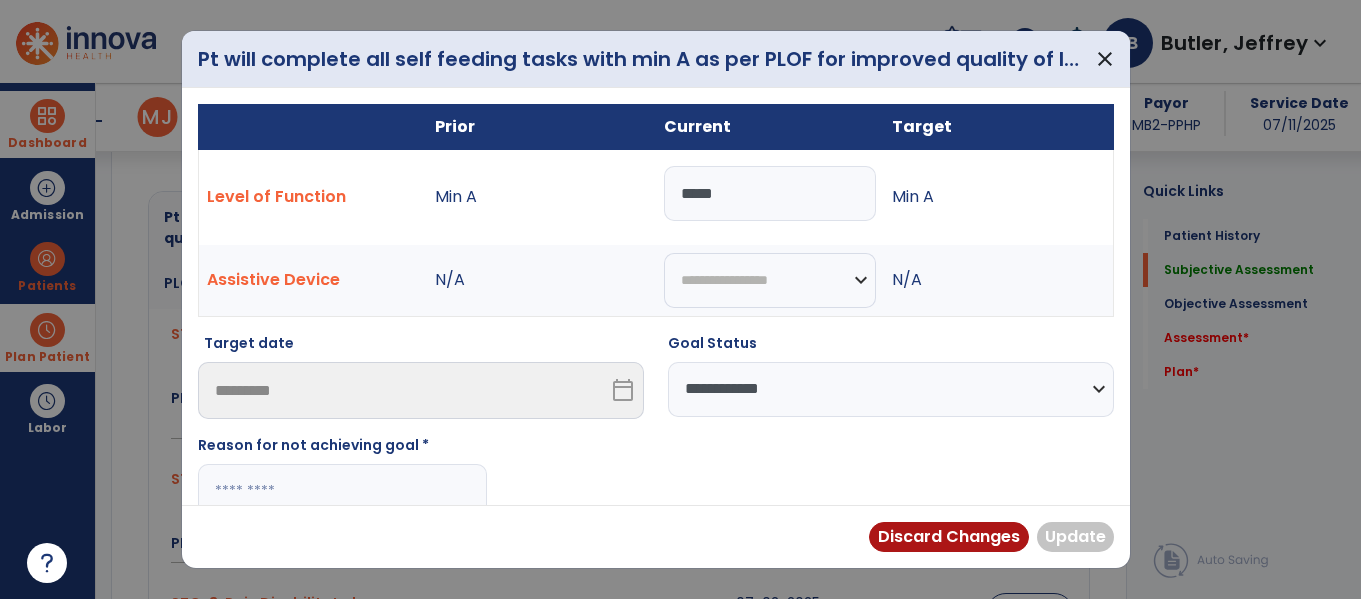 click on "**********" at bounding box center (891, 389) 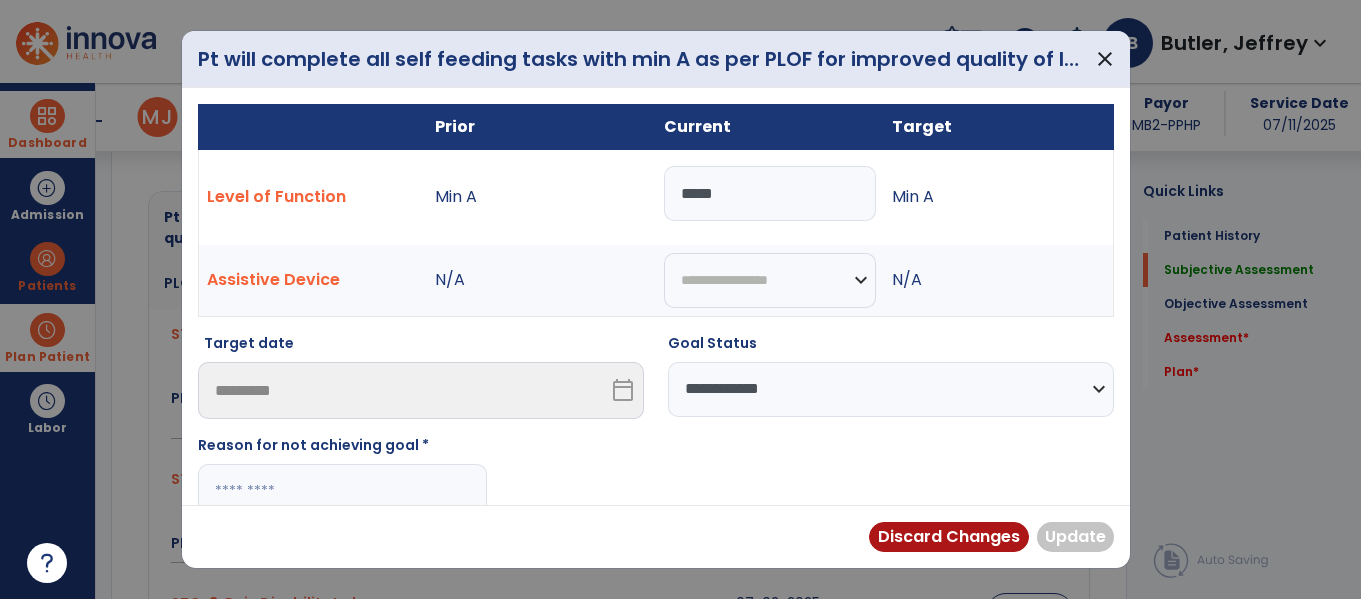 click on "**********" at bounding box center (891, 389) 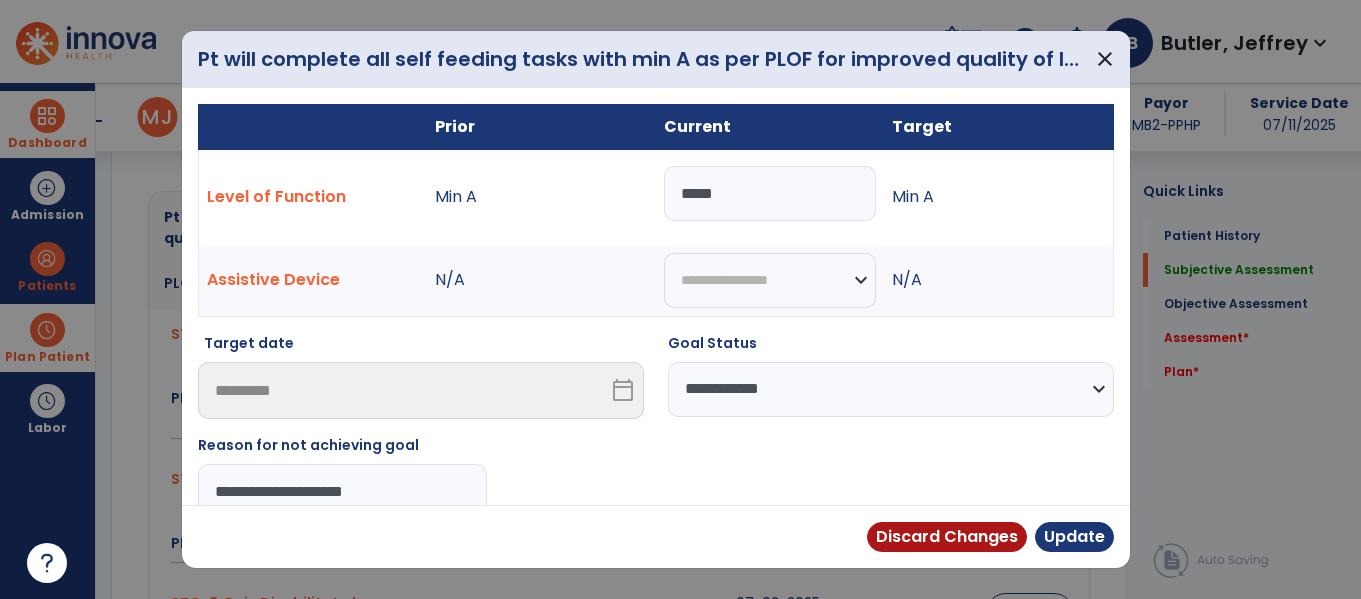 type on "**********" 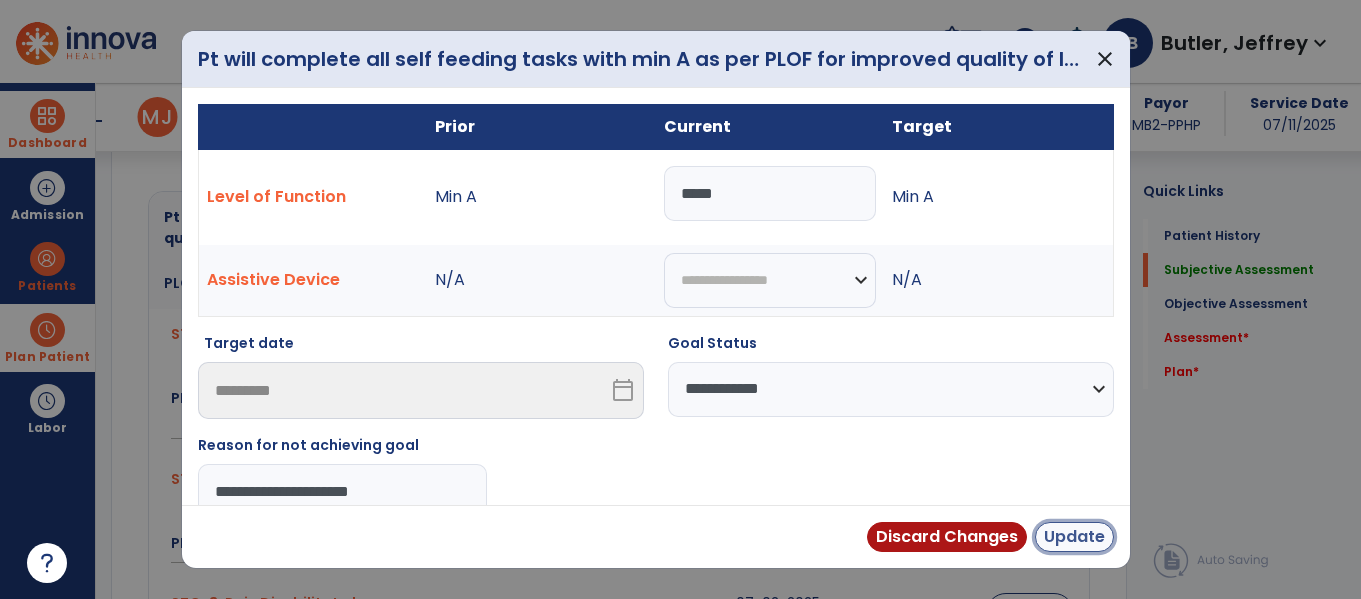 click on "Update" at bounding box center (1074, 537) 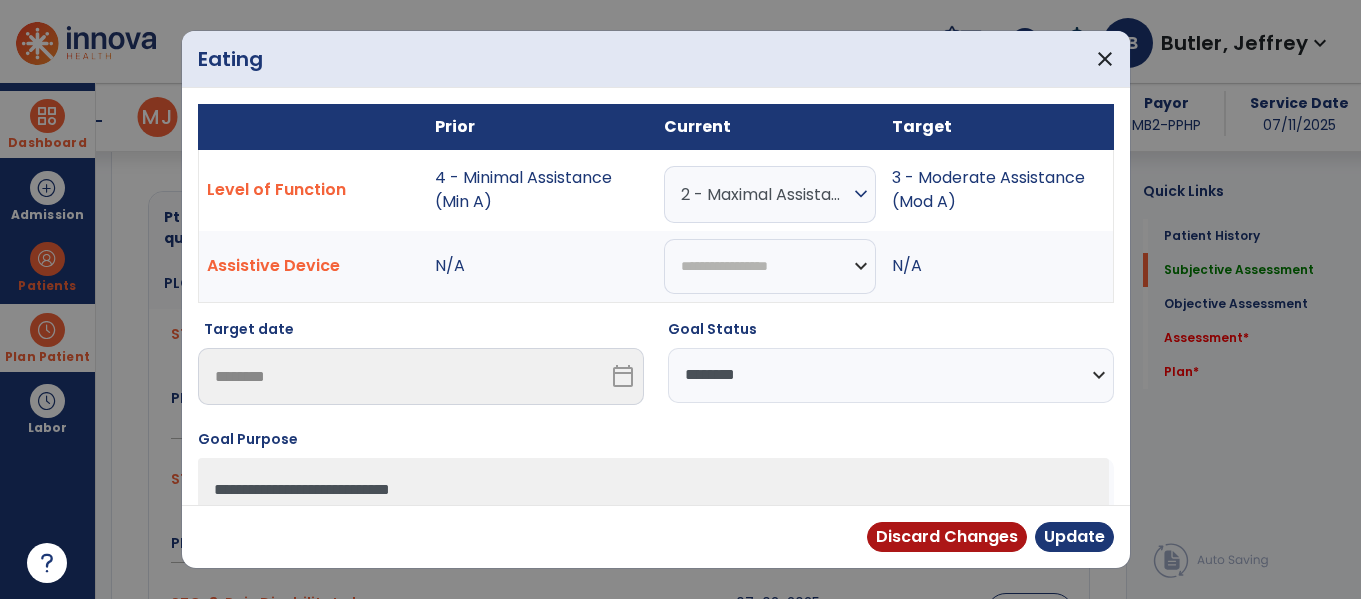 scroll, scrollTop: 883, scrollLeft: 0, axis: vertical 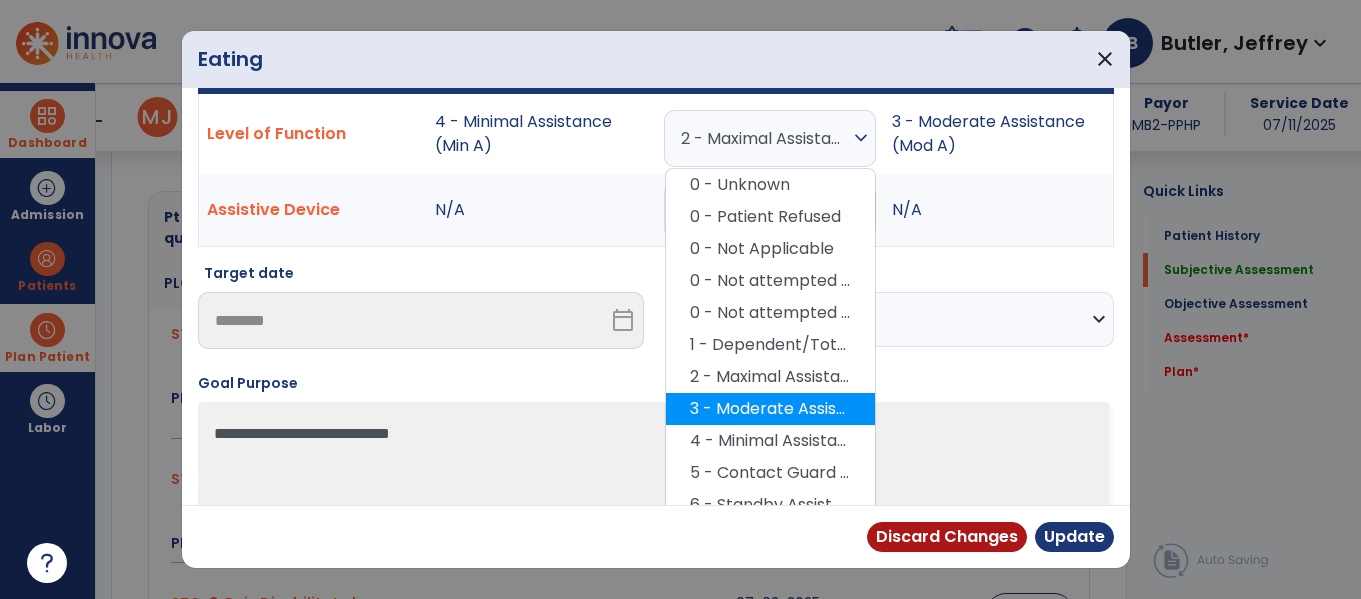 click on "3 - Moderate Assistance (Mod A)" at bounding box center [770, 409] 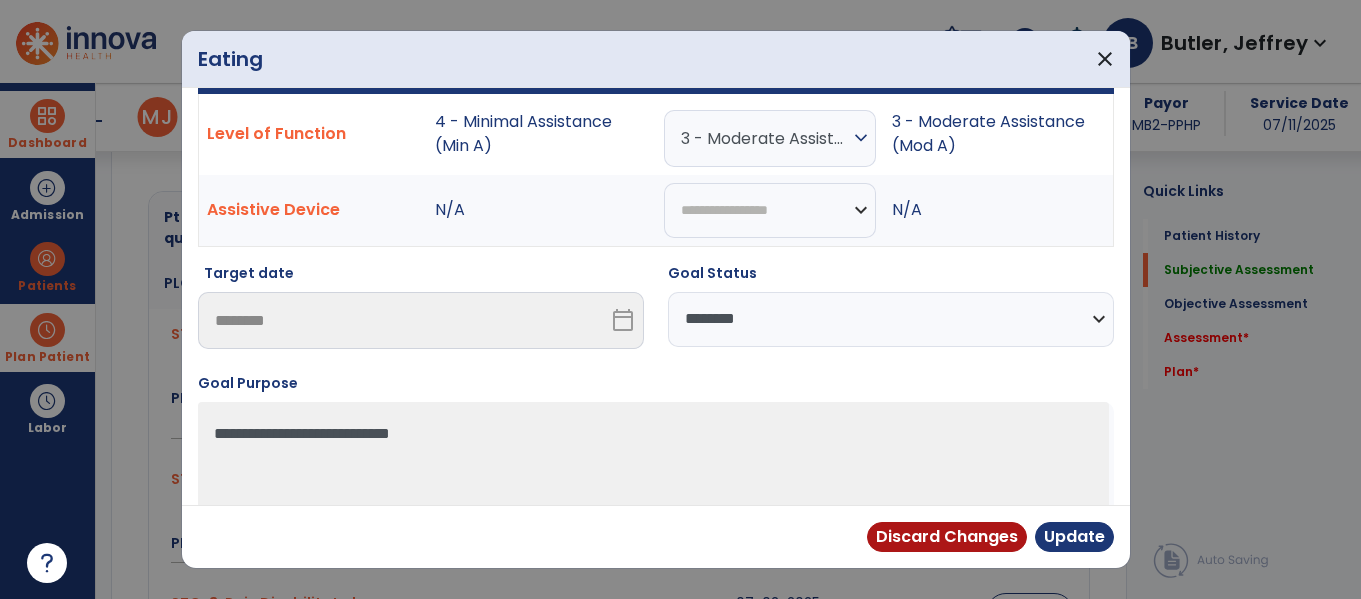 click on "**********" at bounding box center (891, 319) 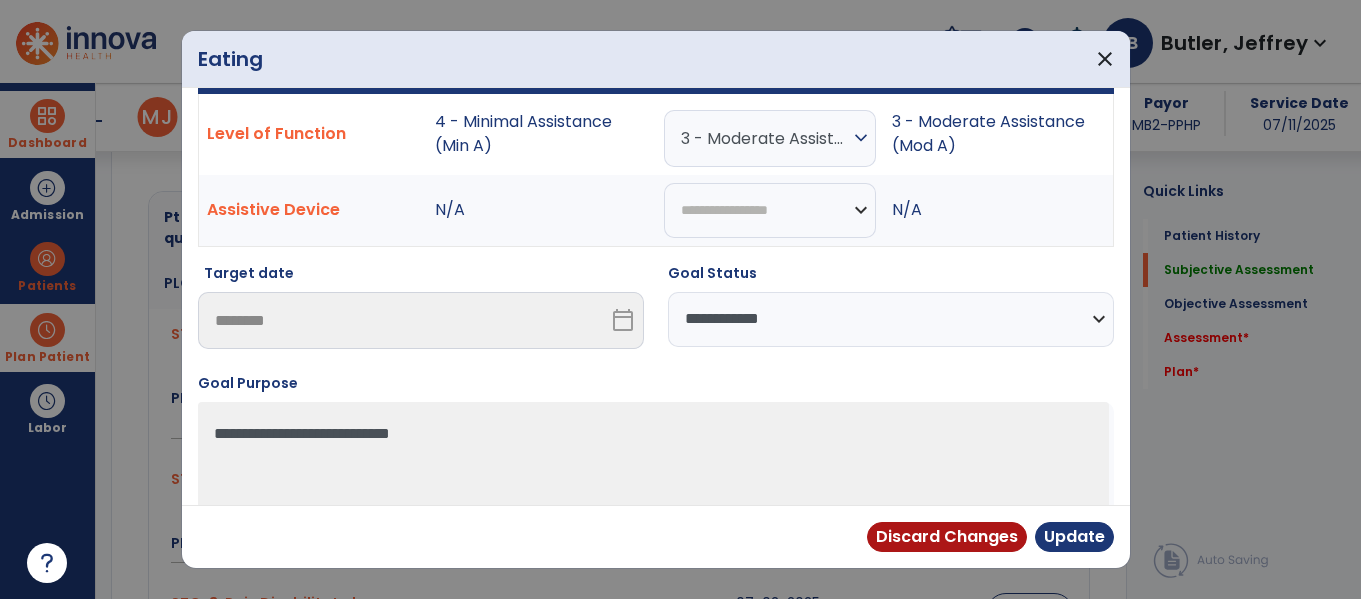 click on "**********" at bounding box center [891, 319] 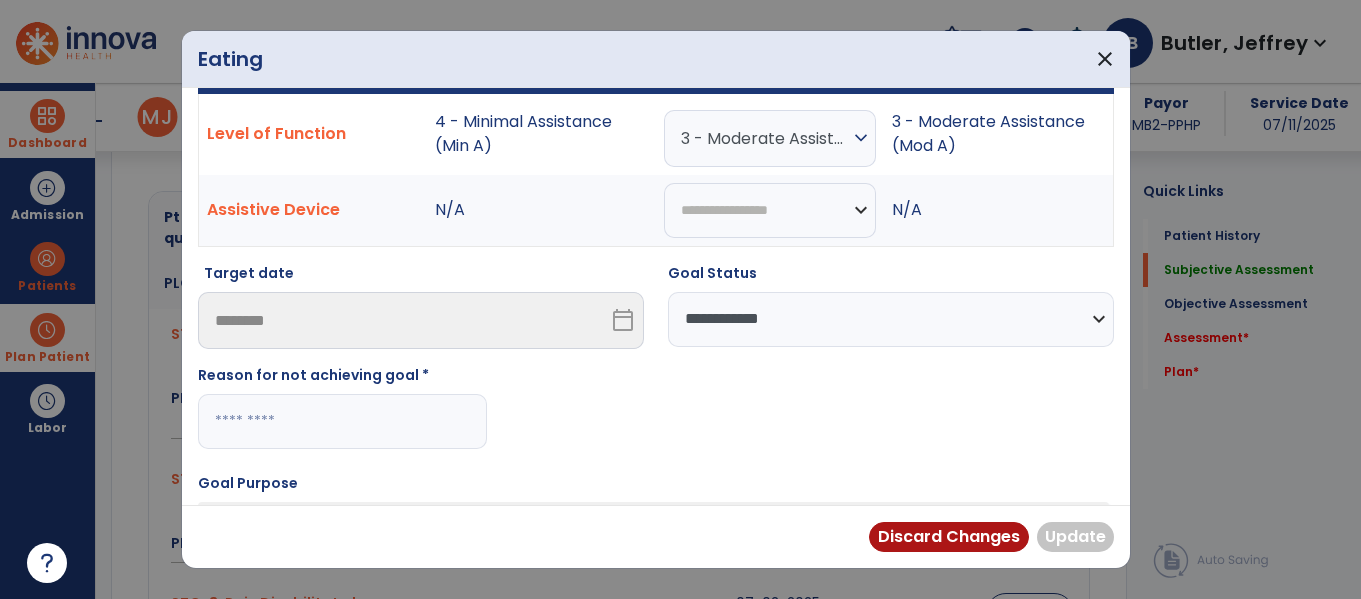 click on "**********" at bounding box center (891, 319) 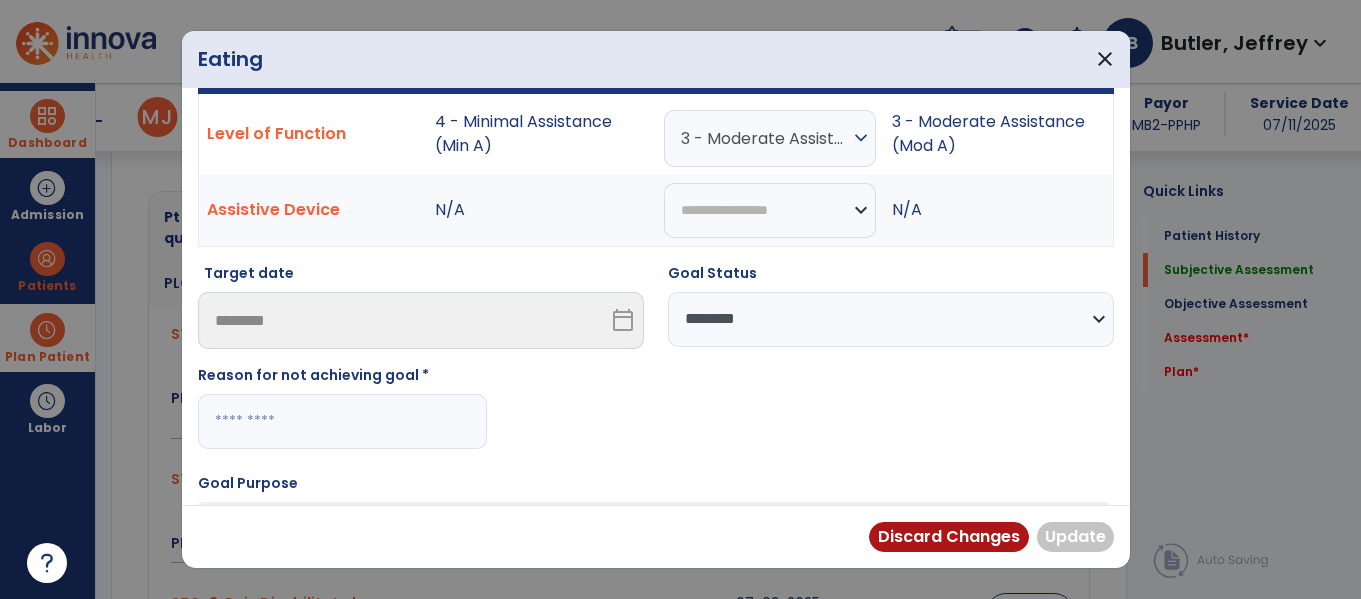 click on "**********" at bounding box center (891, 319) 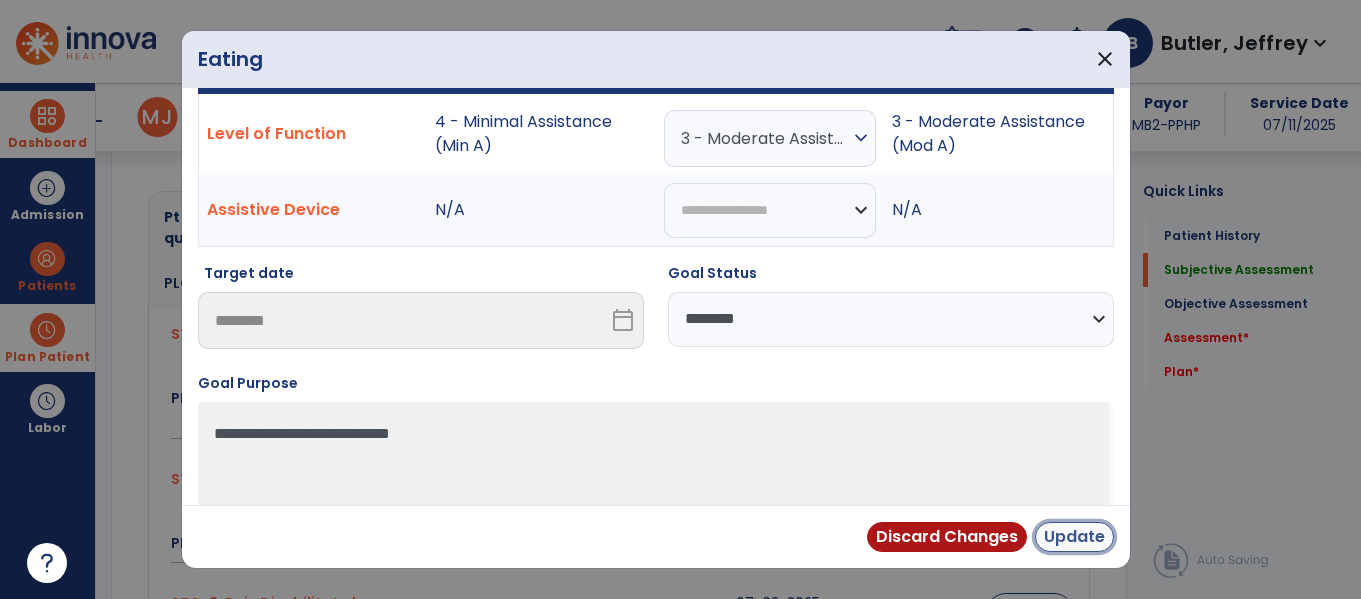 click on "Update" at bounding box center [1074, 537] 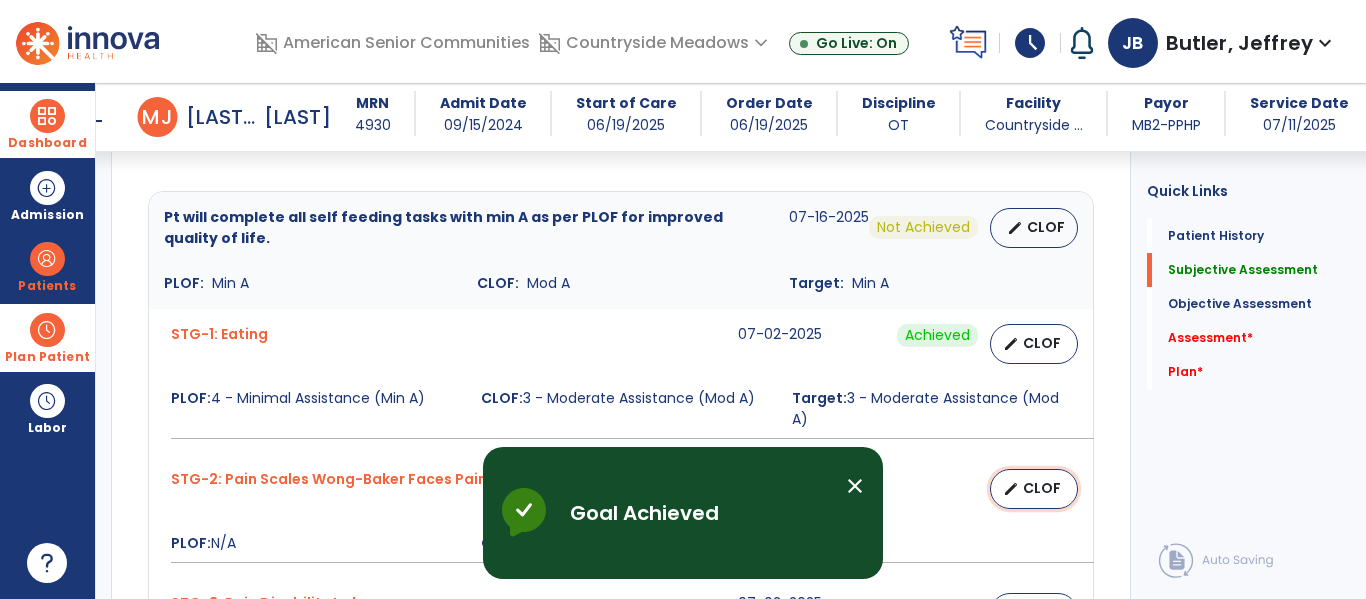 click on "CLOF" at bounding box center (1042, 488) 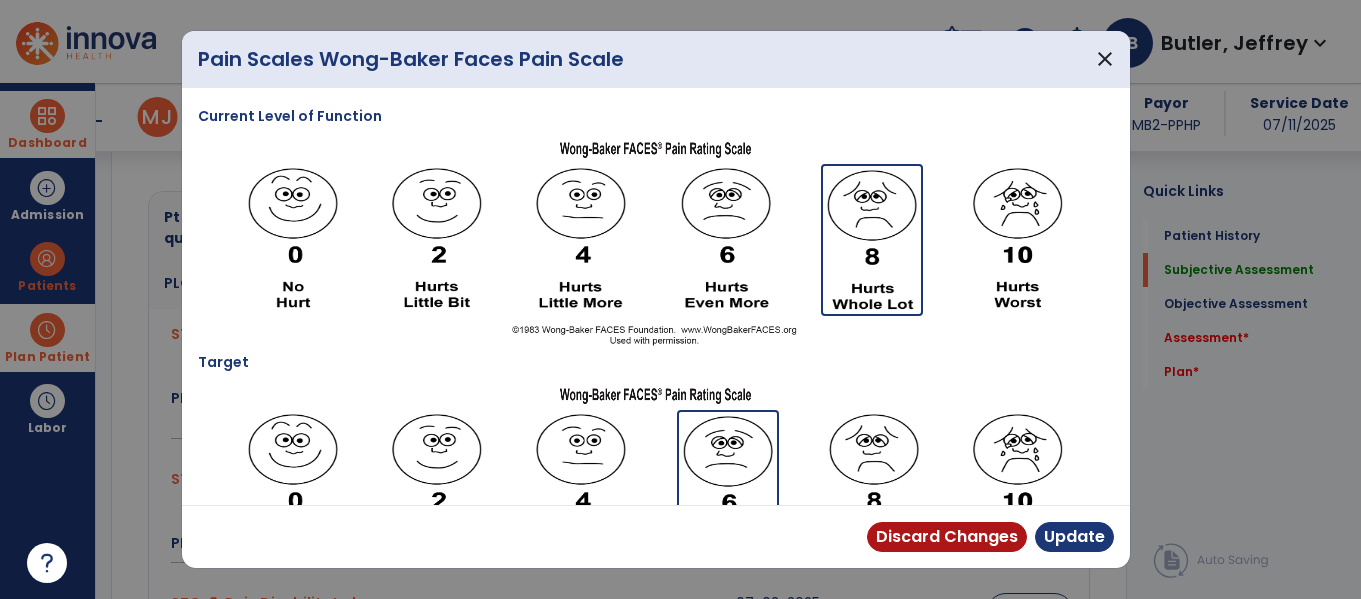 scroll, scrollTop: 883, scrollLeft: 0, axis: vertical 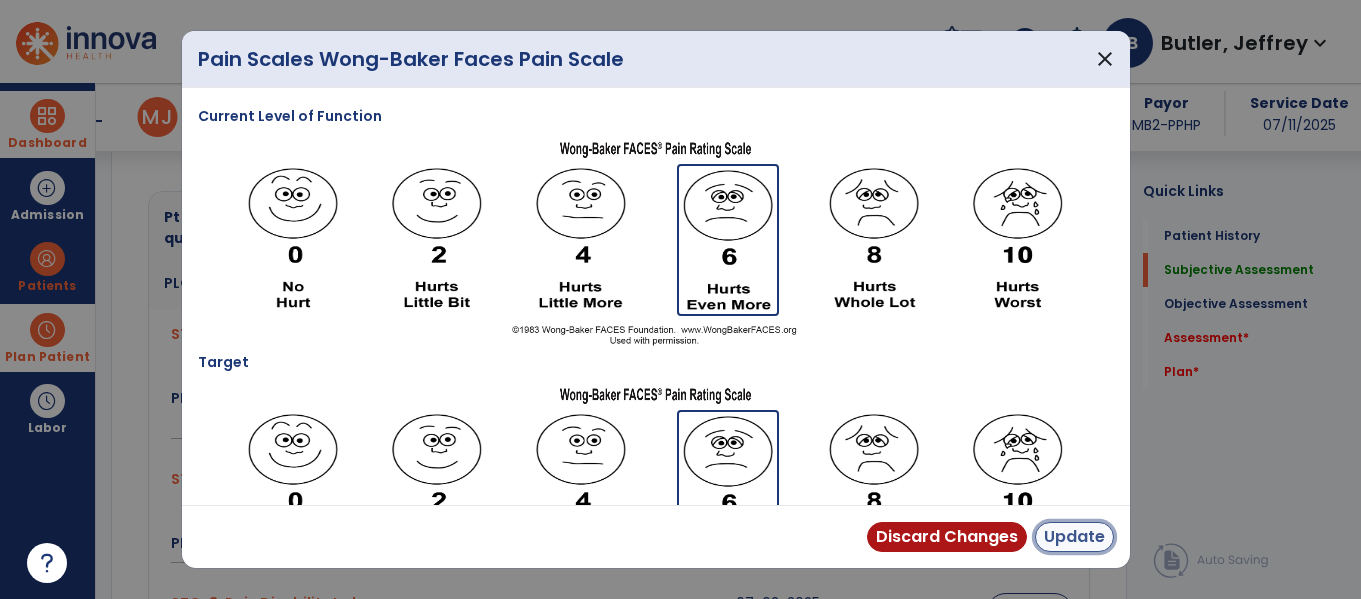 click on "Update" at bounding box center (1074, 537) 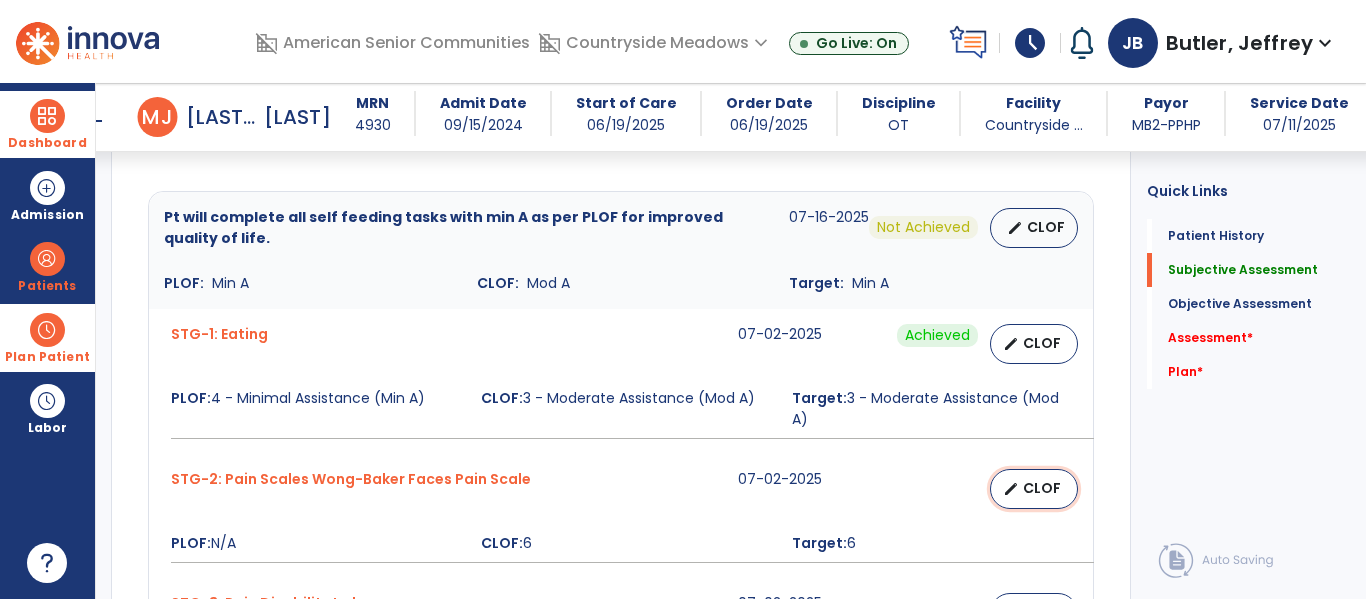 click on "CLOF" at bounding box center [1042, 488] 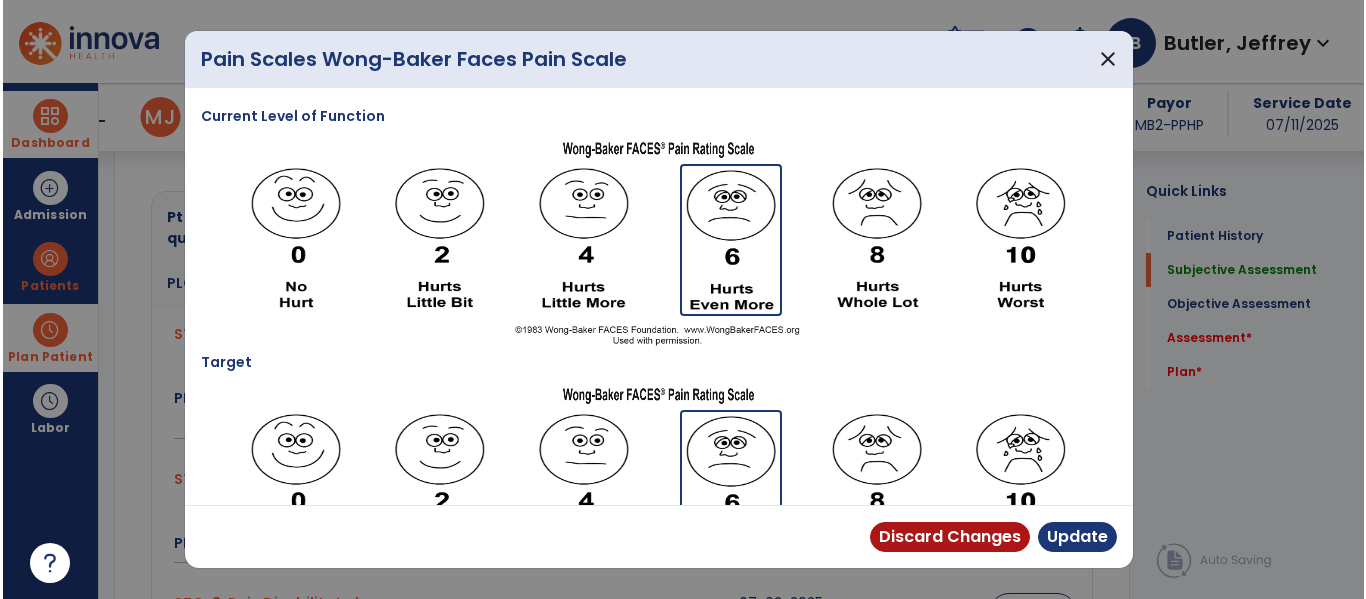 scroll, scrollTop: 883, scrollLeft: 0, axis: vertical 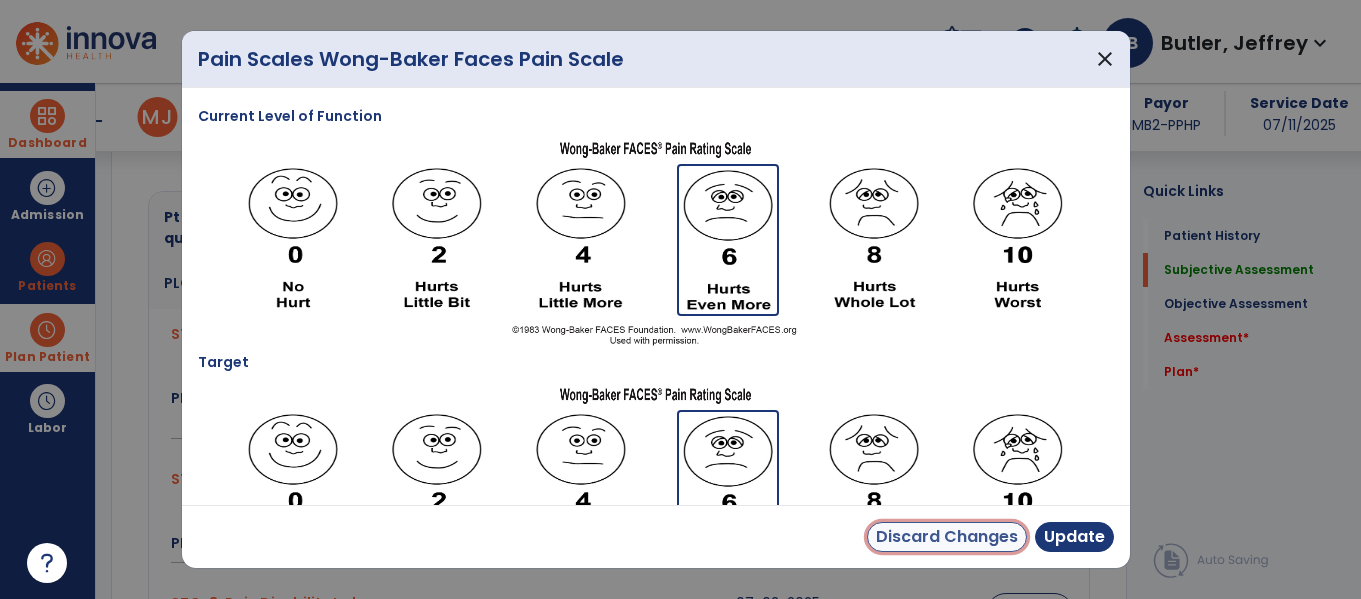click on "Discard Changes" at bounding box center (947, 537) 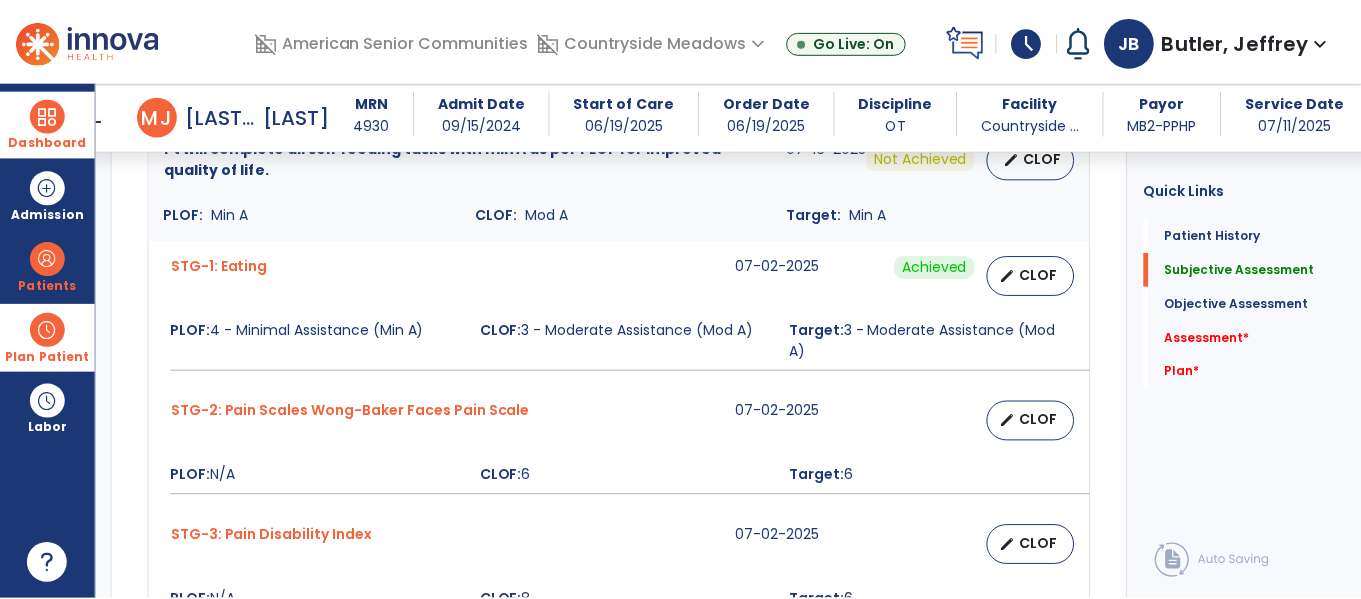 scroll, scrollTop: 955, scrollLeft: 0, axis: vertical 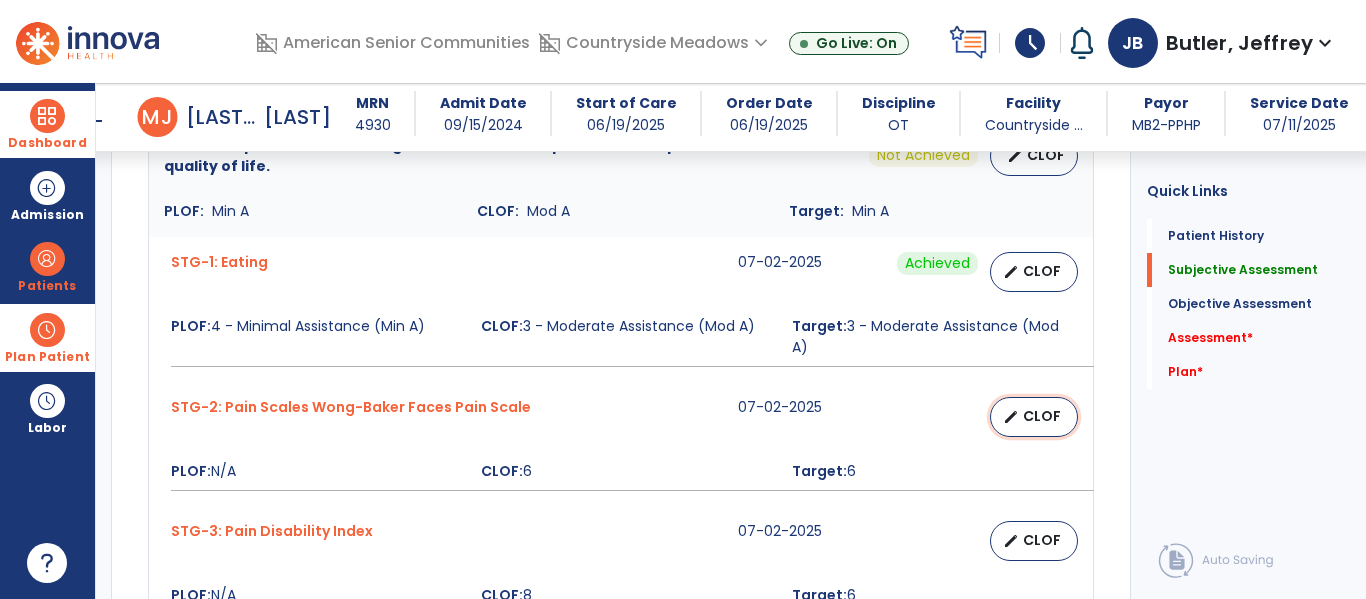 click on "edit   CLOF" at bounding box center [1034, 417] 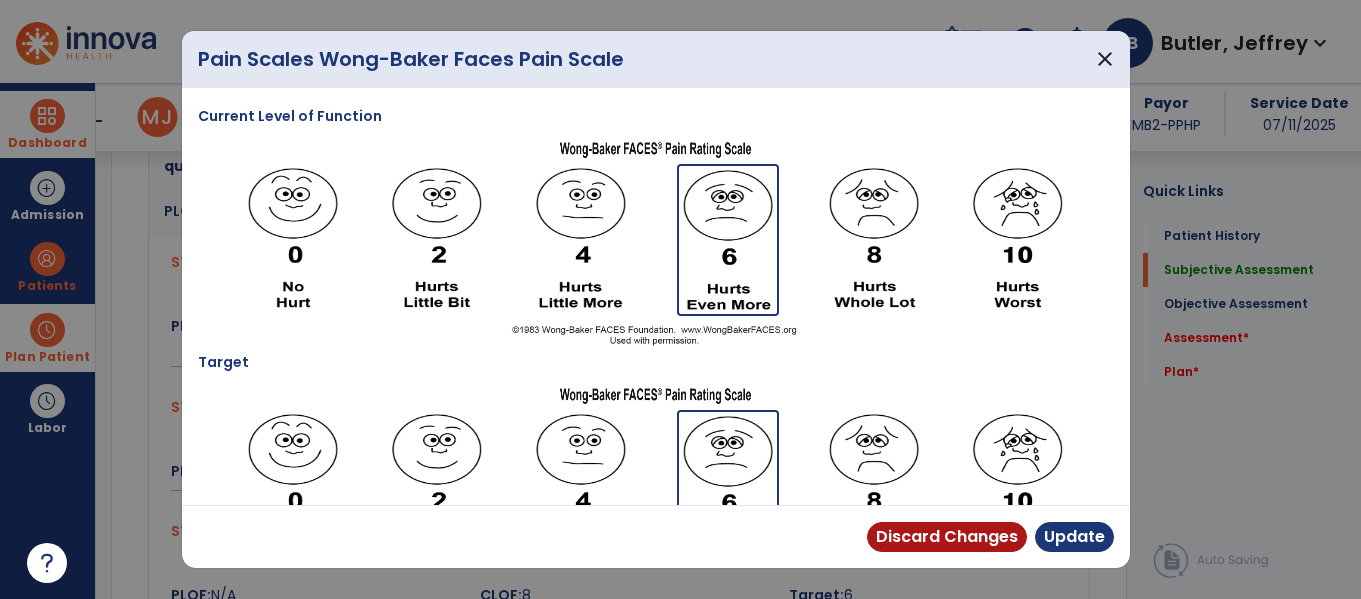 scroll, scrollTop: 955, scrollLeft: 0, axis: vertical 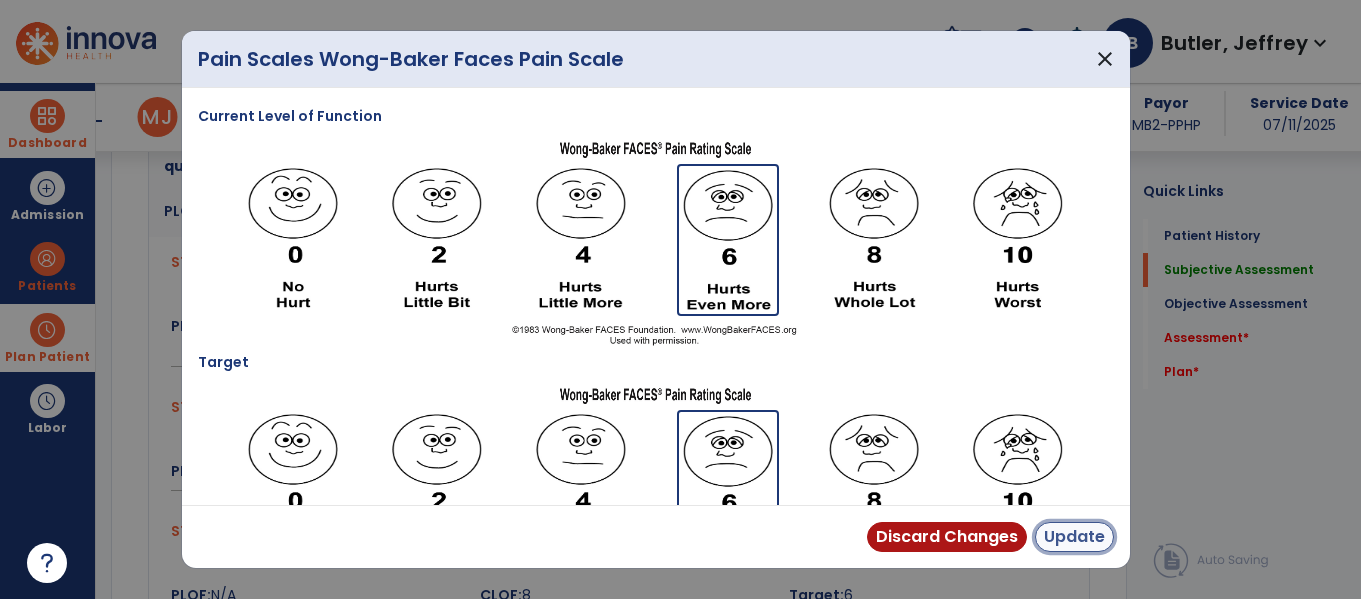 click on "Update" at bounding box center [1074, 537] 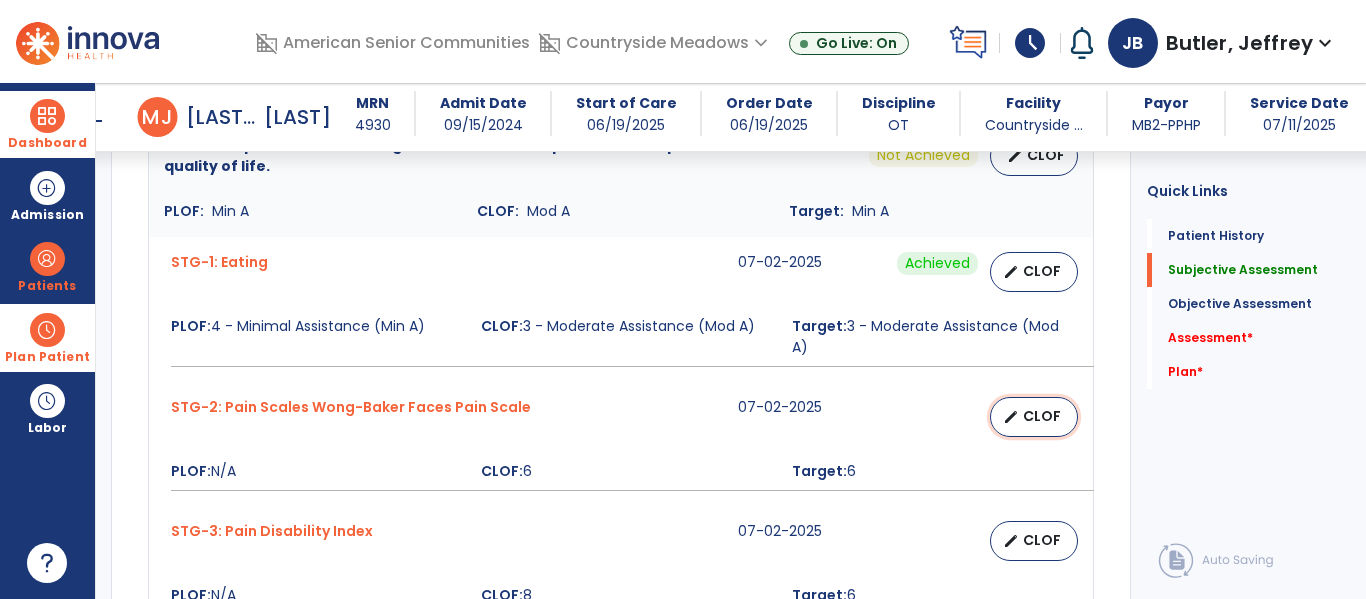 click on "CLOF" at bounding box center (1042, 416) 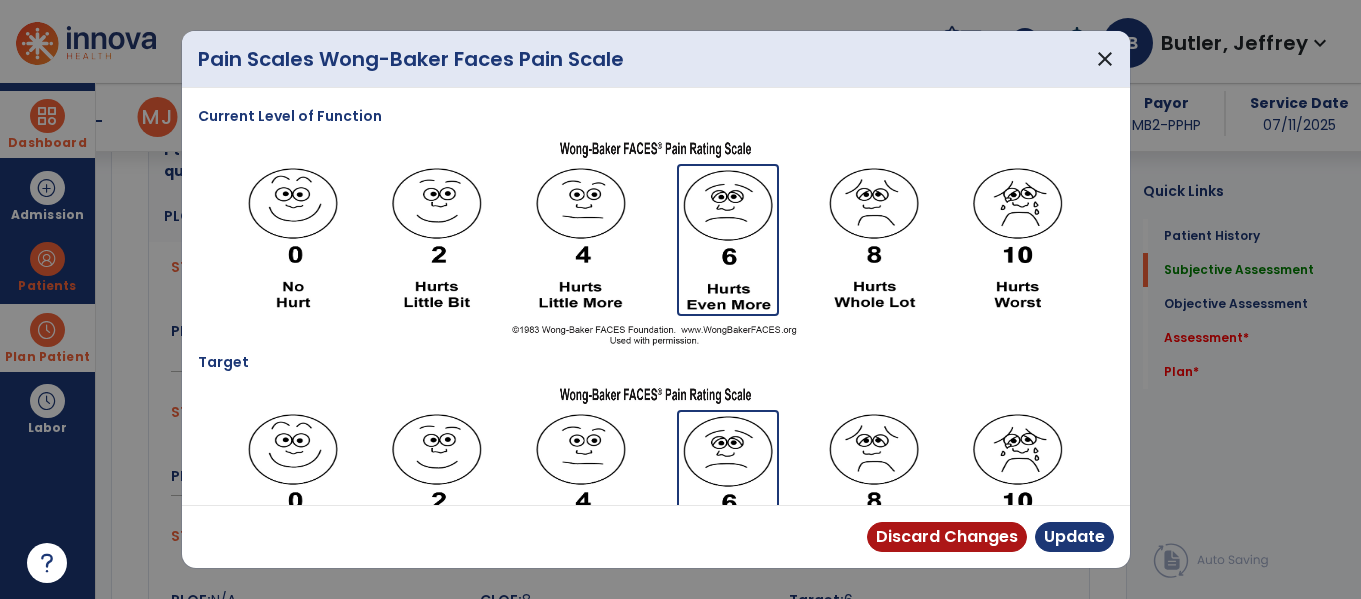 scroll, scrollTop: 955, scrollLeft: 0, axis: vertical 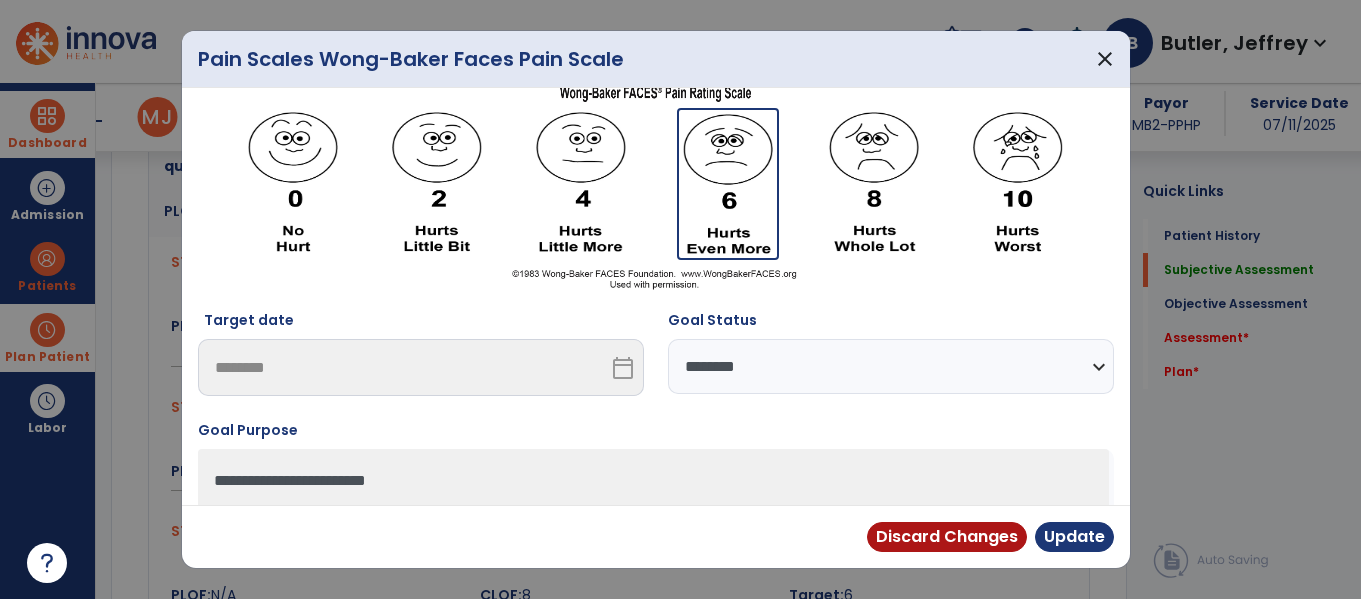 click on "**********" at bounding box center [891, 366] 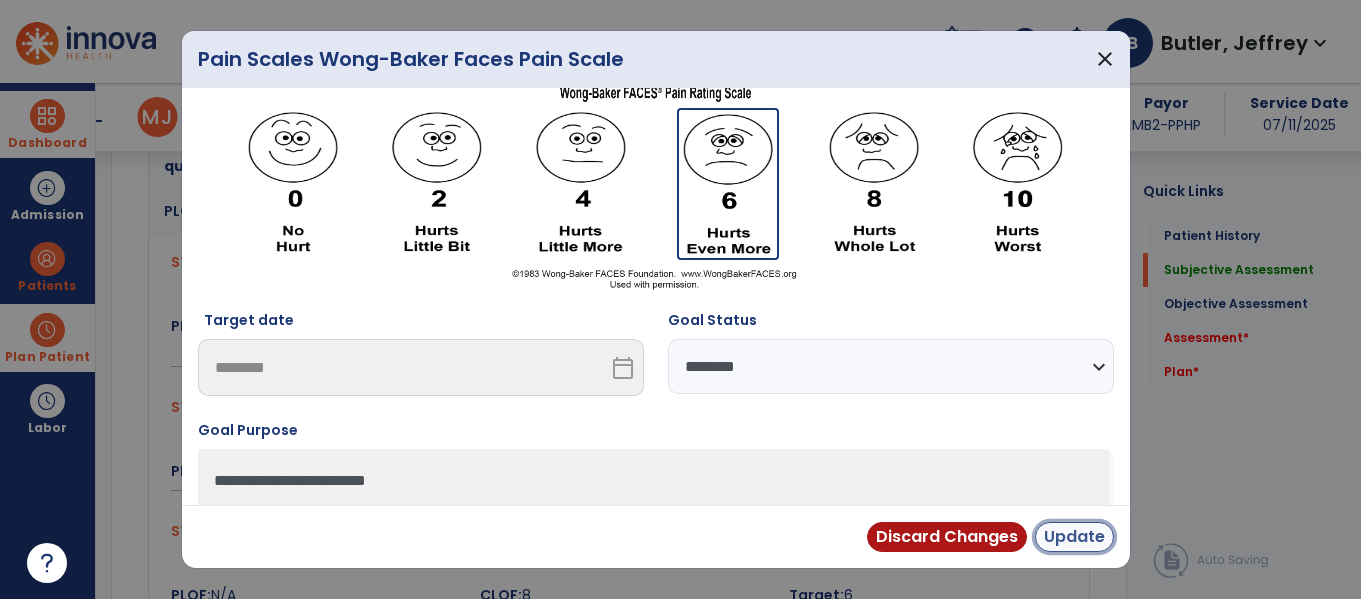 click on "Update" at bounding box center [1074, 537] 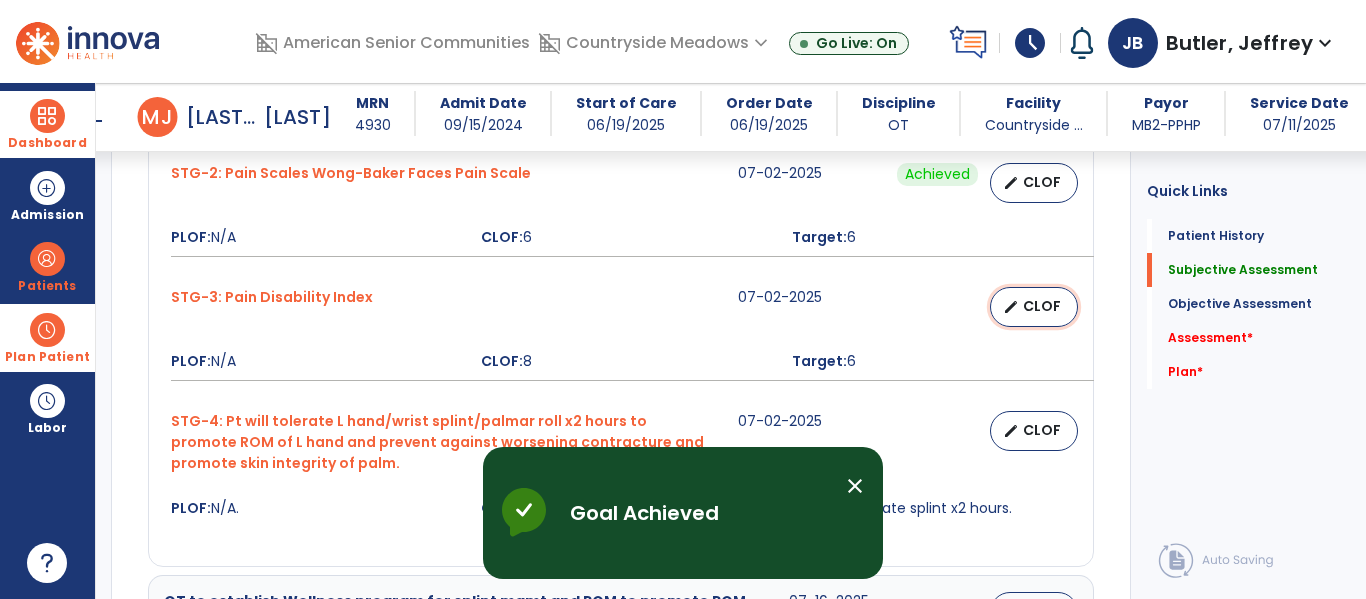 click on "CLOF" at bounding box center [1042, 306] 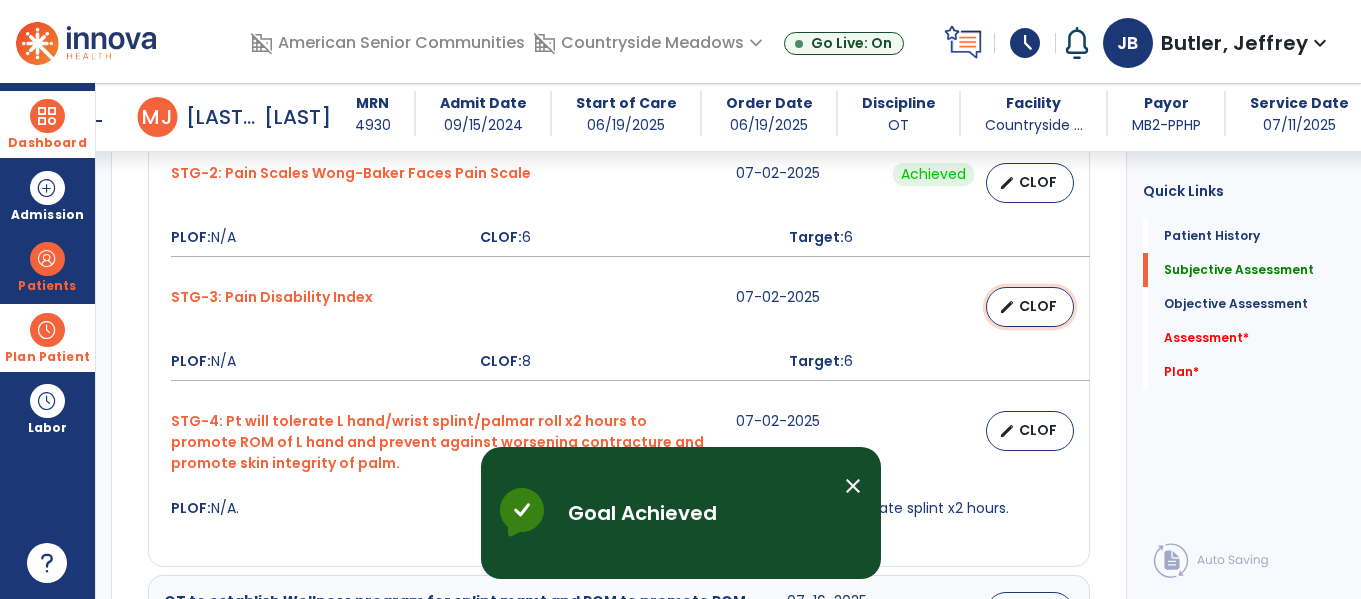 select on "********" 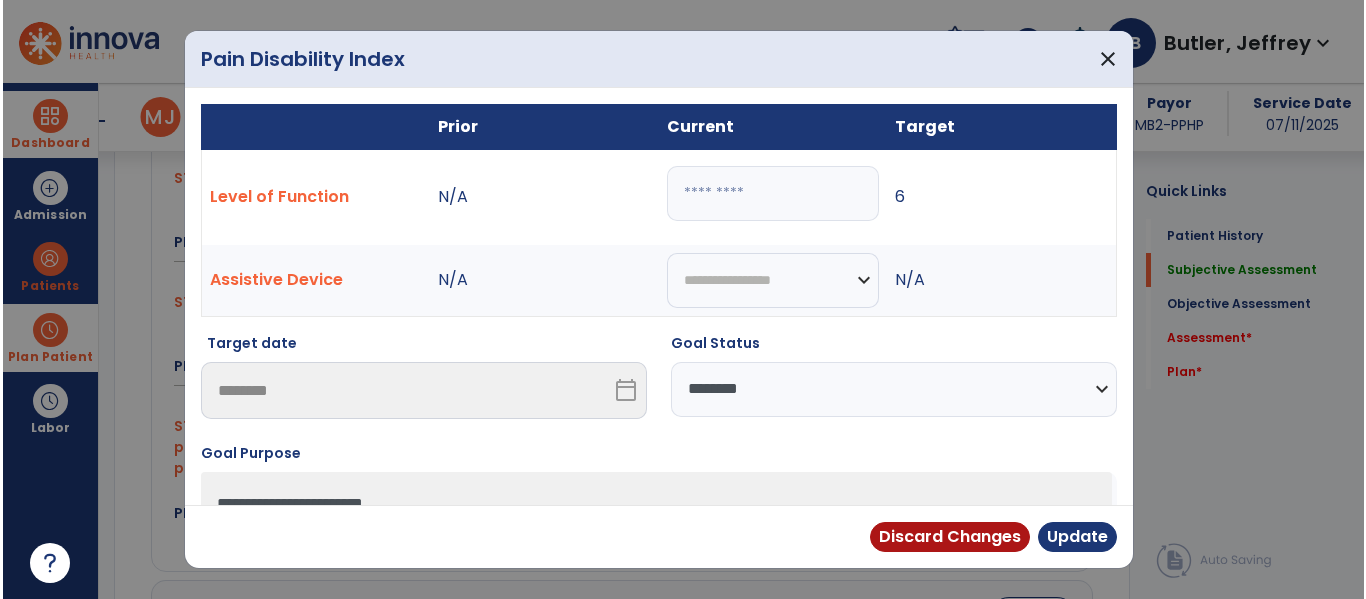 scroll, scrollTop: 1189, scrollLeft: 0, axis: vertical 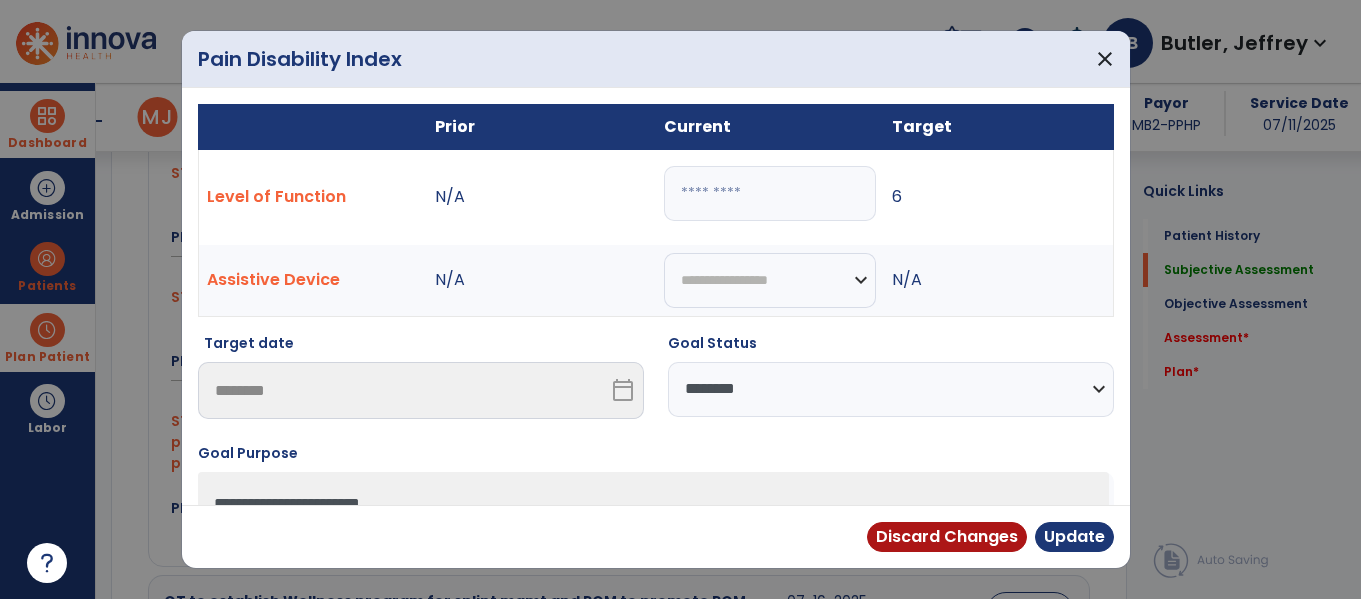 click on "*" at bounding box center (770, 193) 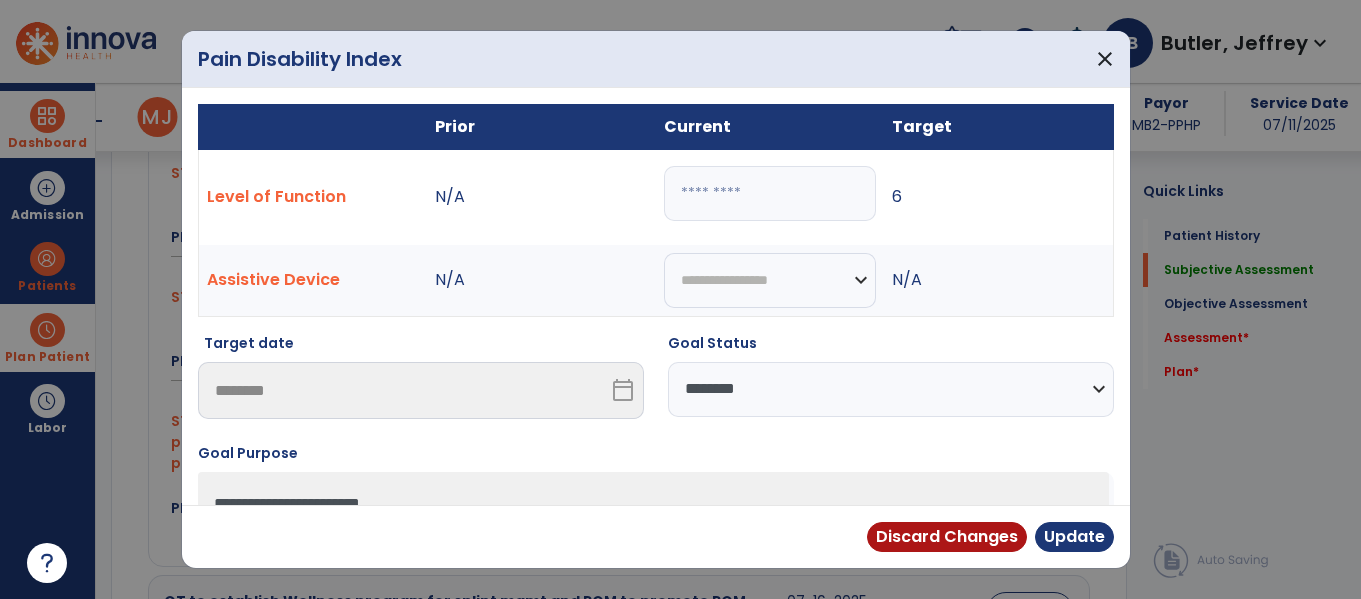 type on "*" 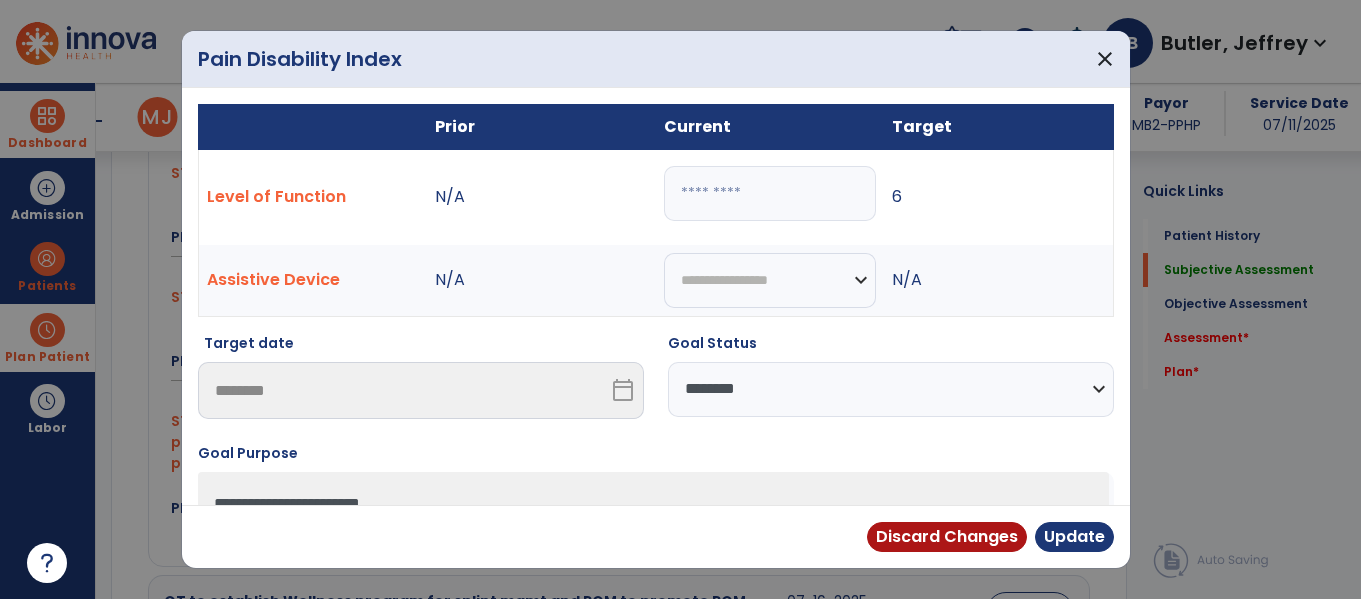 click on "**********" at bounding box center (891, 389) 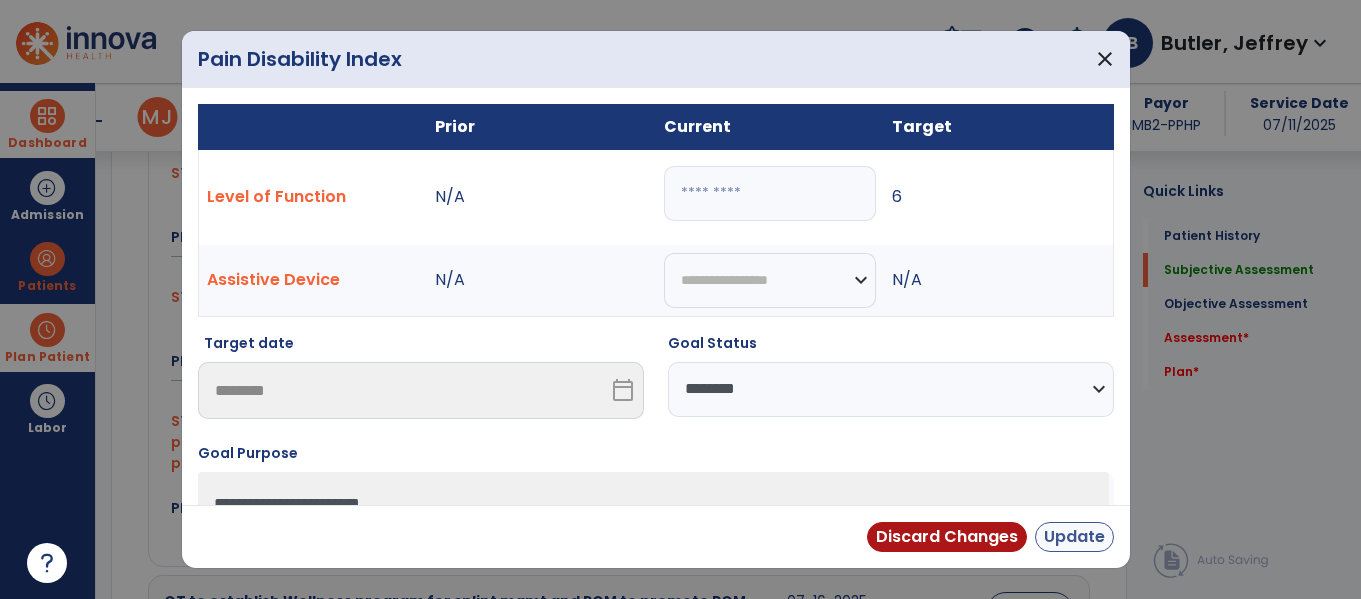 click on "Update" at bounding box center (1074, 537) 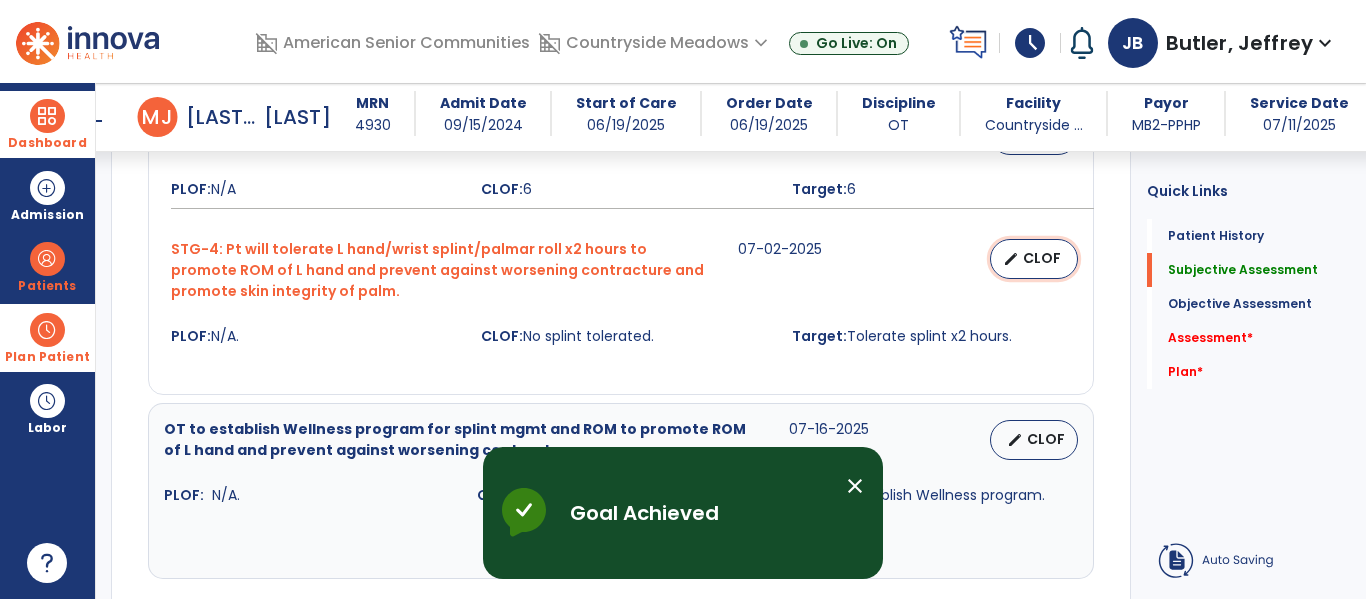 click on "CLOF" at bounding box center (1042, 258) 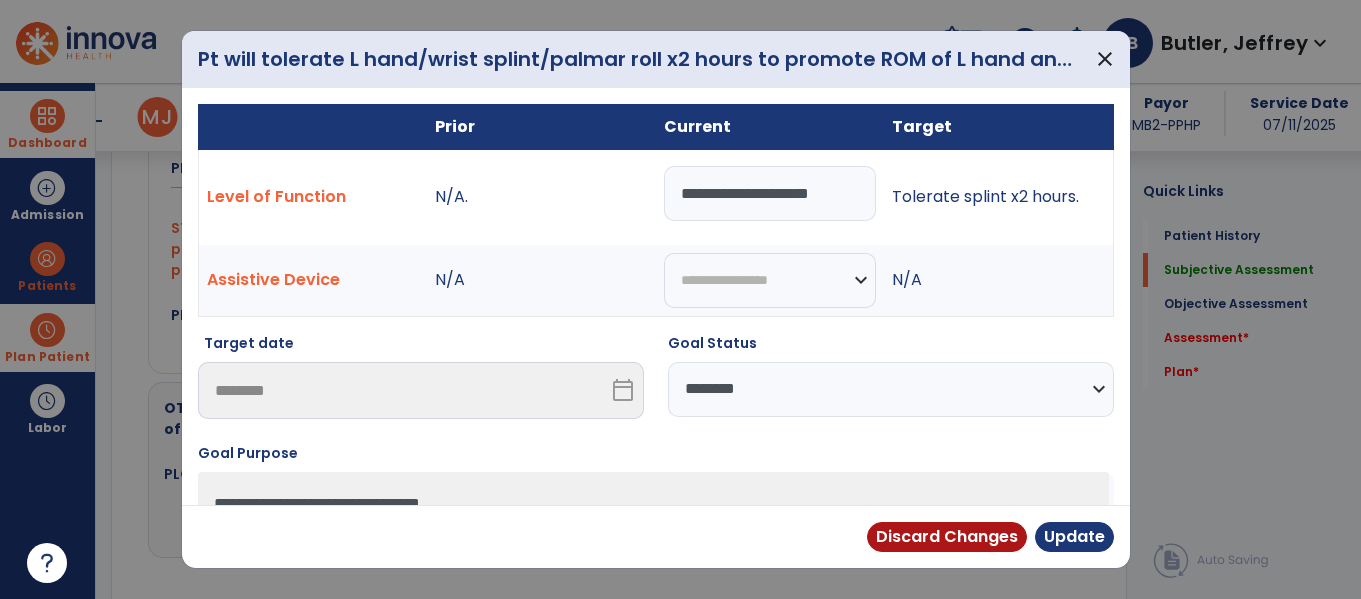 scroll, scrollTop: 508, scrollLeft: 0, axis: vertical 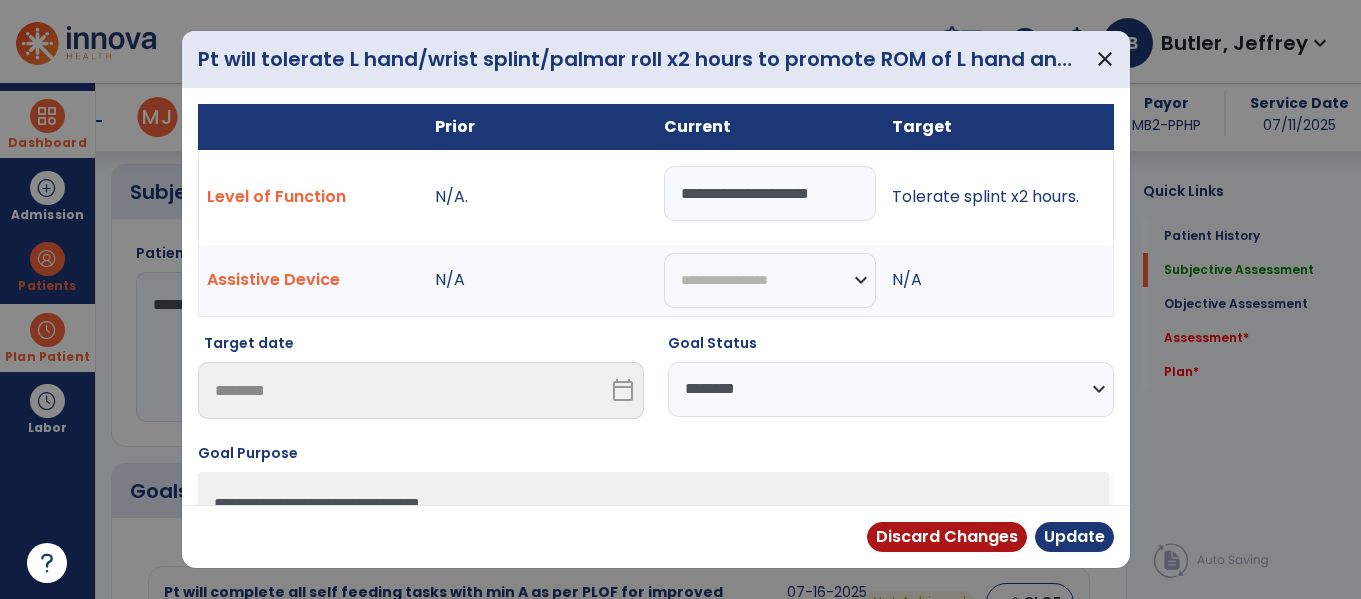 click on "**********" at bounding box center [770, 193] 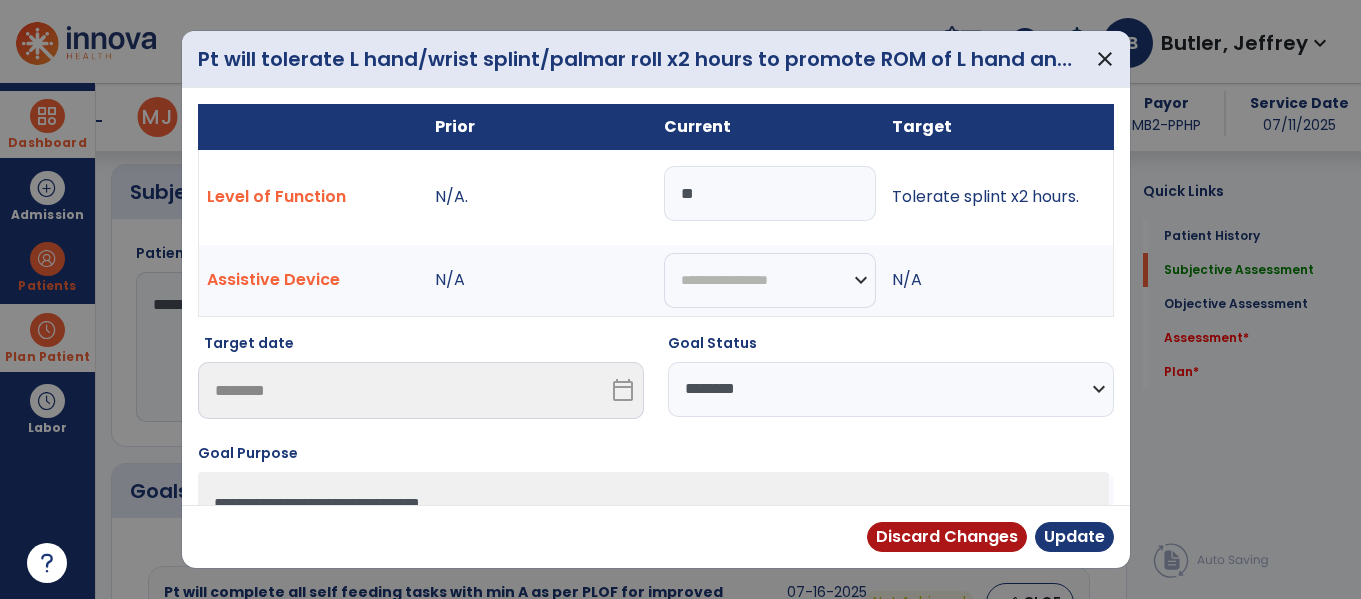 type on "*" 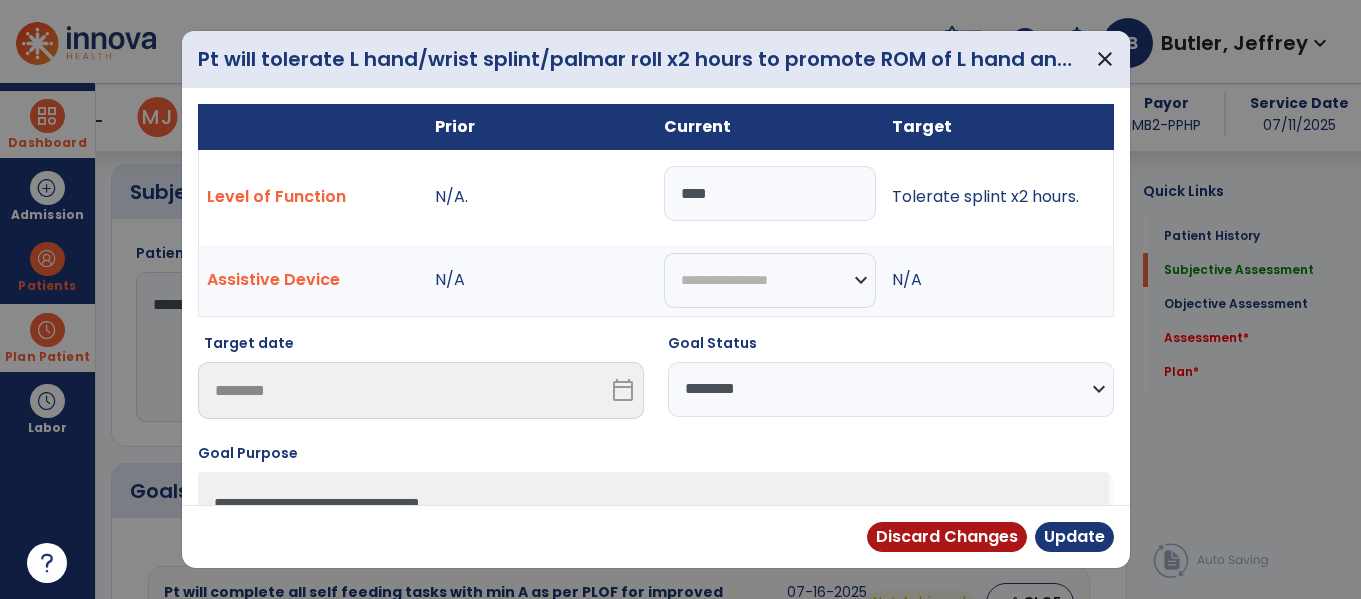 type on "*****" 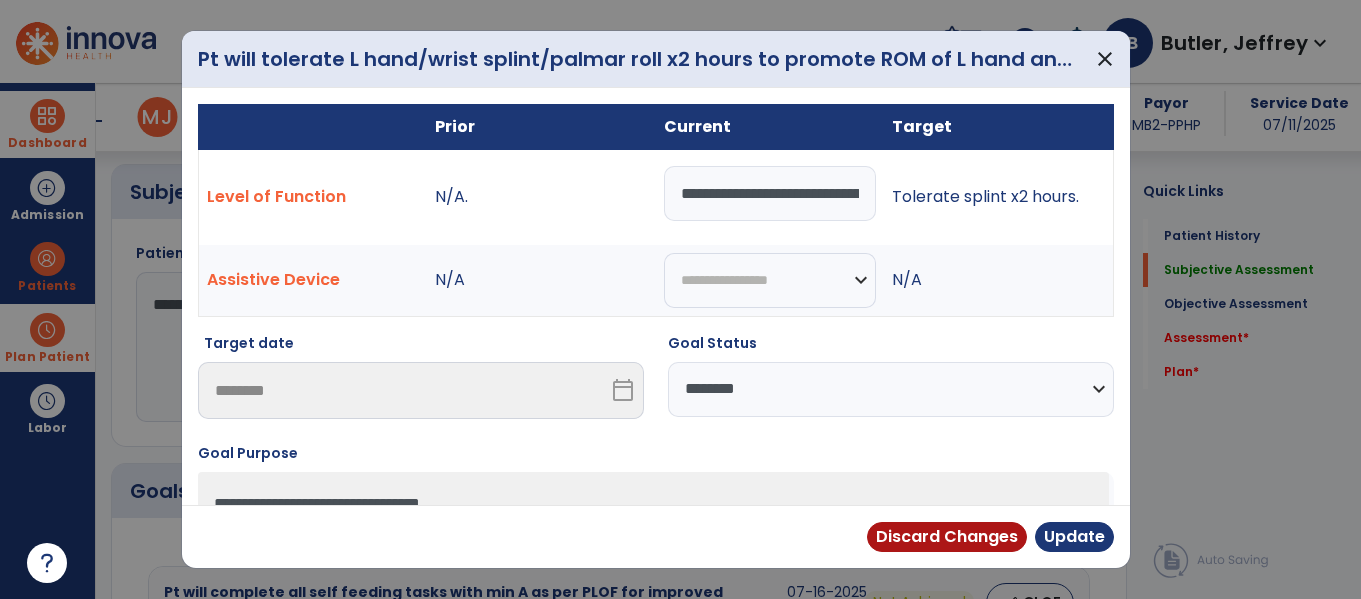 scroll, scrollTop: 0, scrollLeft: 227, axis: horizontal 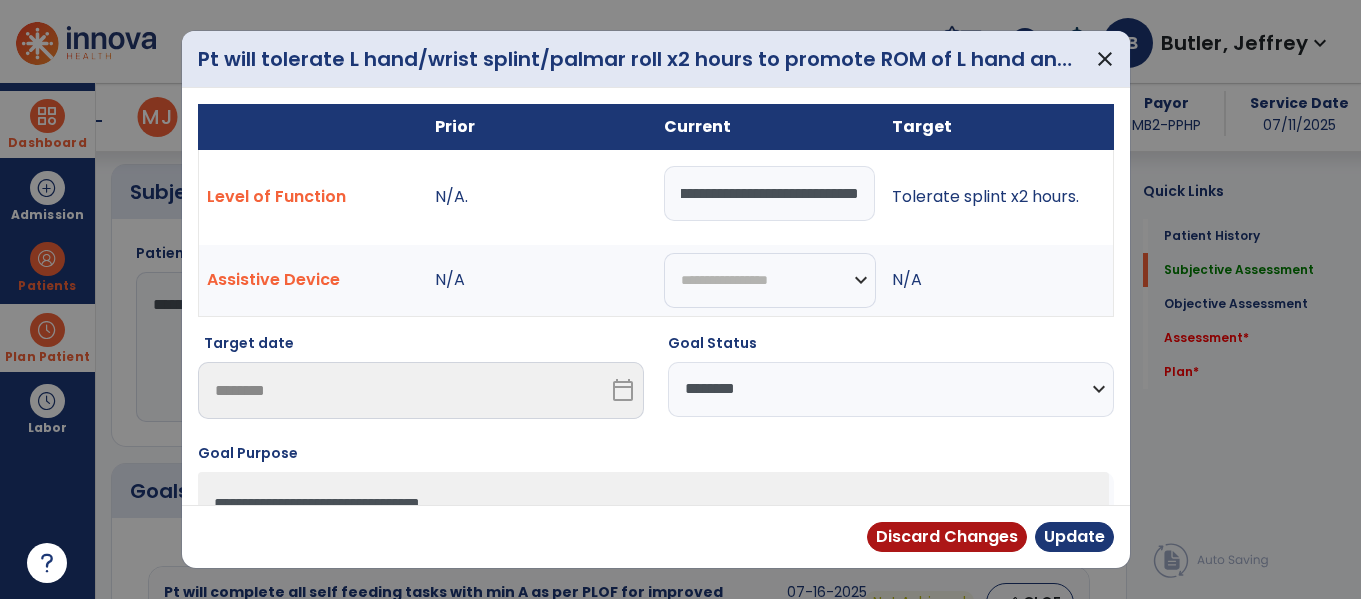type on "**********" 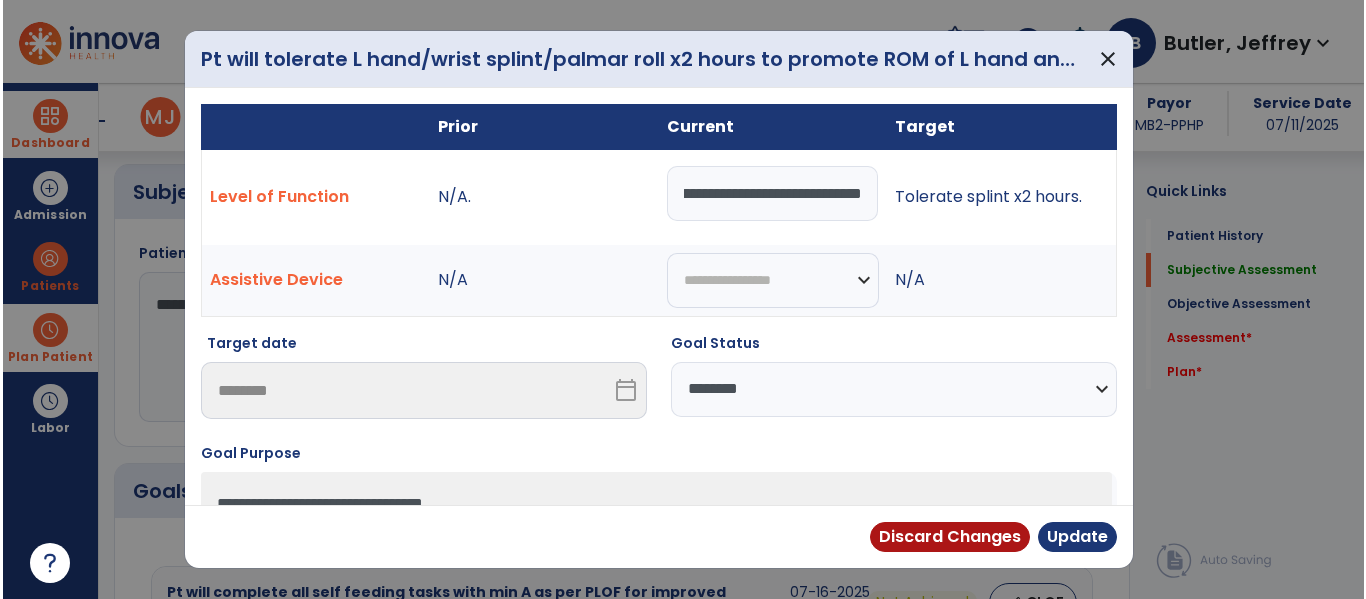 scroll, scrollTop: 0, scrollLeft: 0, axis: both 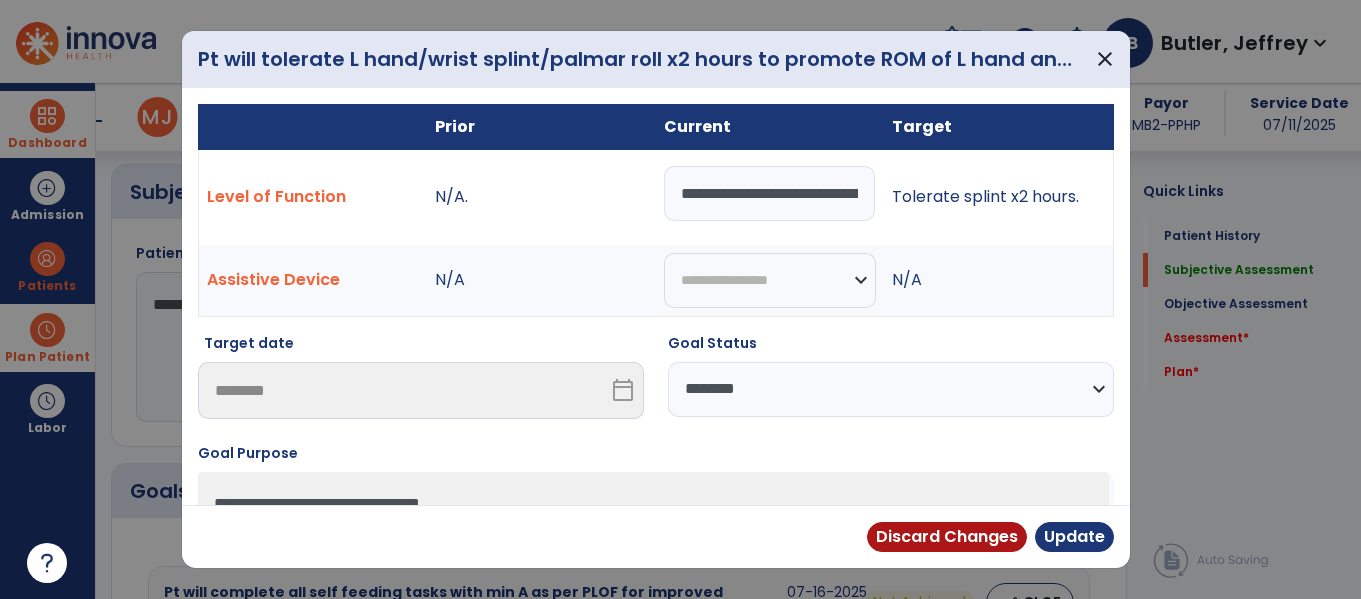 select on "********" 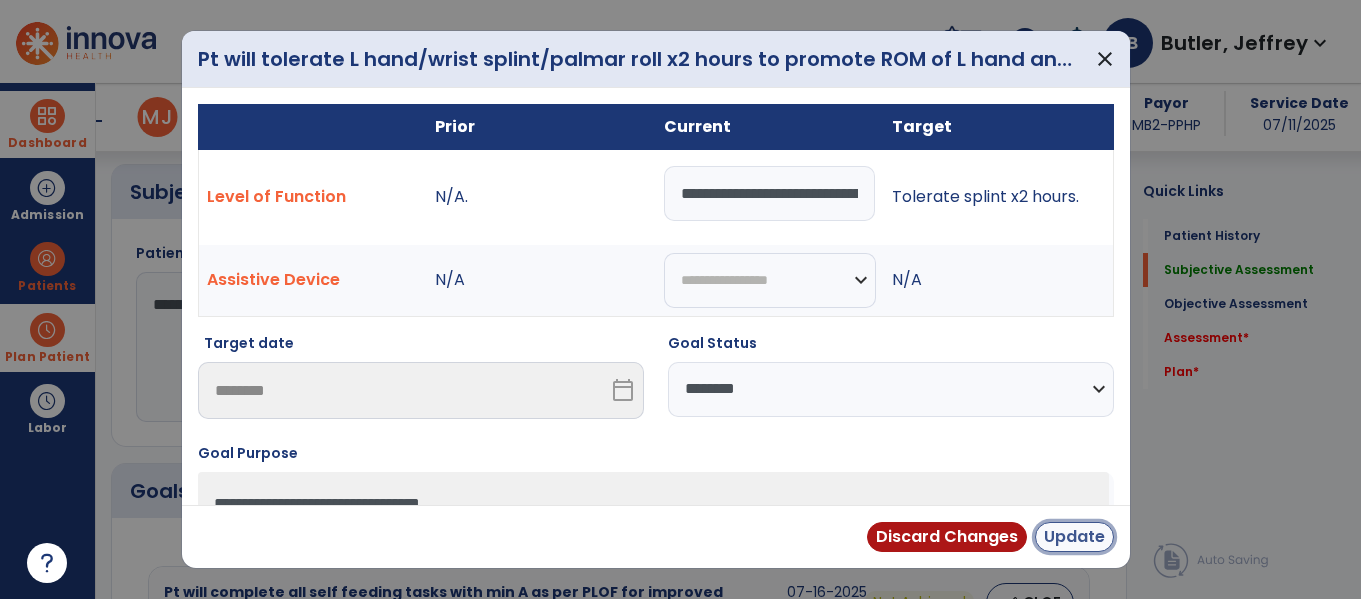click on "Update" at bounding box center [1074, 537] 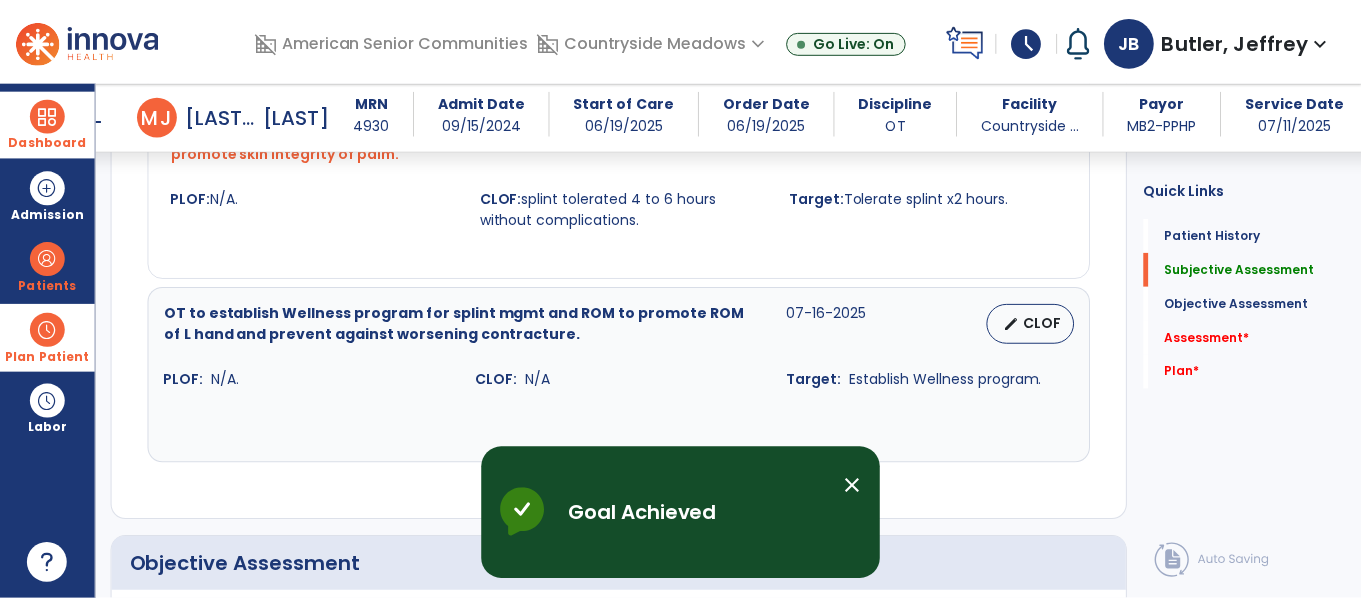 scroll, scrollTop: 1503, scrollLeft: 0, axis: vertical 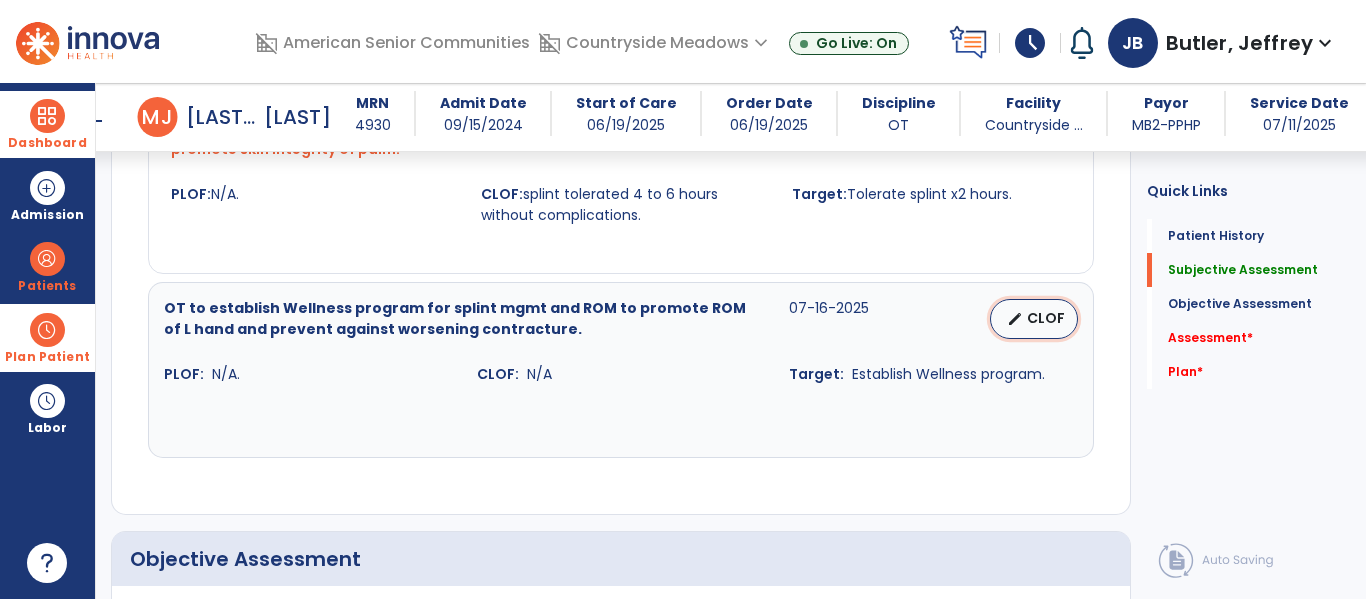 click on "CLOF" at bounding box center (1046, 318) 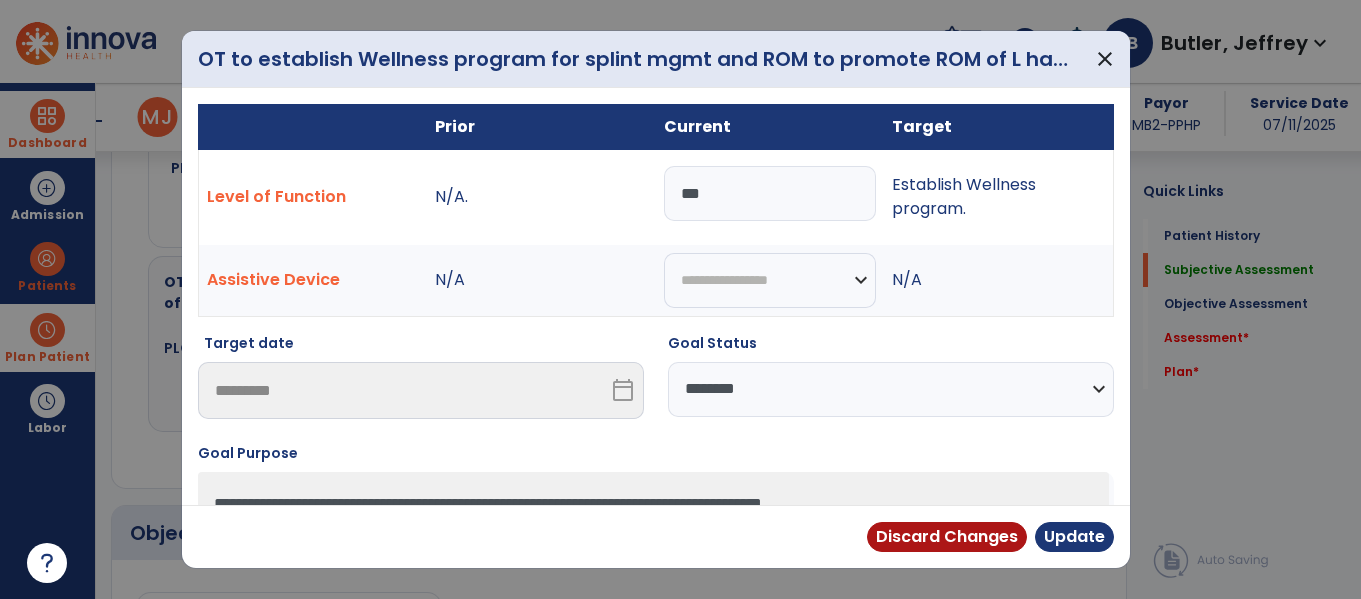 scroll, scrollTop: 1524, scrollLeft: 0, axis: vertical 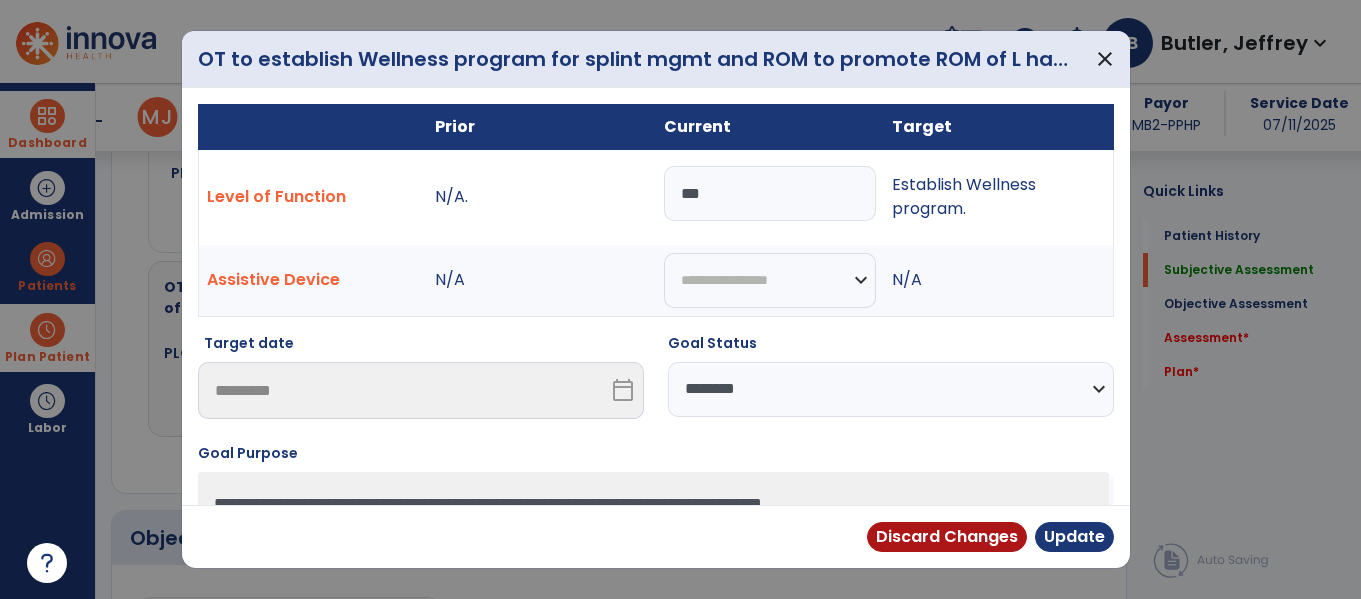 click on "***" at bounding box center (770, 193) 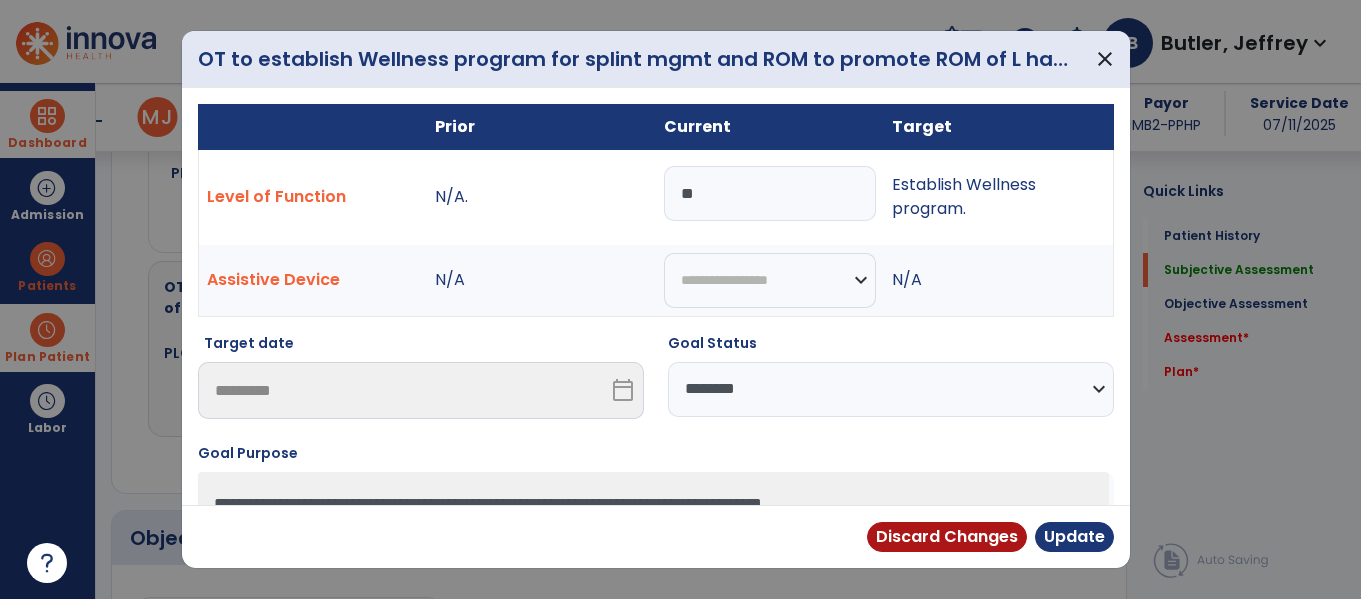 type on "*" 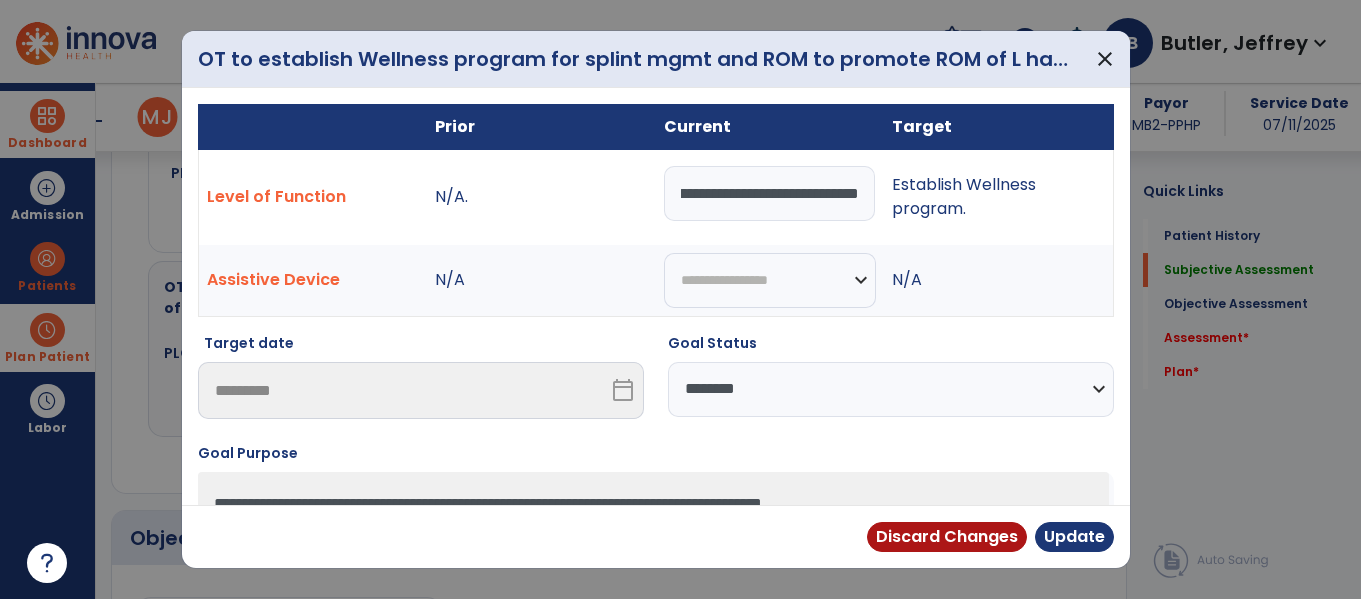 scroll, scrollTop: 0, scrollLeft: 247, axis: horizontal 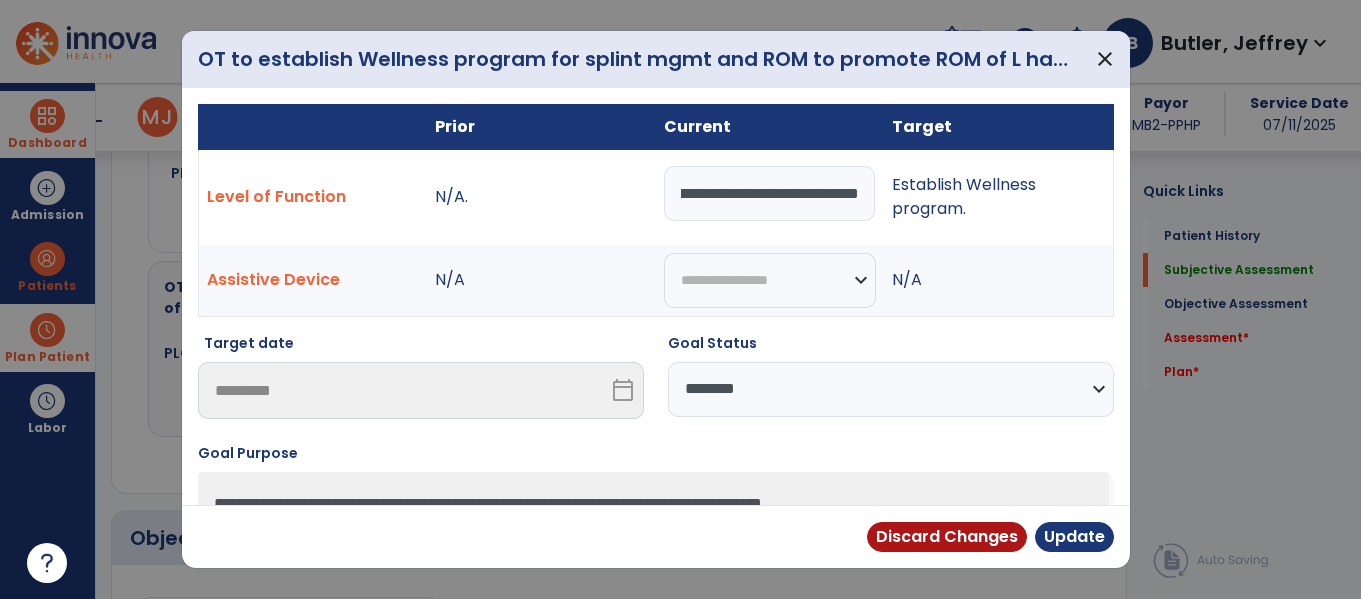 type on "**********" 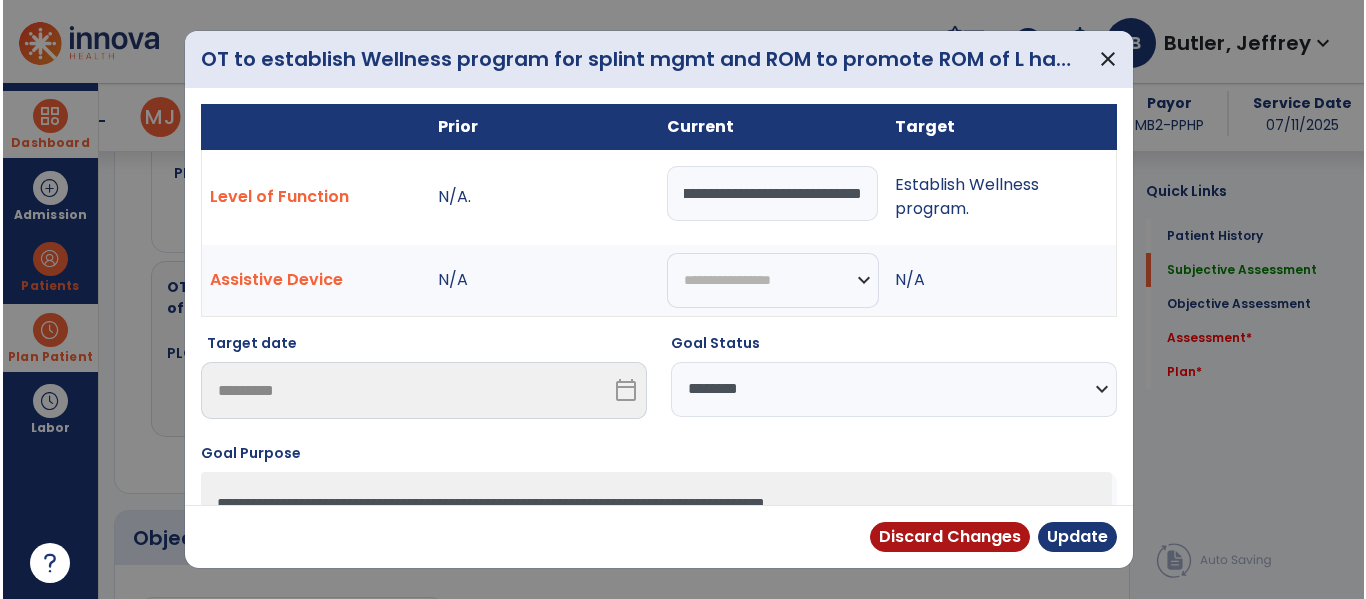 scroll, scrollTop: 0, scrollLeft: 0, axis: both 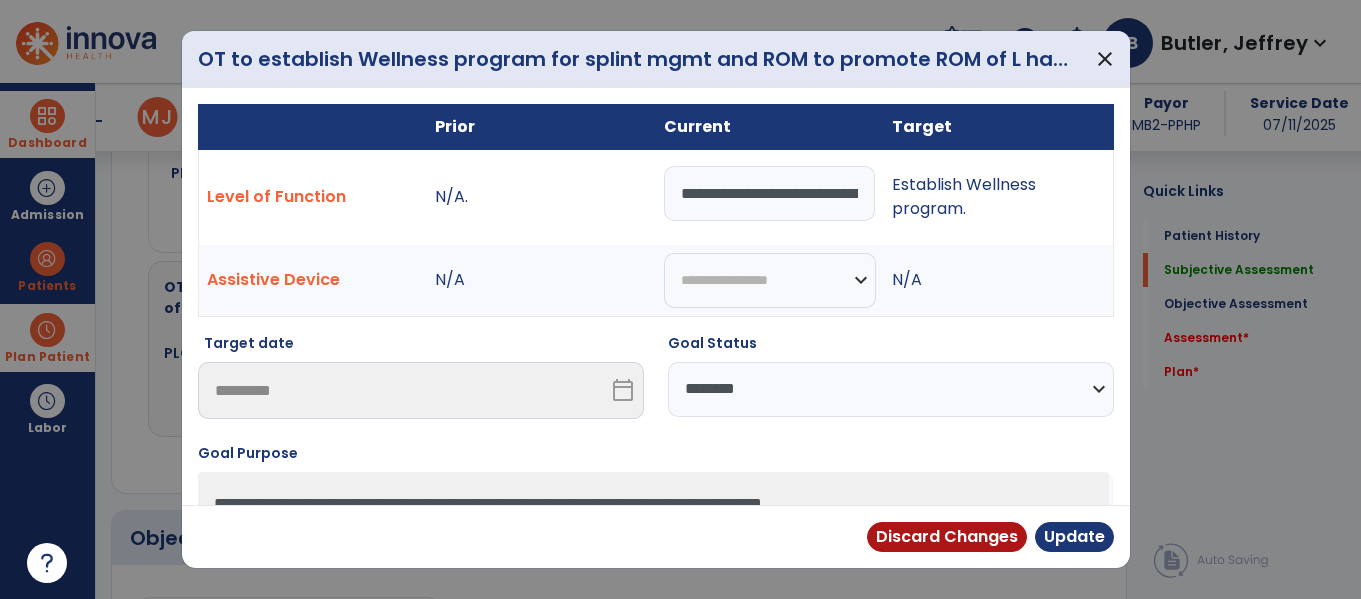 select on "********" 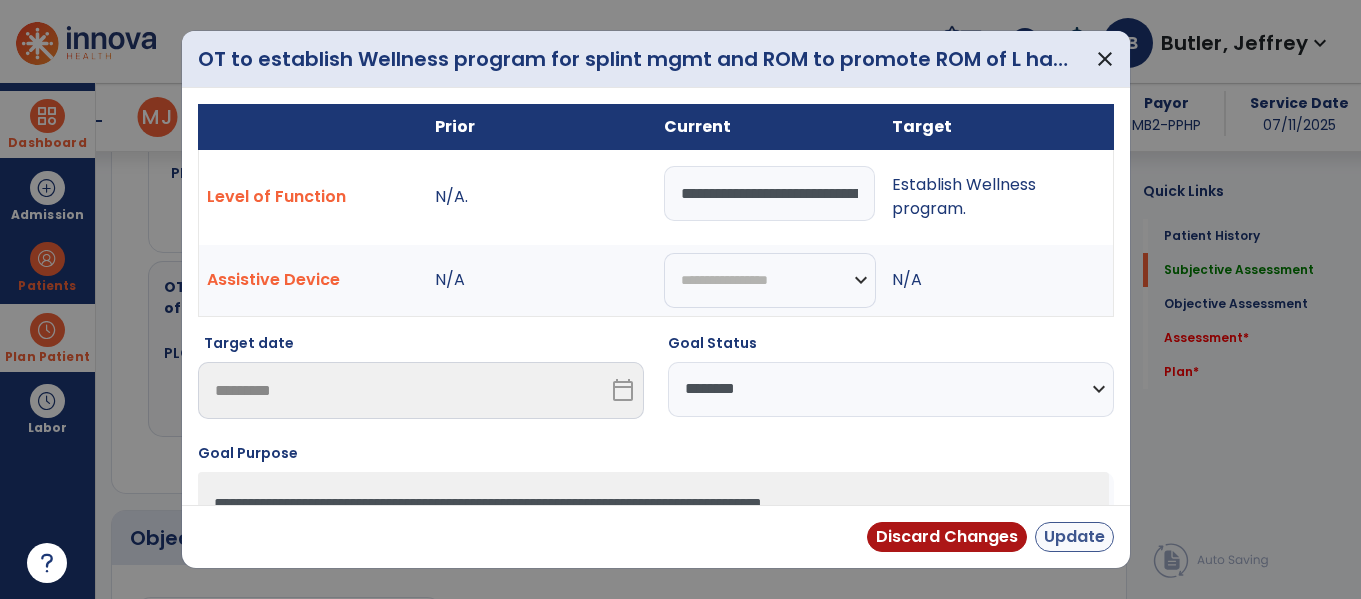 click on "Update" at bounding box center [1074, 537] 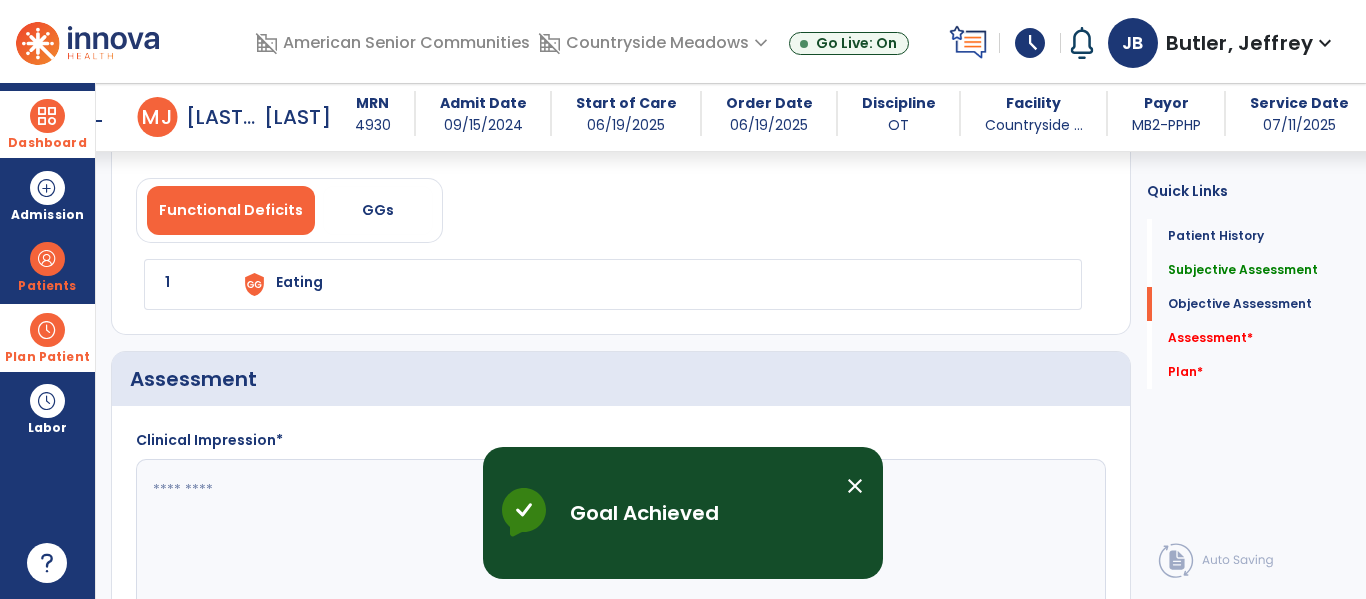 click on "Eating" at bounding box center [646, 284] 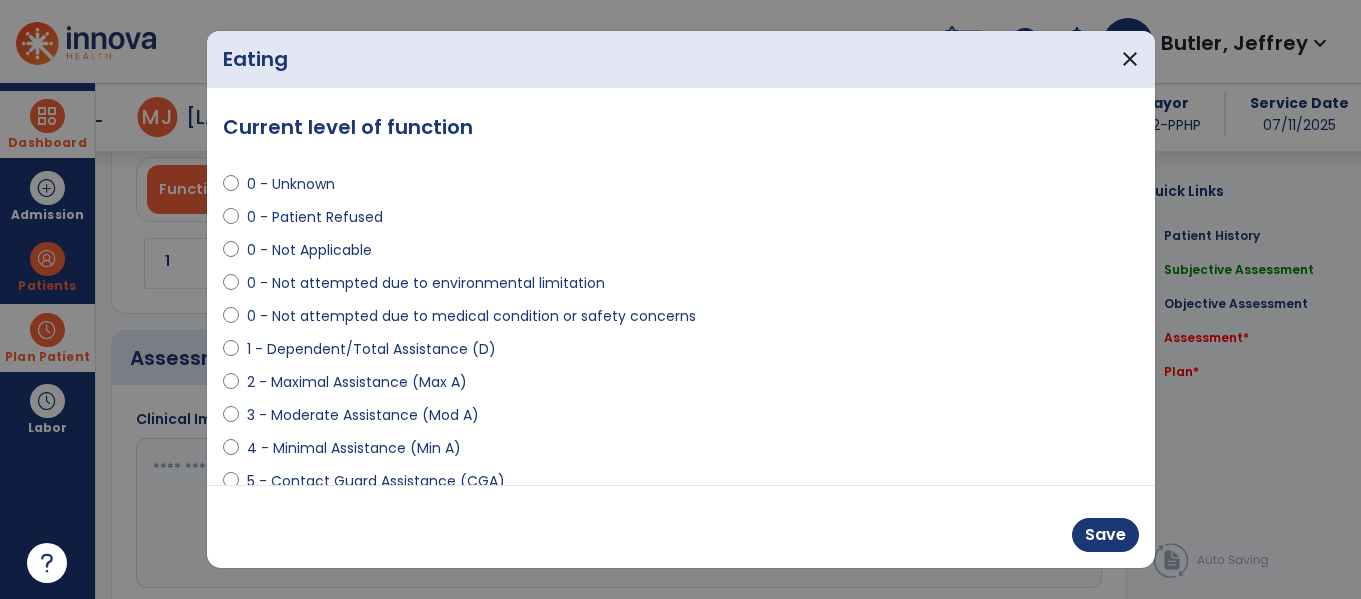 scroll, scrollTop: 1985, scrollLeft: 0, axis: vertical 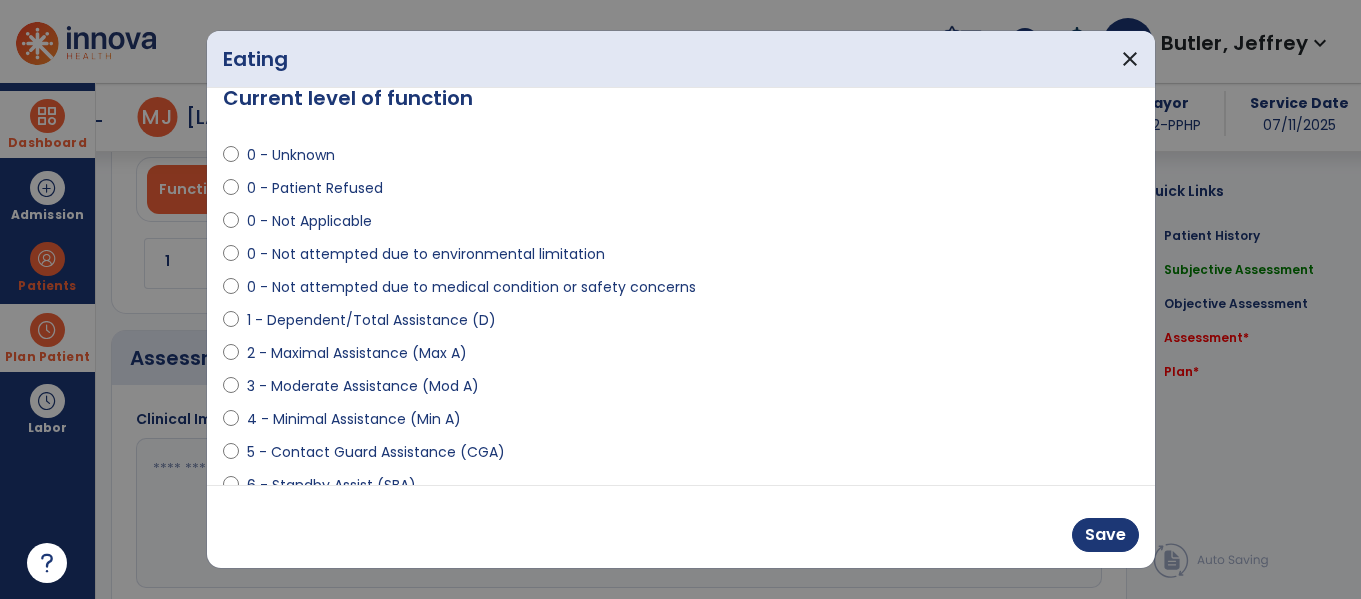 click on "3 - Moderate Assistance (Mod A)" at bounding box center (363, 386) 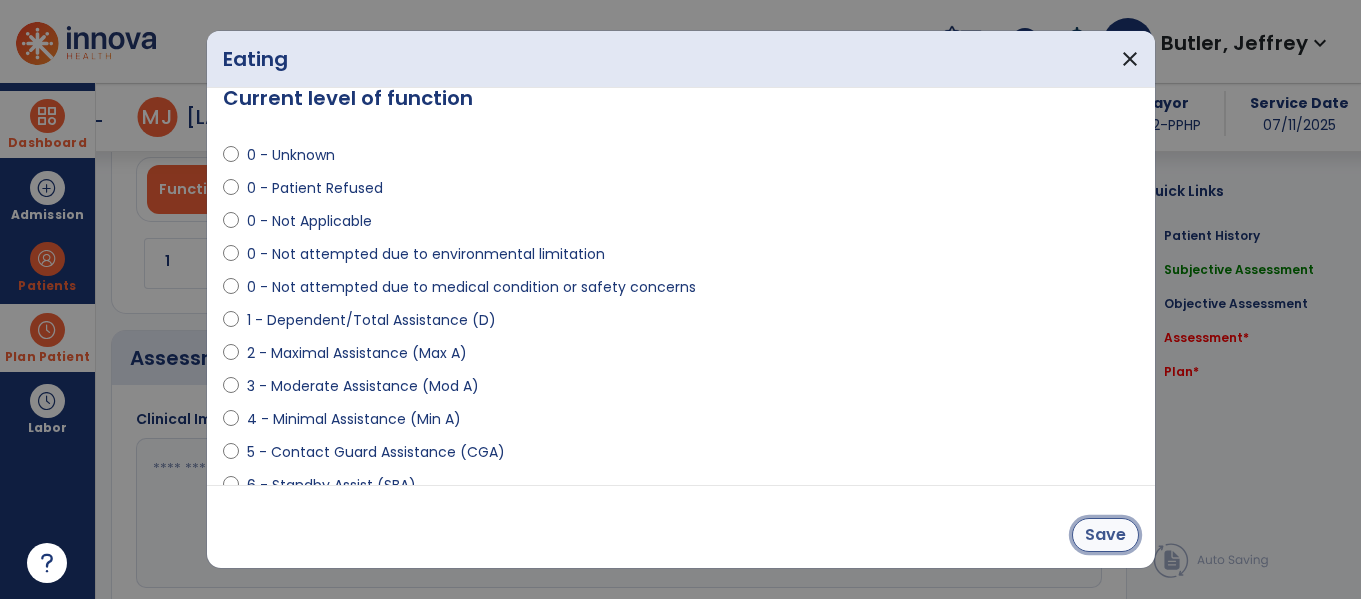 click on "Save" at bounding box center [1105, 535] 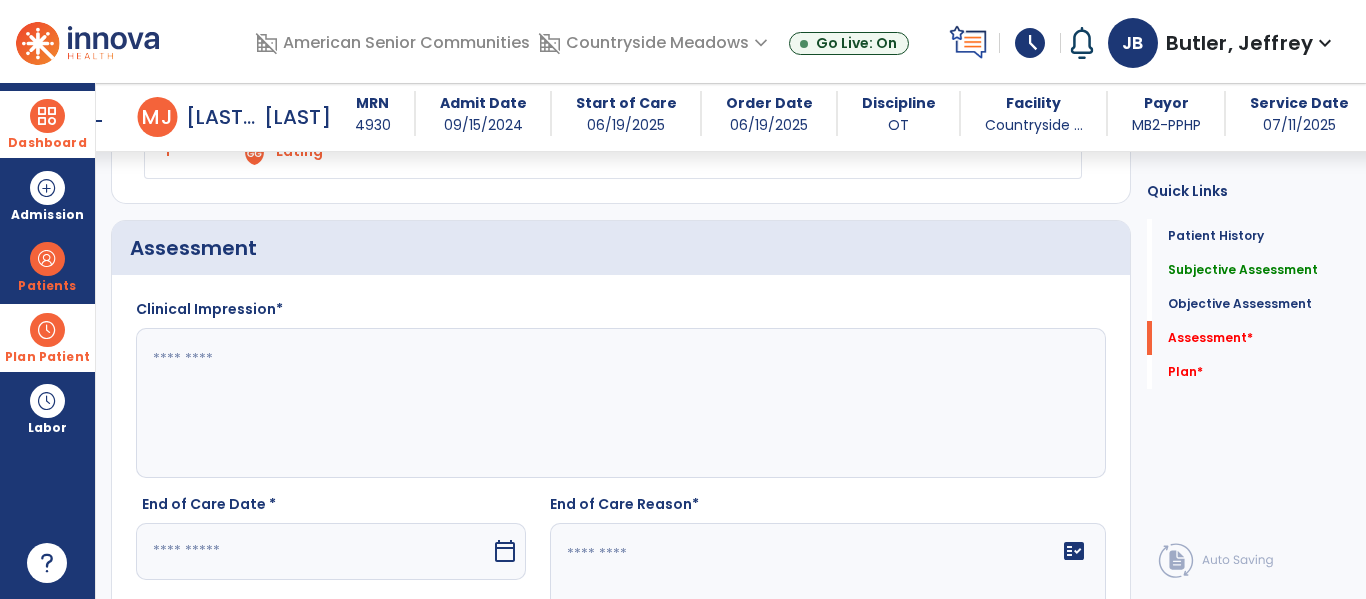 scroll, scrollTop: 2104, scrollLeft: 0, axis: vertical 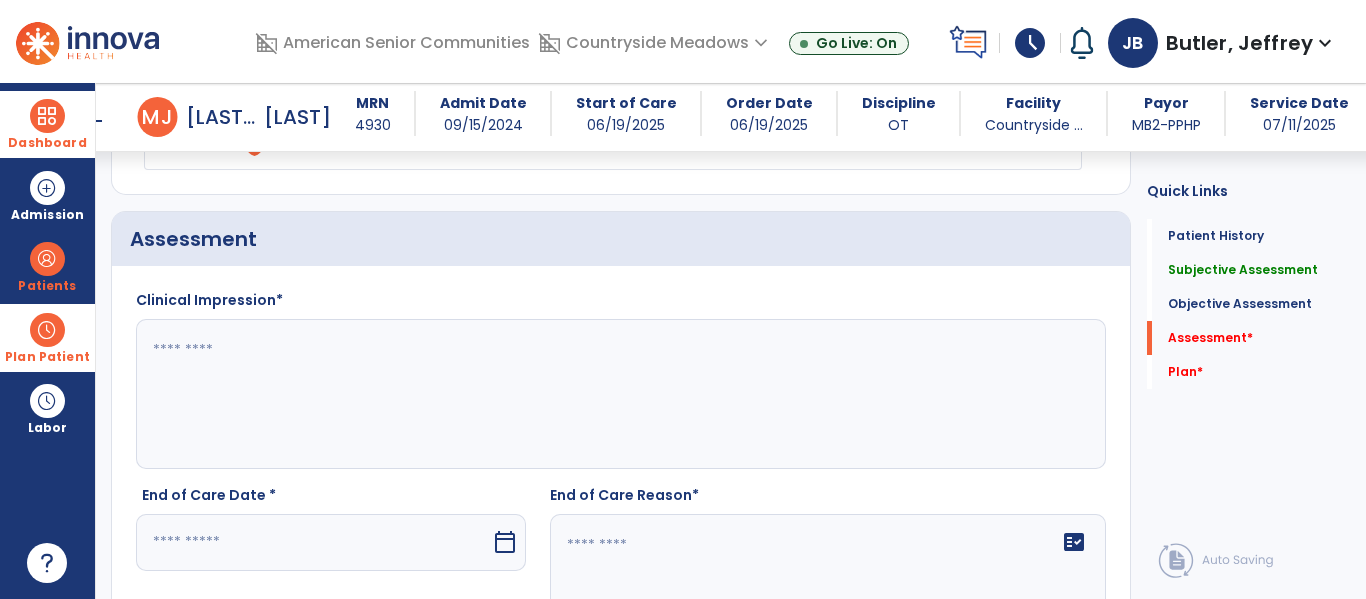 click 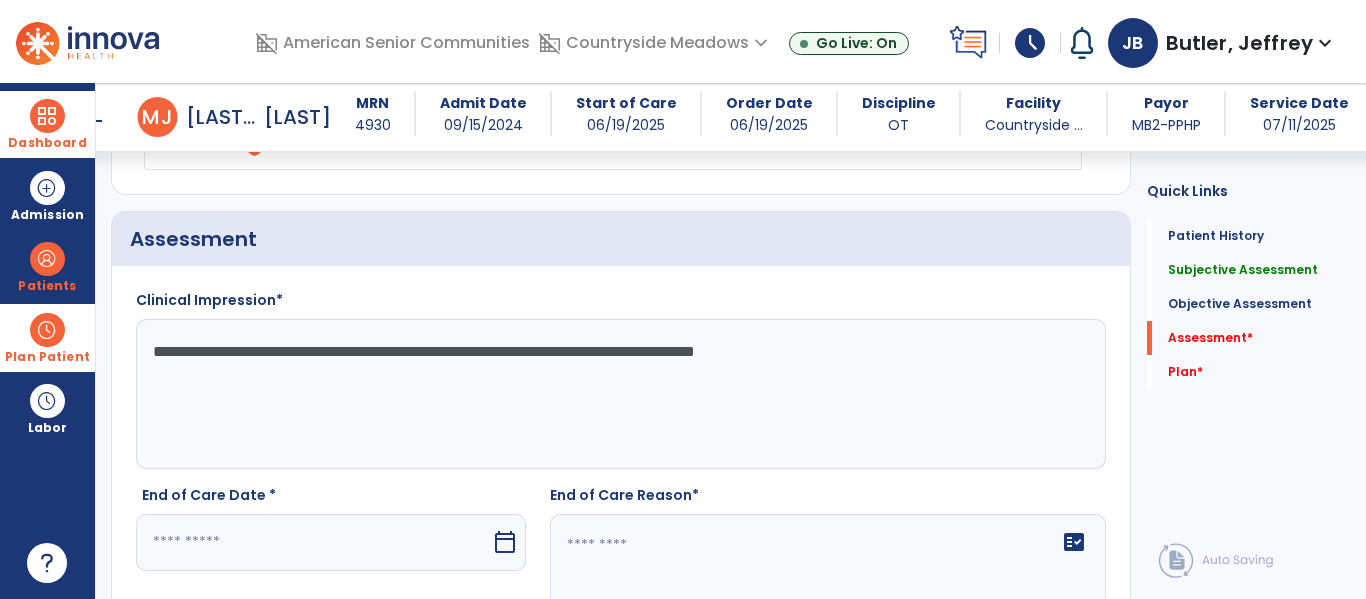 click on "**********" 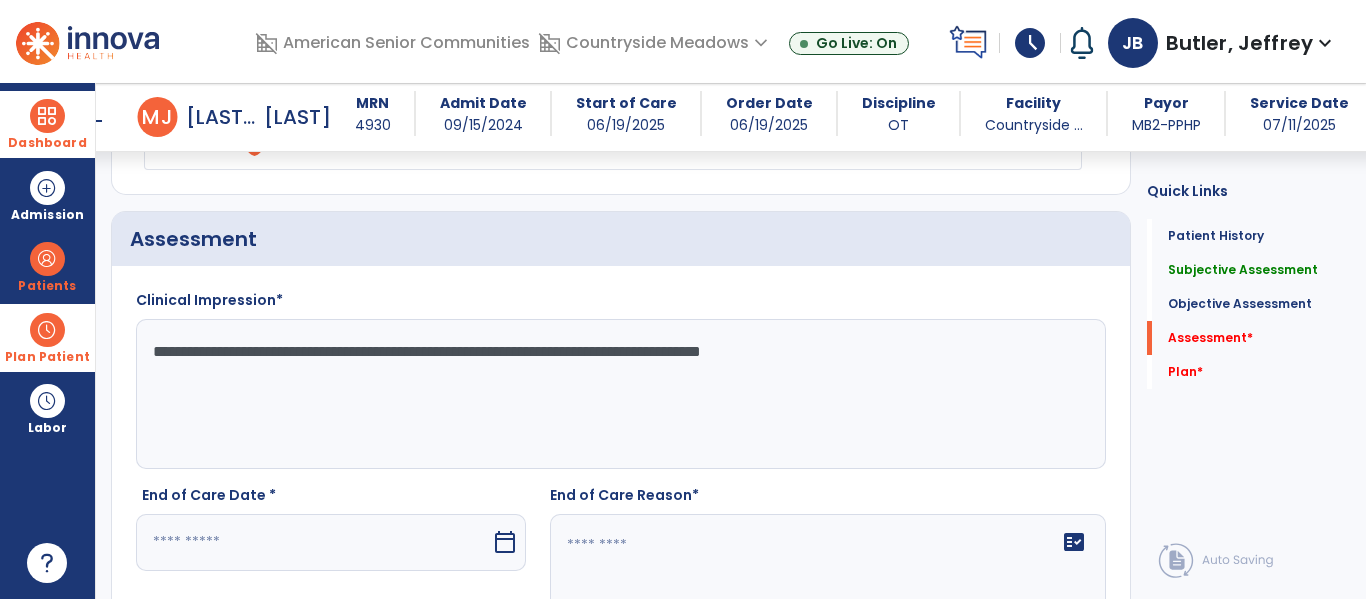 click on "**********" 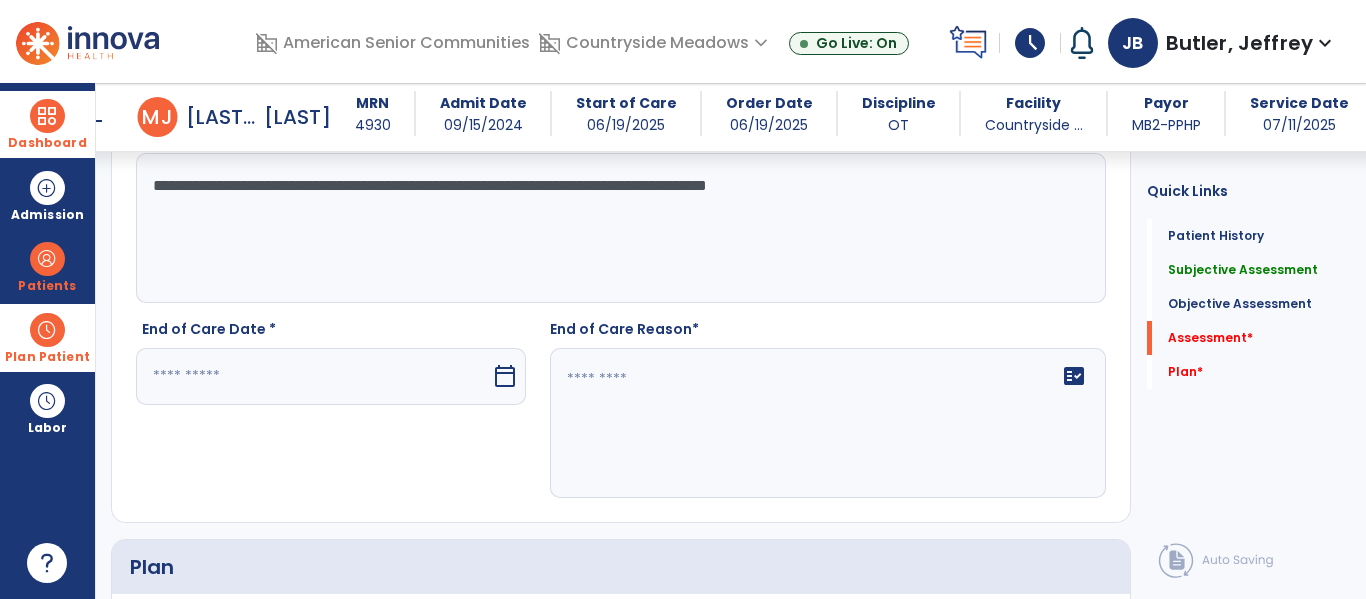scroll, scrollTop: 2302, scrollLeft: 0, axis: vertical 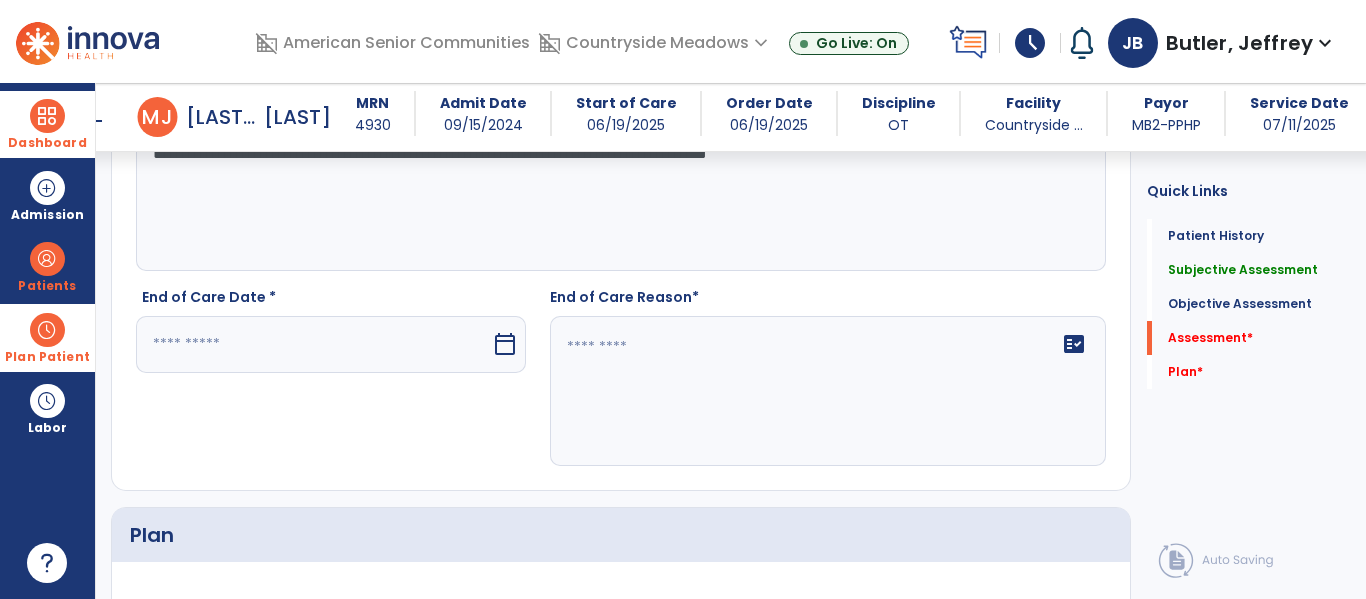 type on "**********" 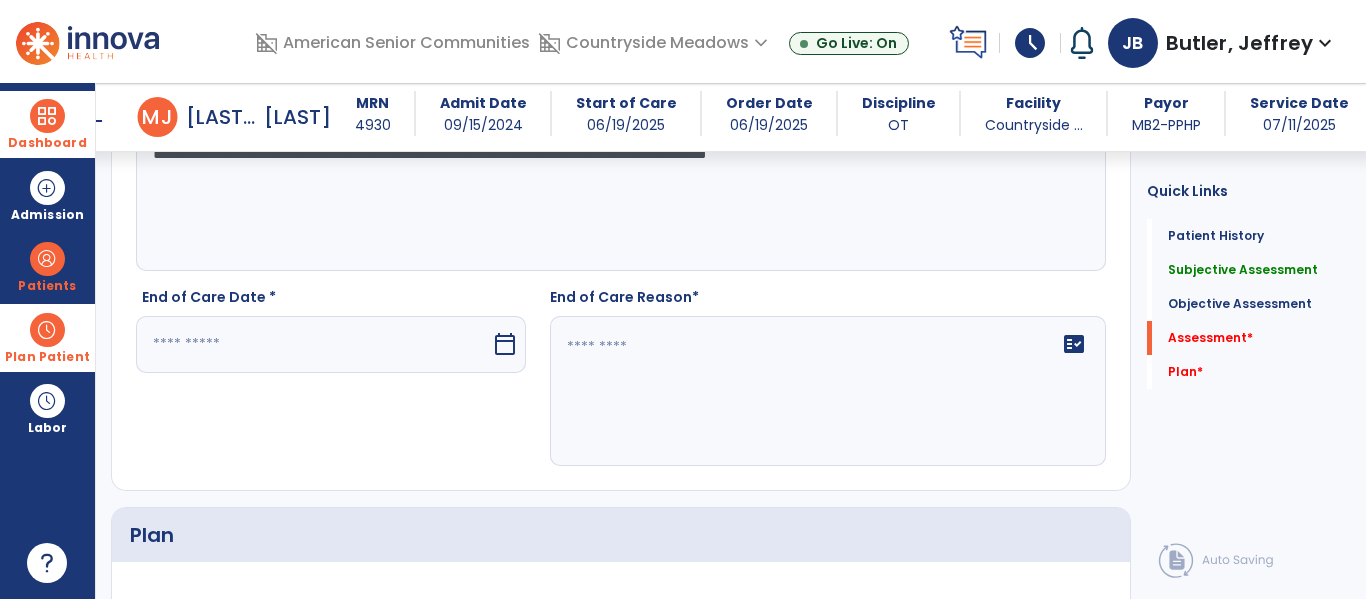 click at bounding box center [313, 344] 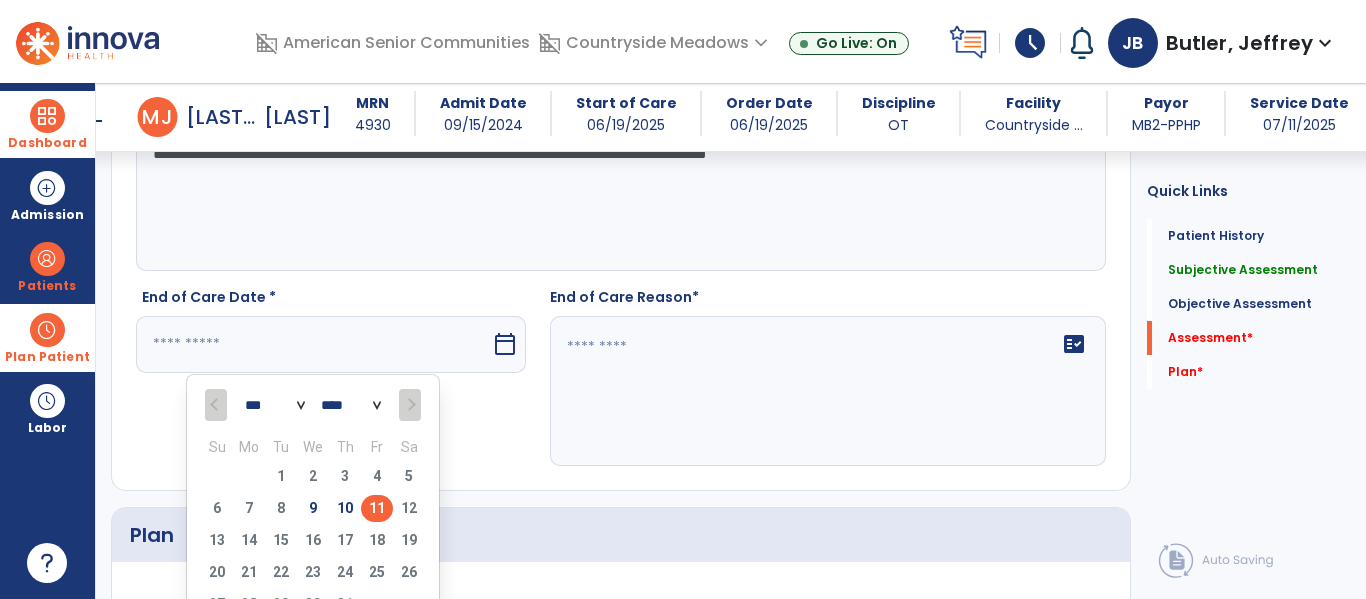 click on "11" at bounding box center [377, 508] 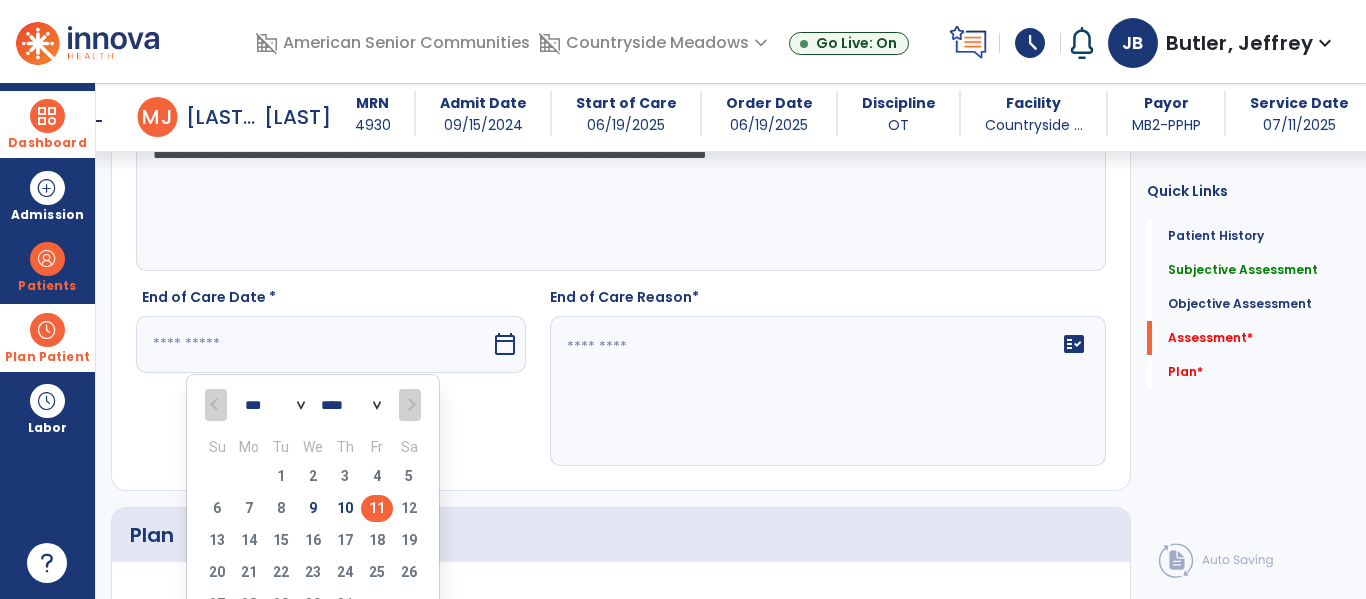 type on "*********" 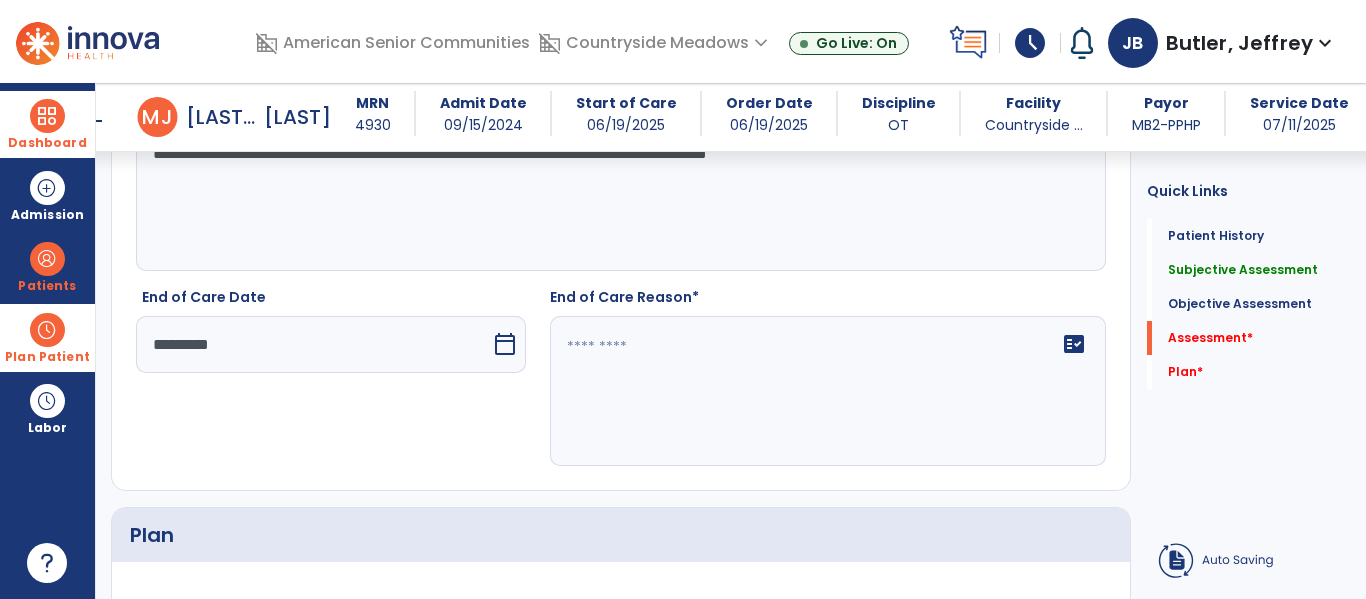 click on "fact_check" 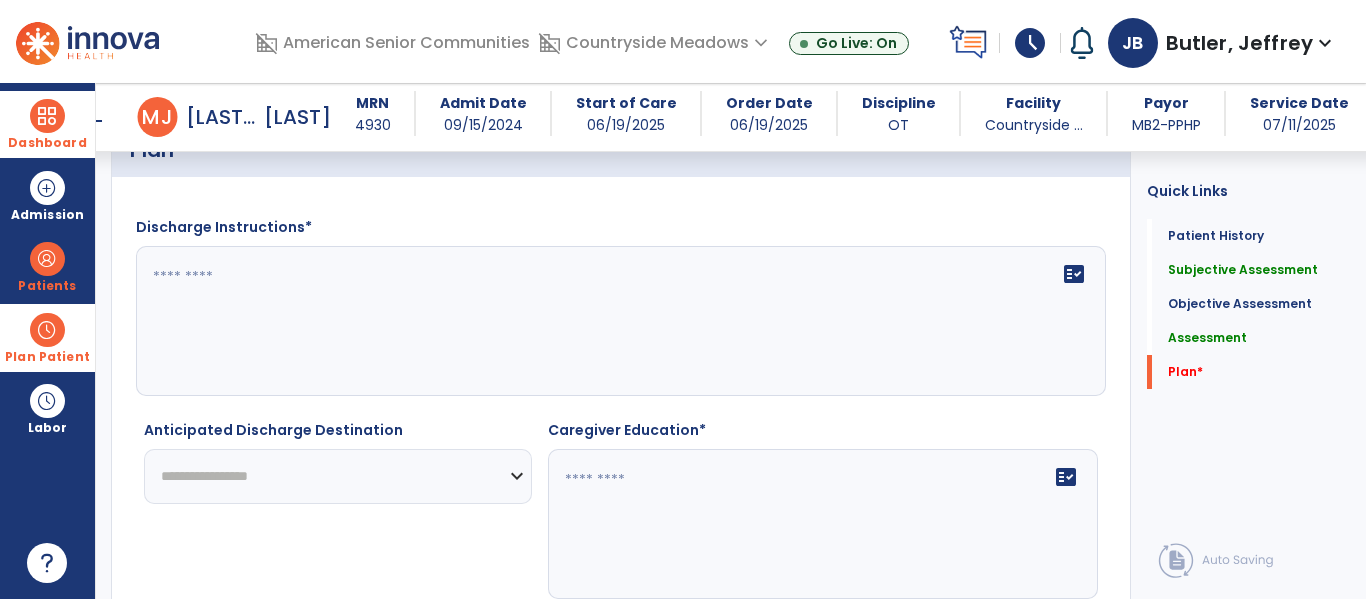 scroll, scrollTop: 2688, scrollLeft: 0, axis: vertical 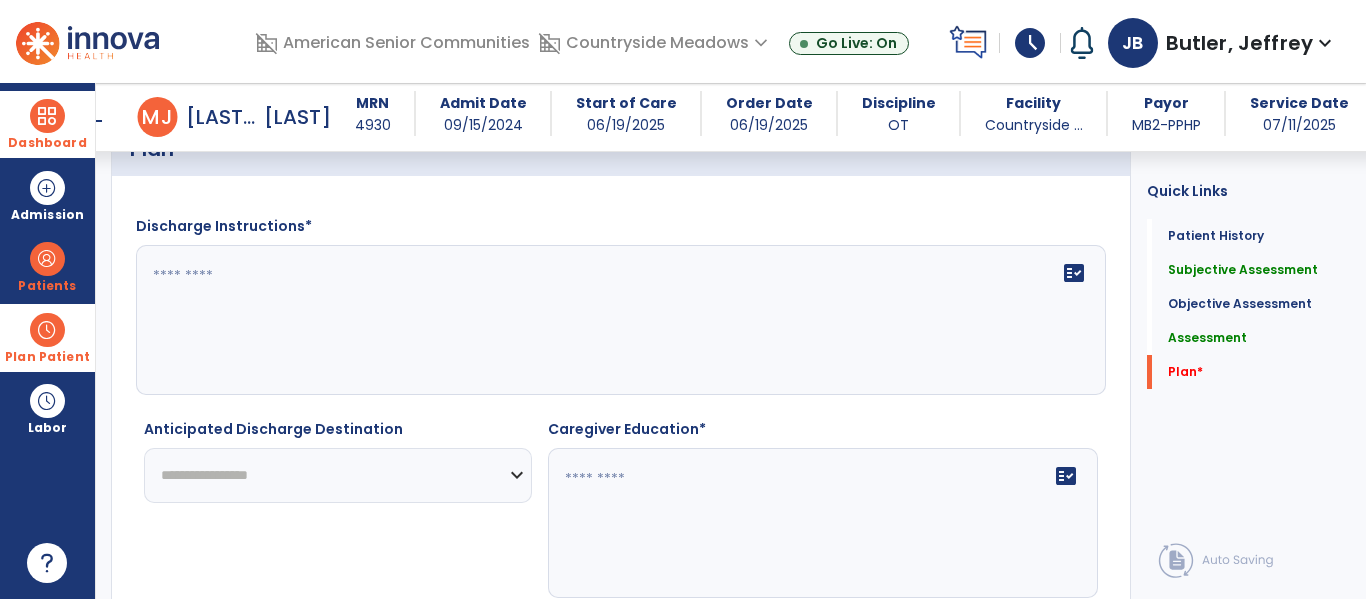 type on "**********" 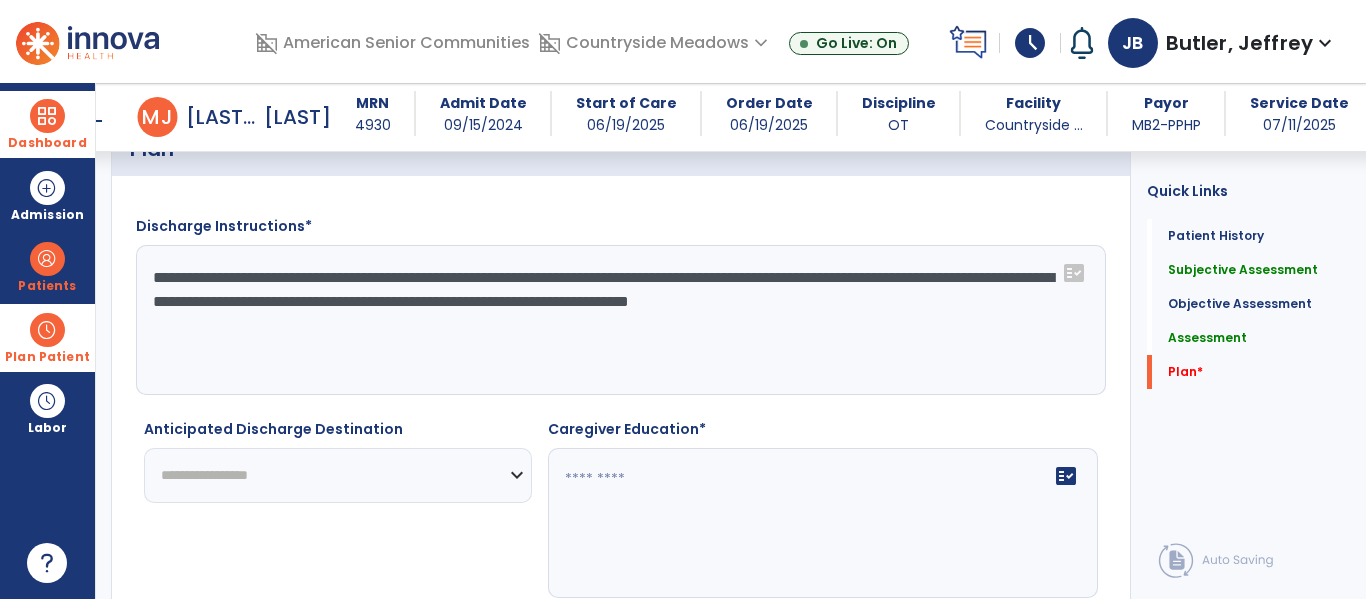 type on "**********" 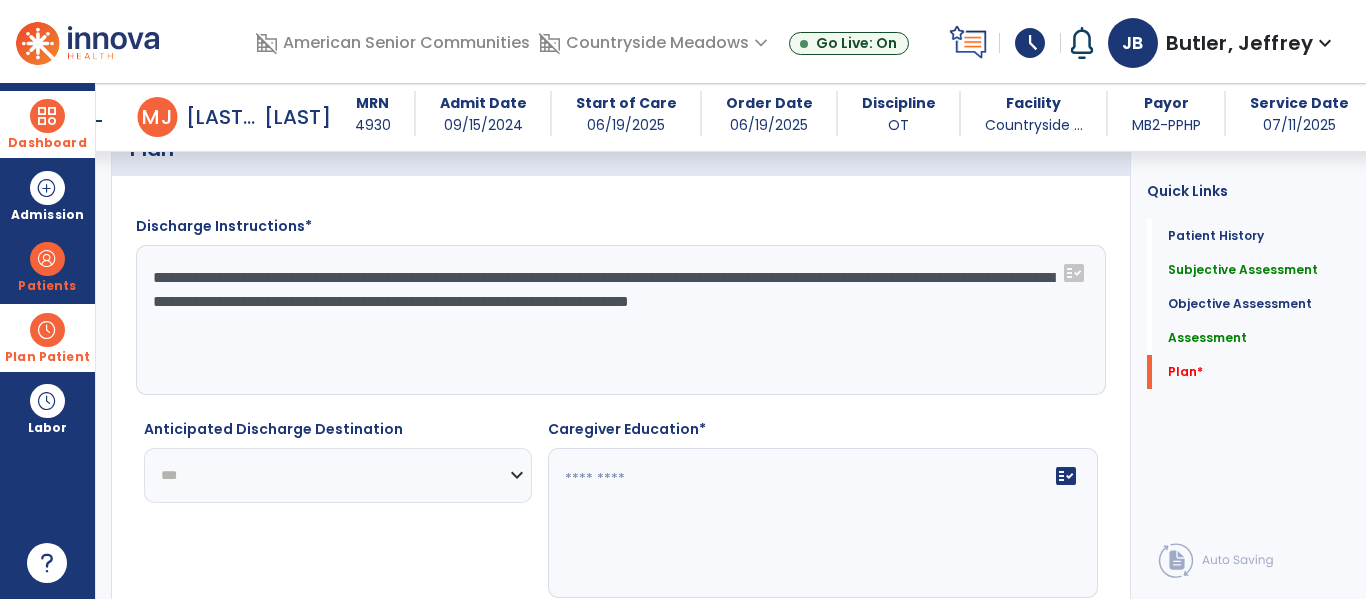 click on "**********" 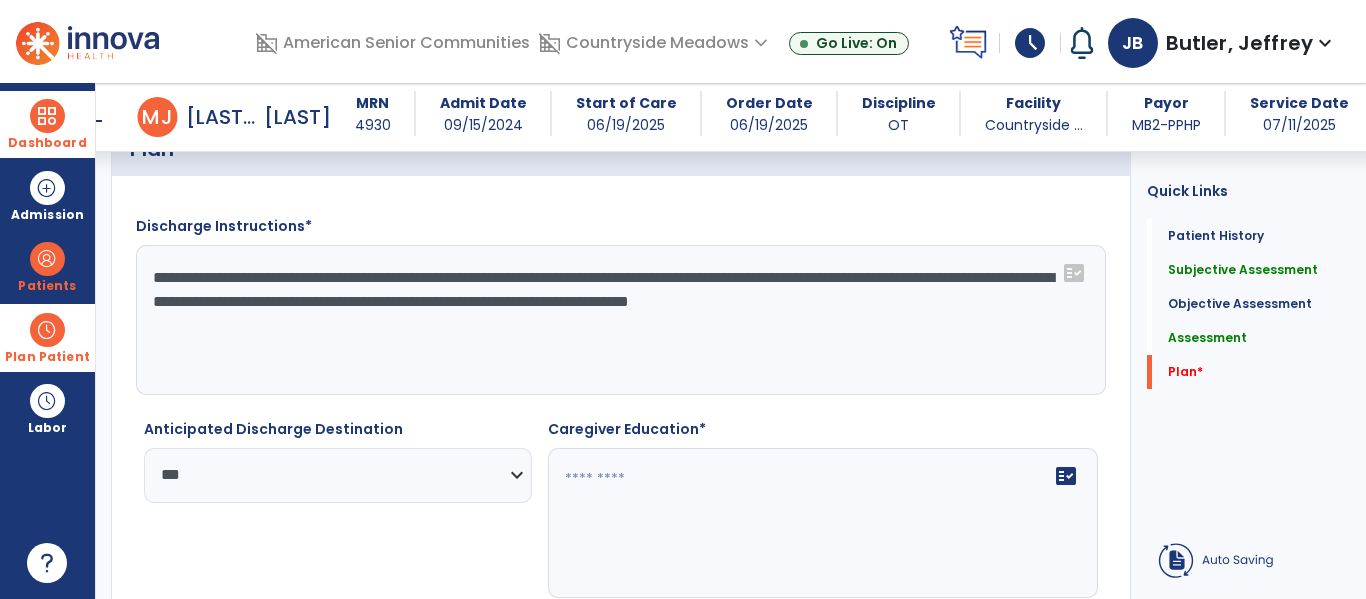 click 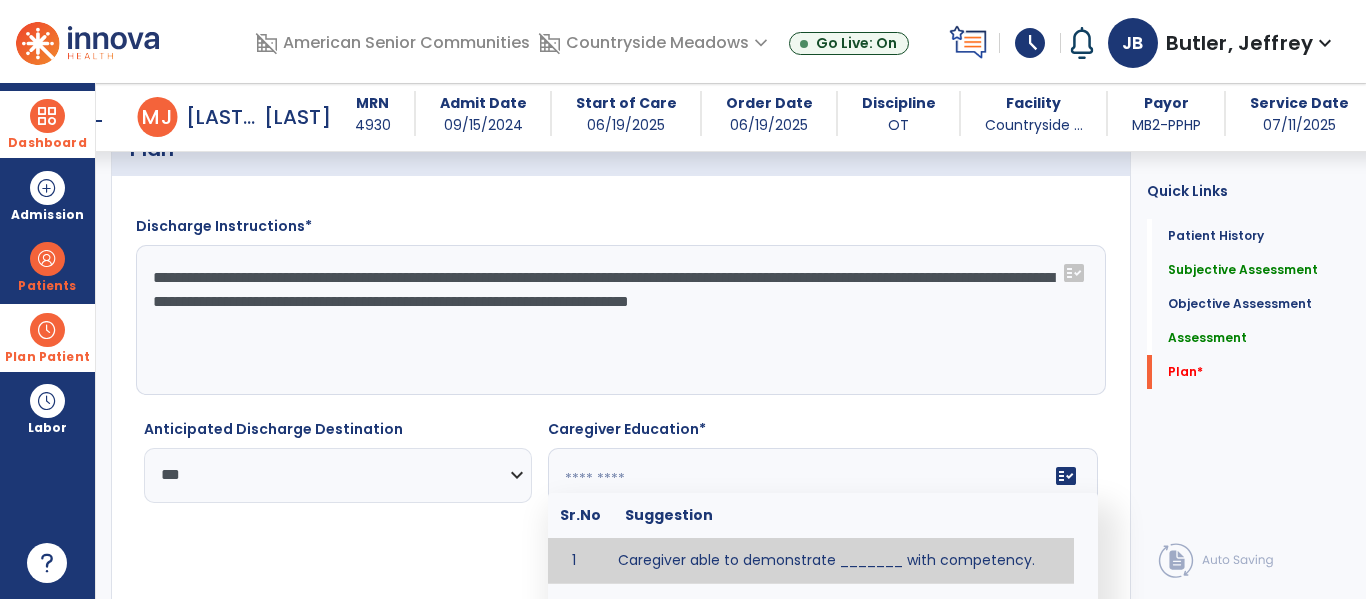 type on "*" 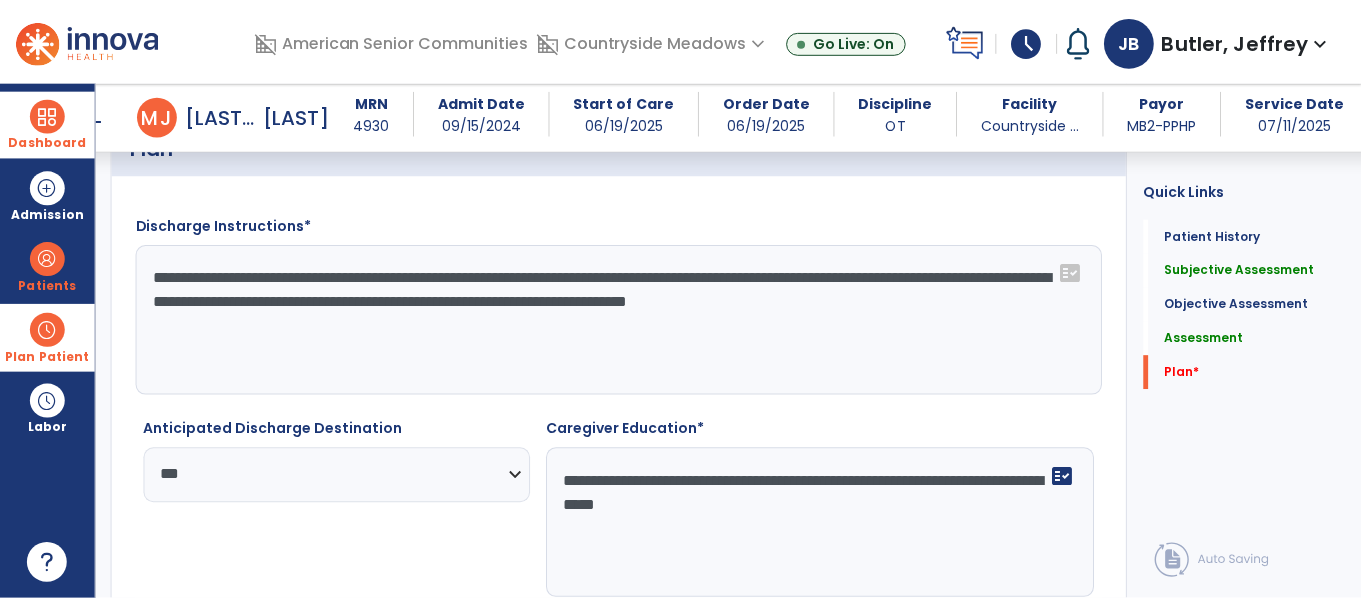 scroll, scrollTop: 2771, scrollLeft: 0, axis: vertical 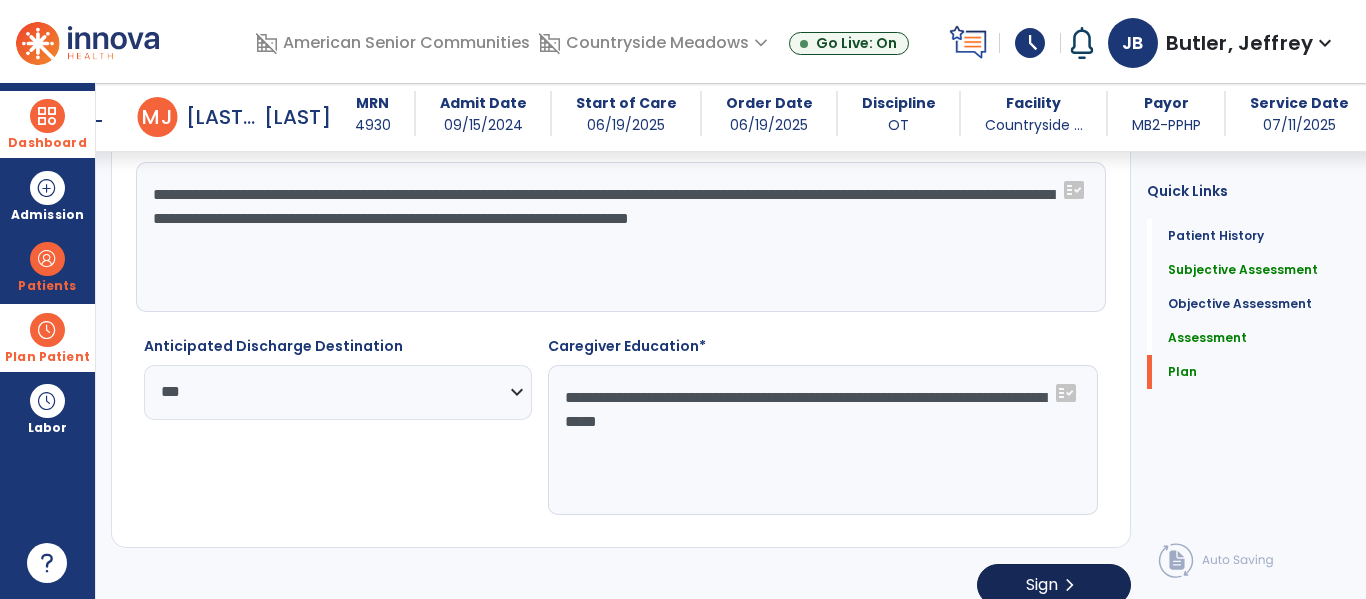 type on "**********" 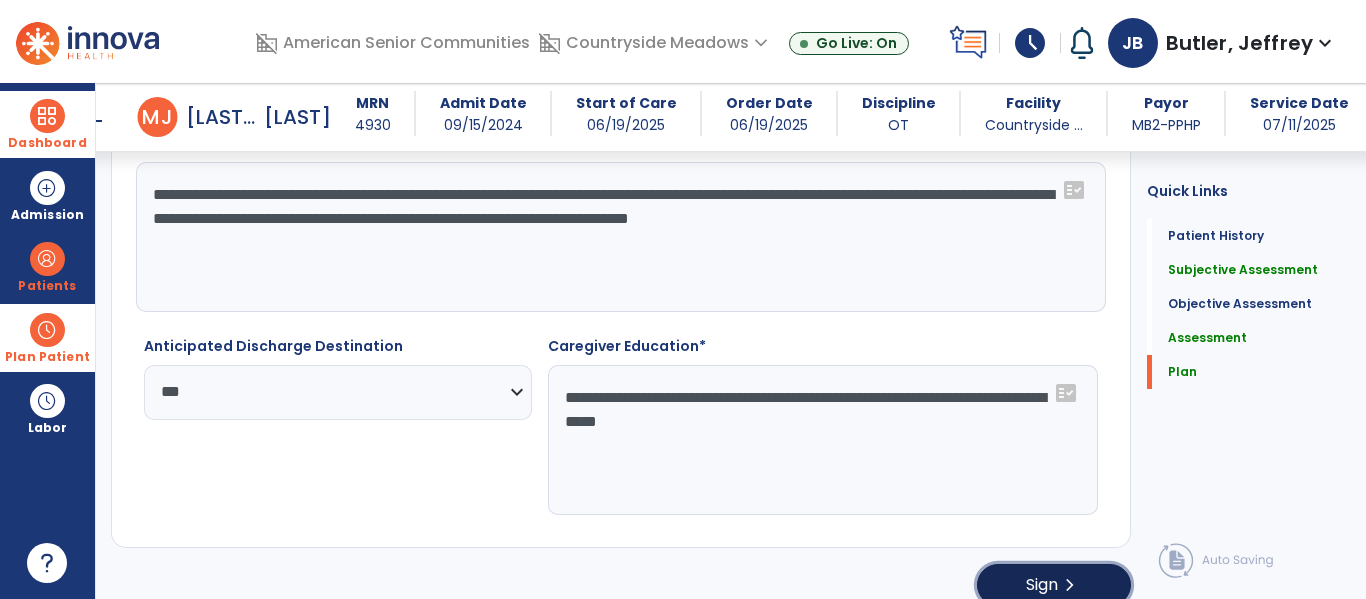 click on "chevron_right" 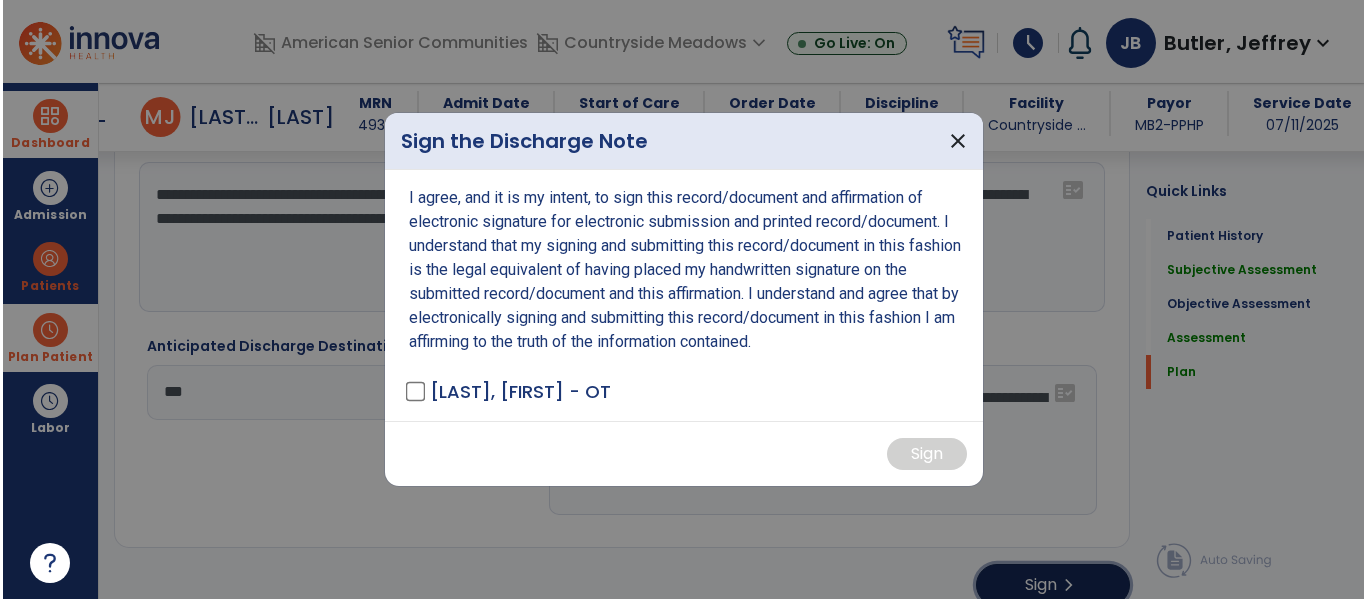 scroll, scrollTop: 2792, scrollLeft: 0, axis: vertical 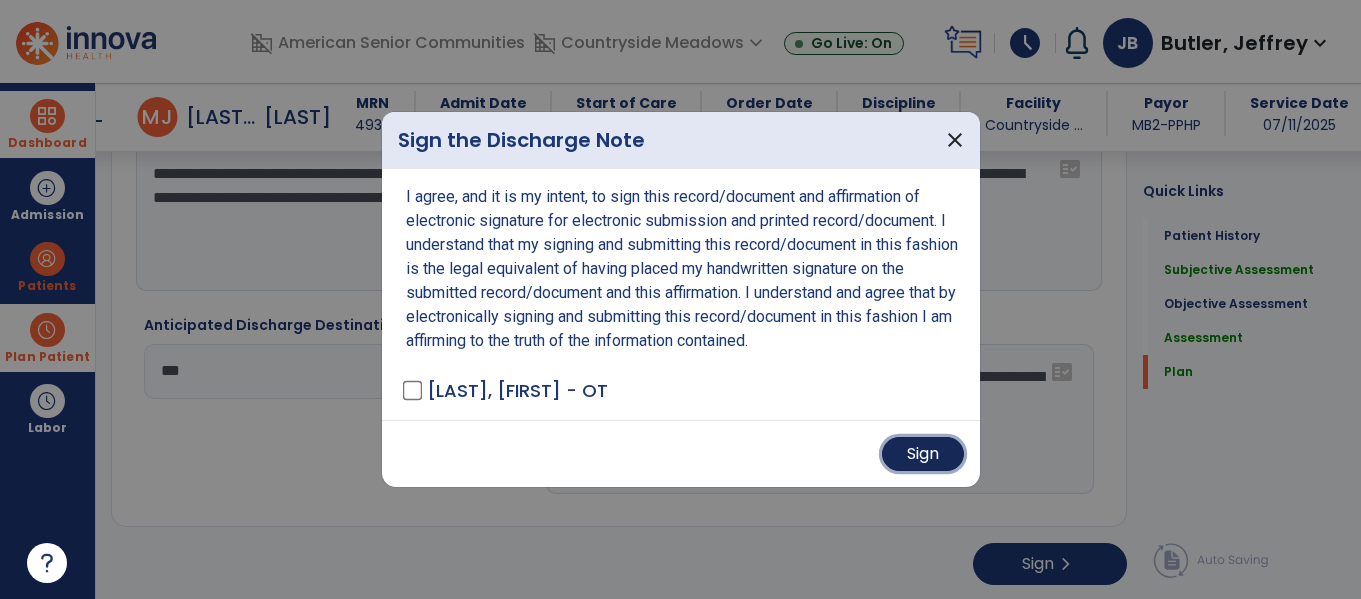 click on "Sign" at bounding box center [923, 454] 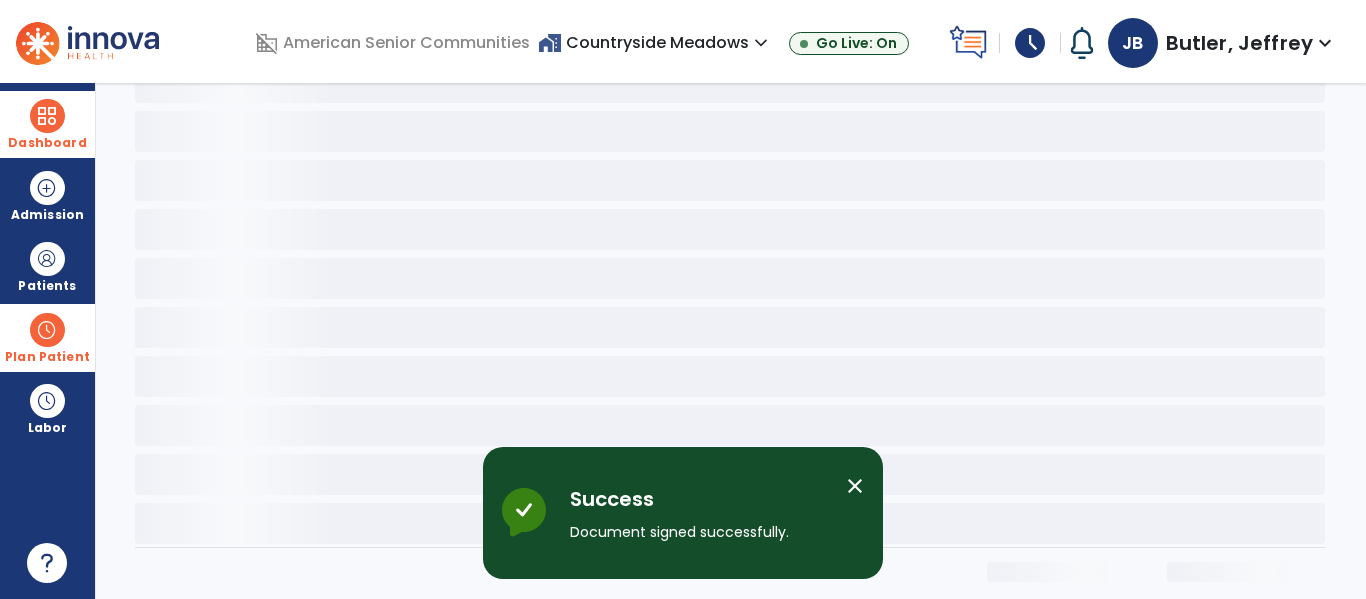 scroll, scrollTop: 0, scrollLeft: 0, axis: both 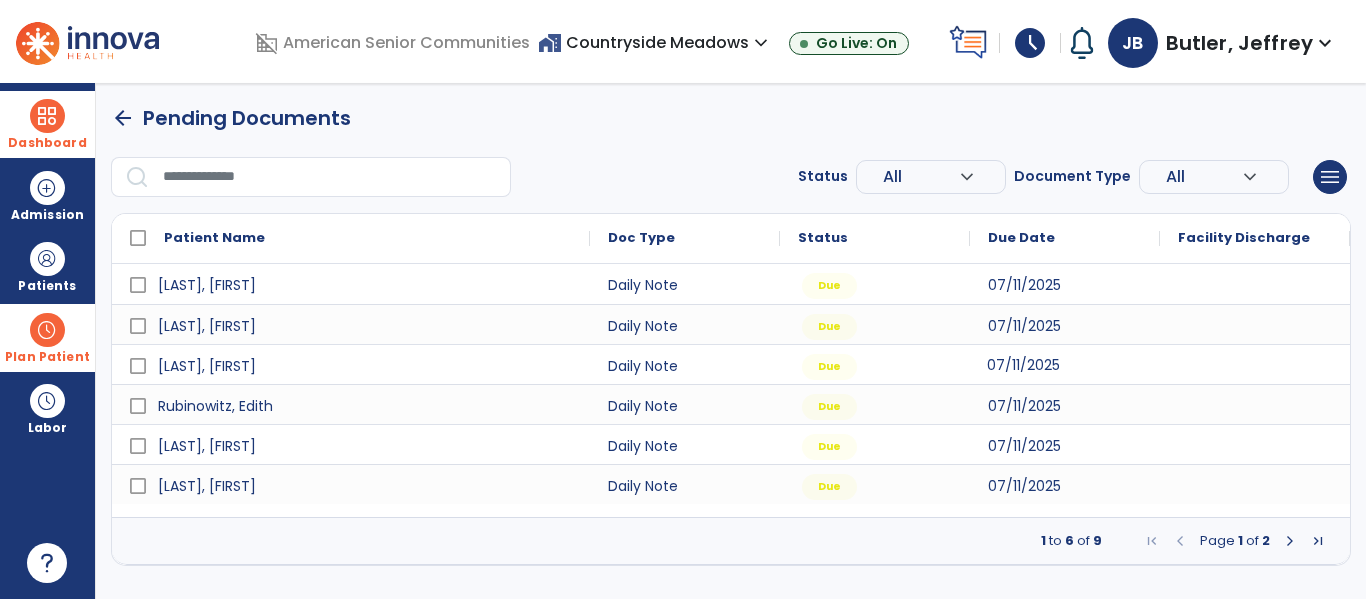 click on "07/11/2025" at bounding box center [1065, 364] 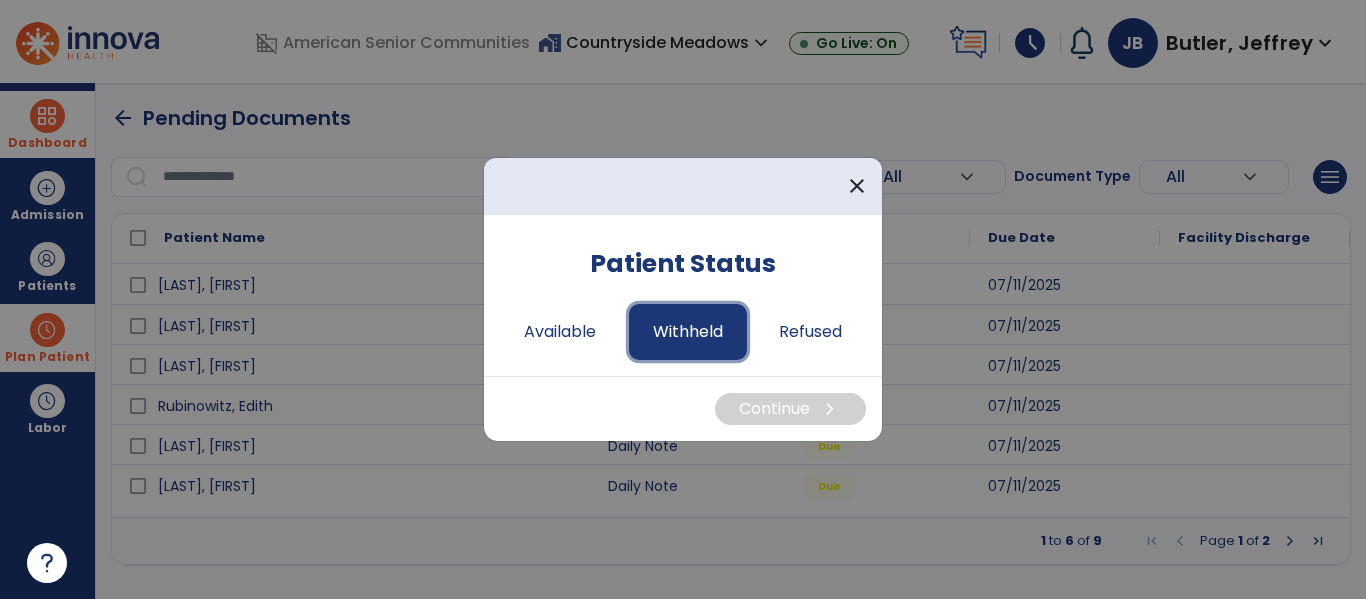 click on "Withheld" at bounding box center (688, 332) 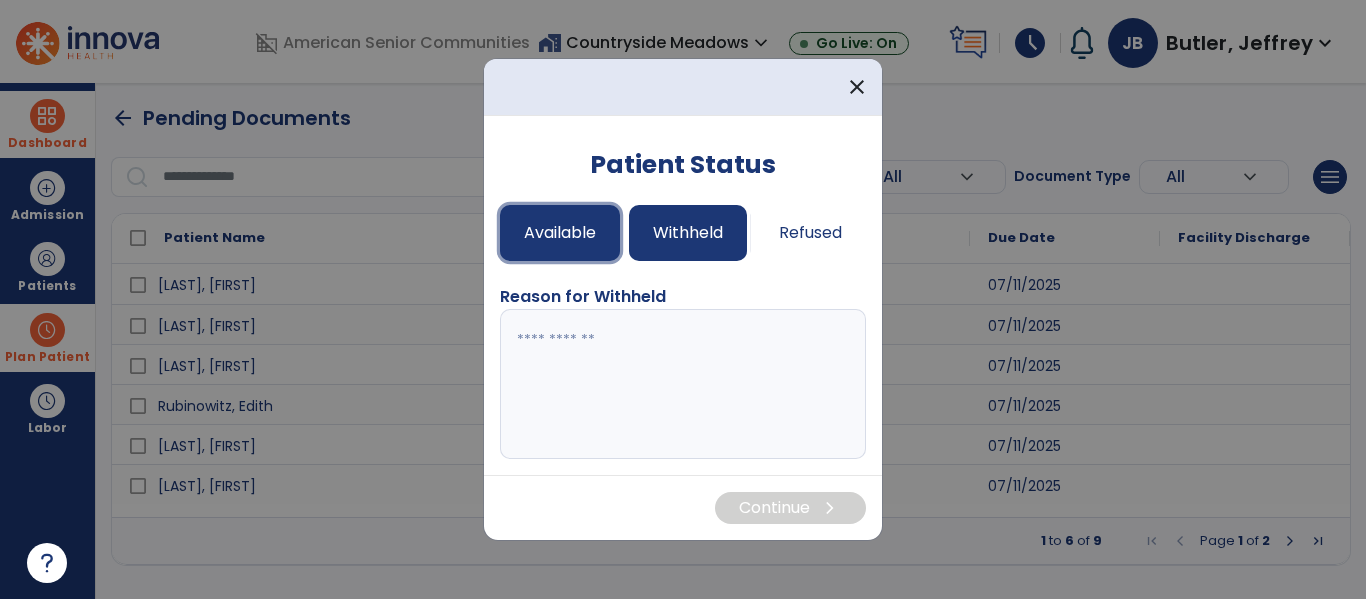 click on "Available" at bounding box center (560, 233) 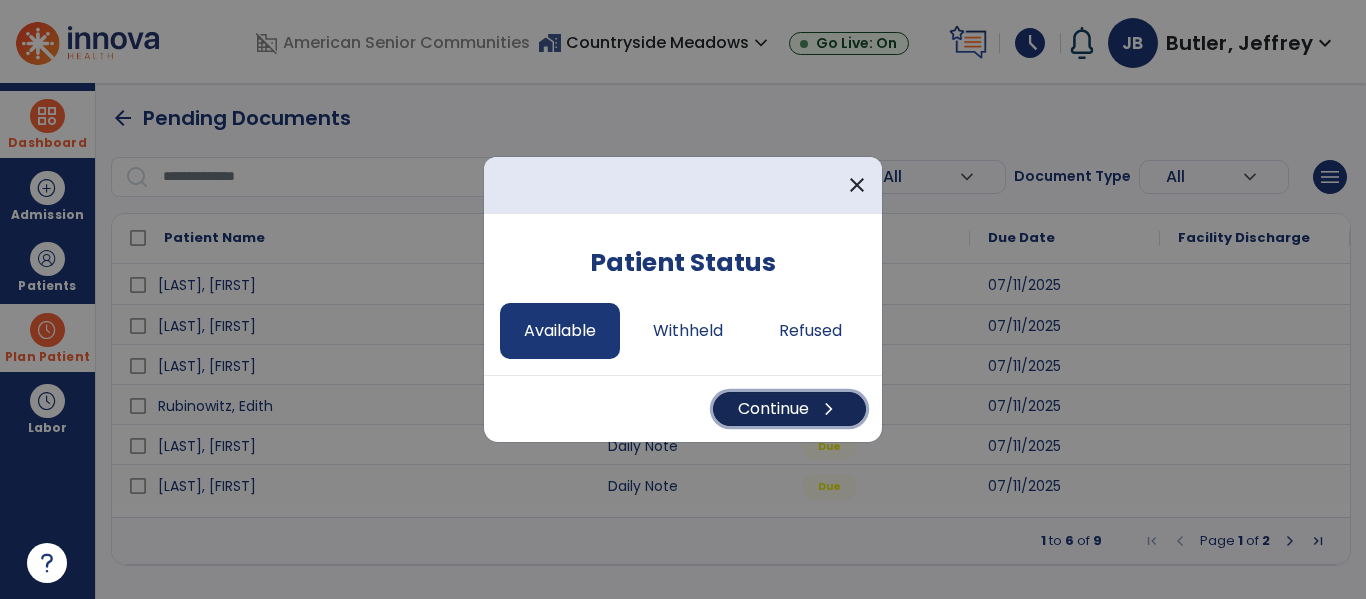 click on "Continue   chevron_right" at bounding box center (789, 409) 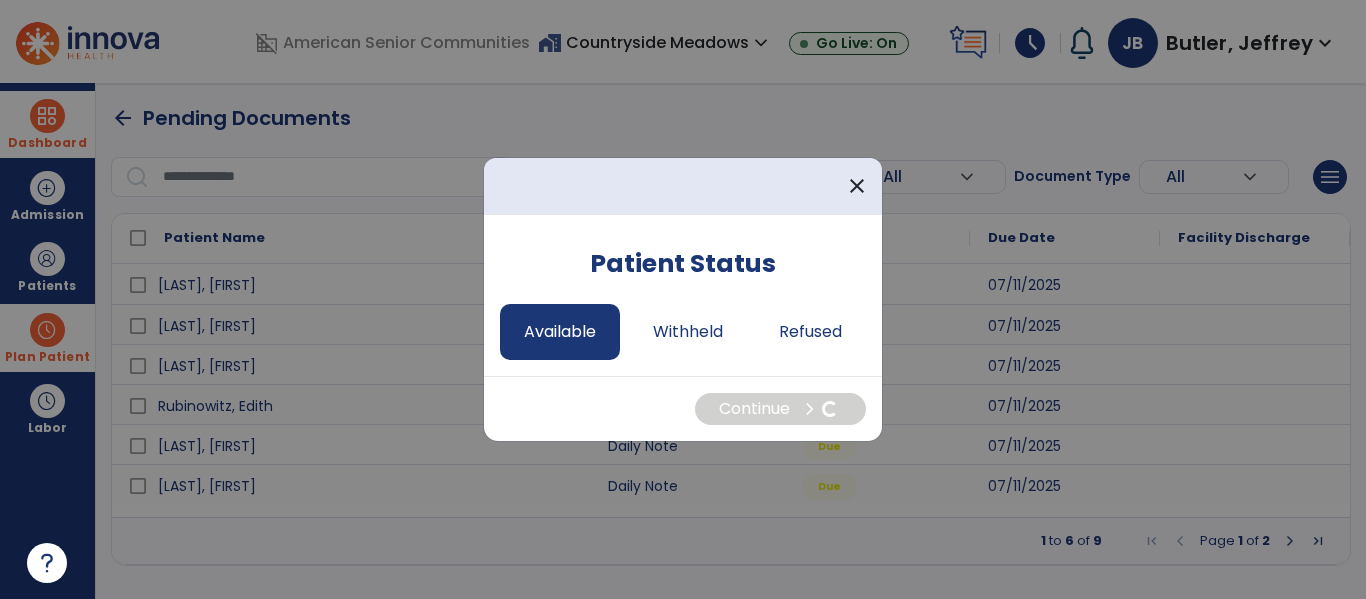 select on "*" 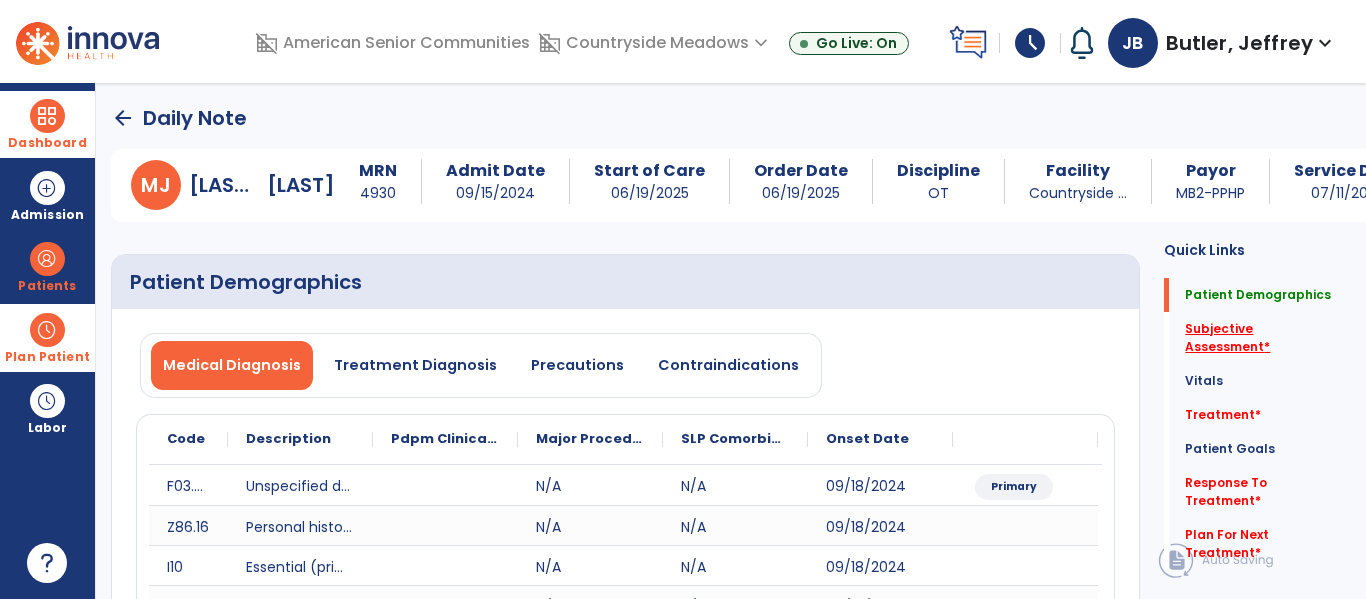 click on "Subjective Assessment   *" 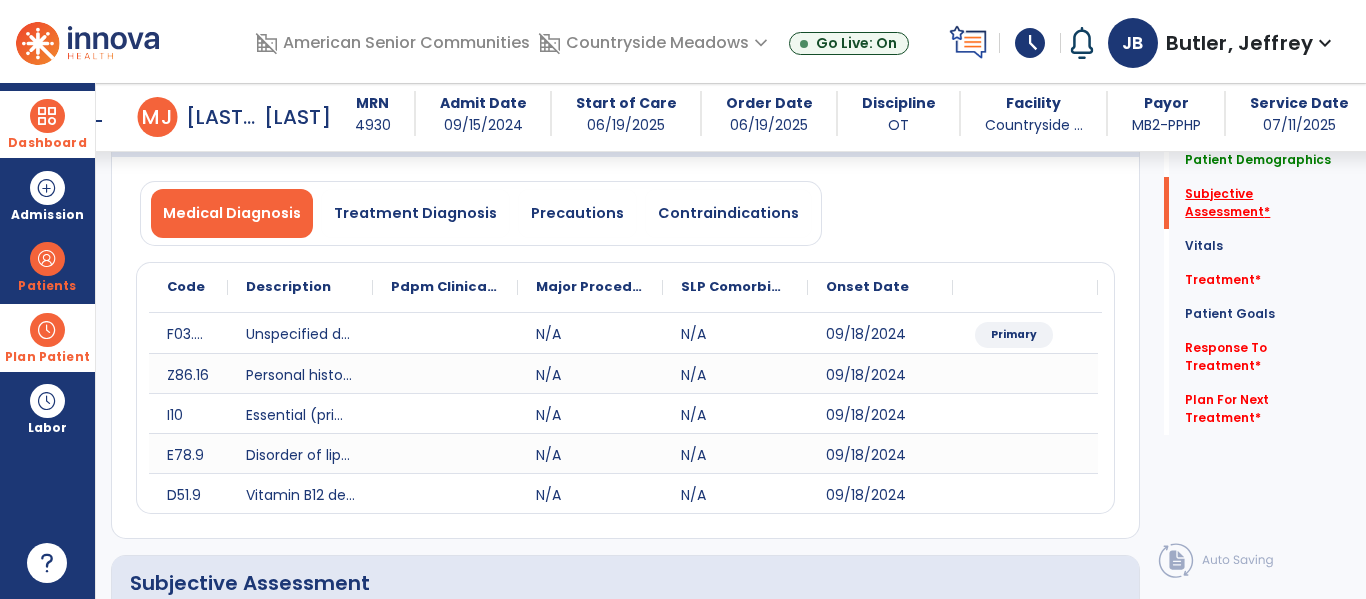 scroll, scrollTop: 507, scrollLeft: 0, axis: vertical 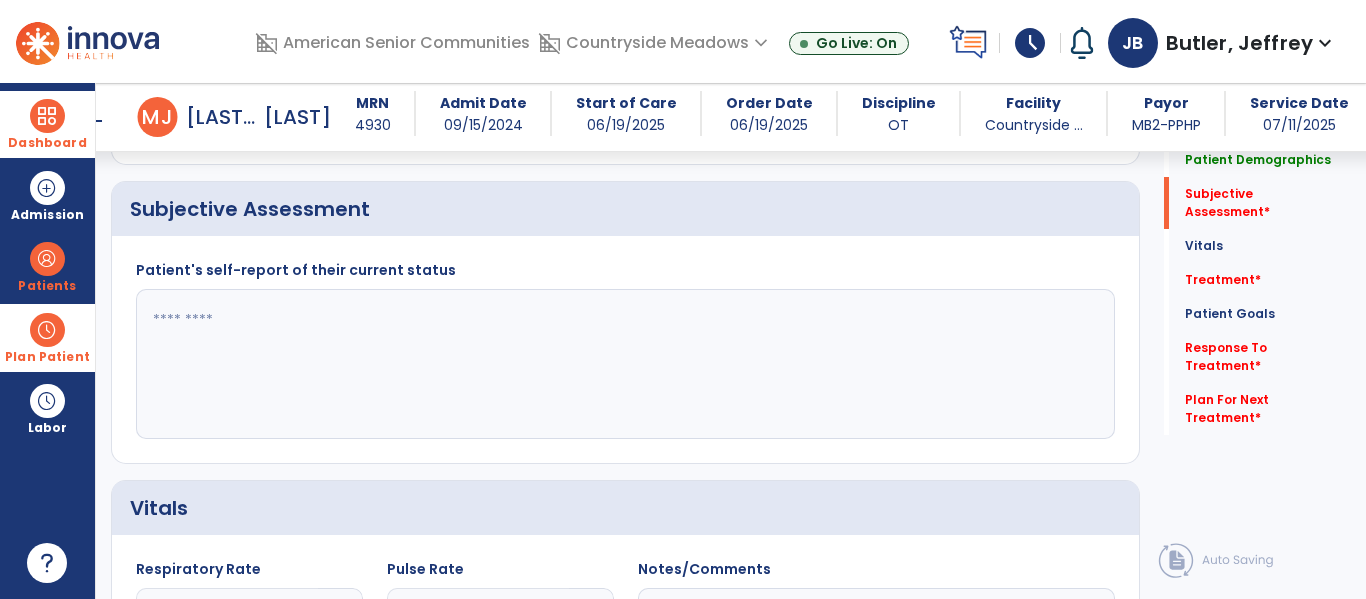 click 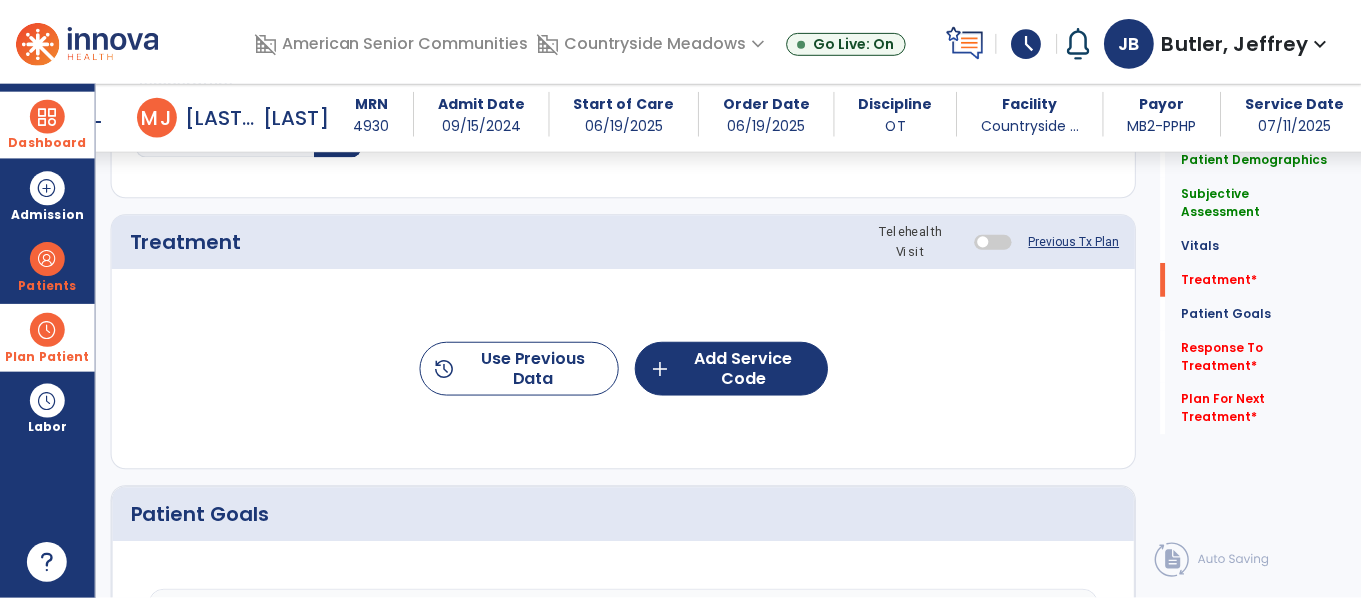 scroll, scrollTop: 1194, scrollLeft: 0, axis: vertical 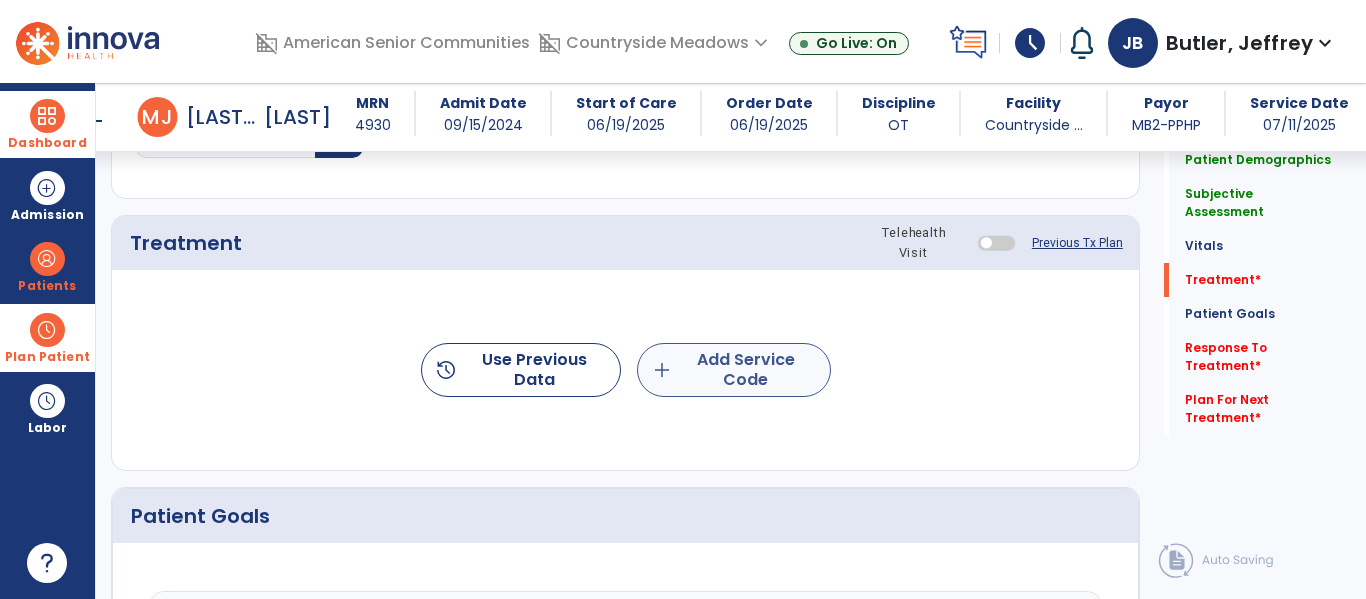 type on "**********" 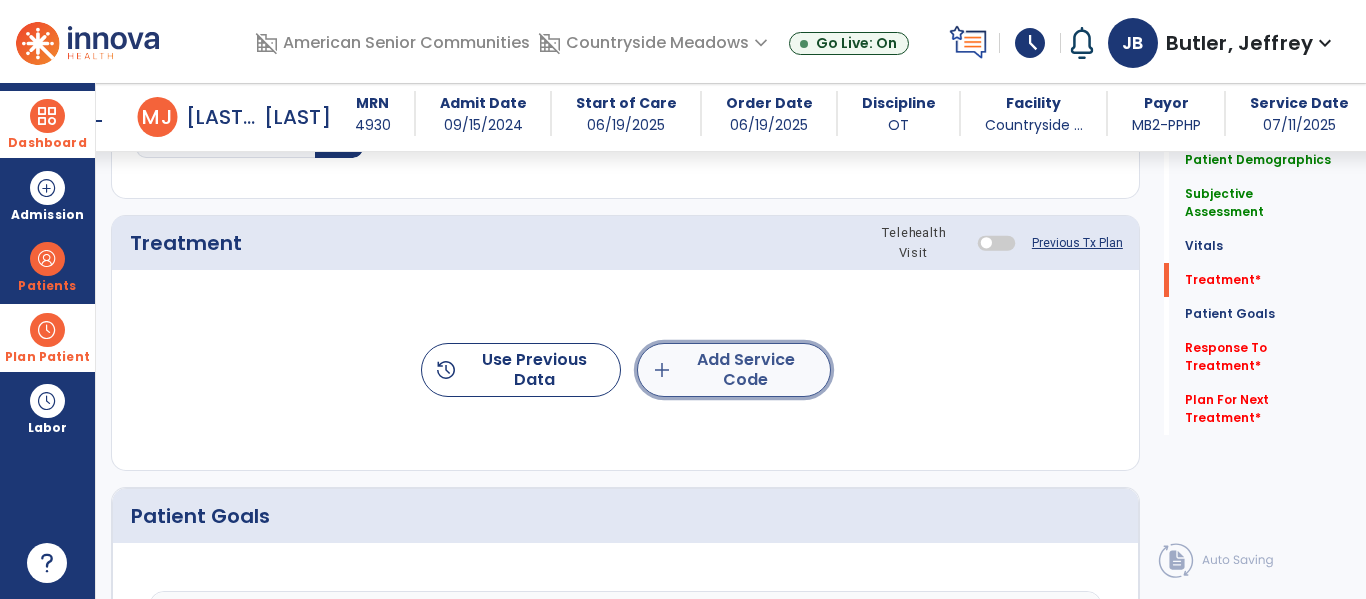 click on "add  Add Service Code" 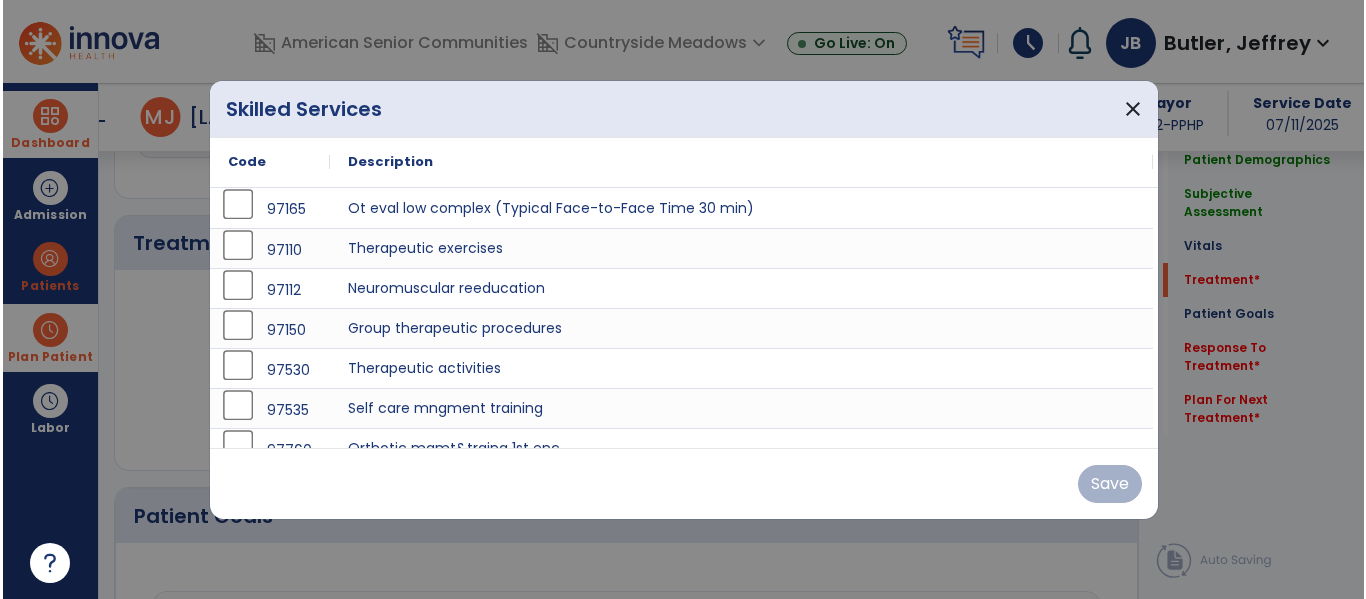 scroll, scrollTop: 1194, scrollLeft: 0, axis: vertical 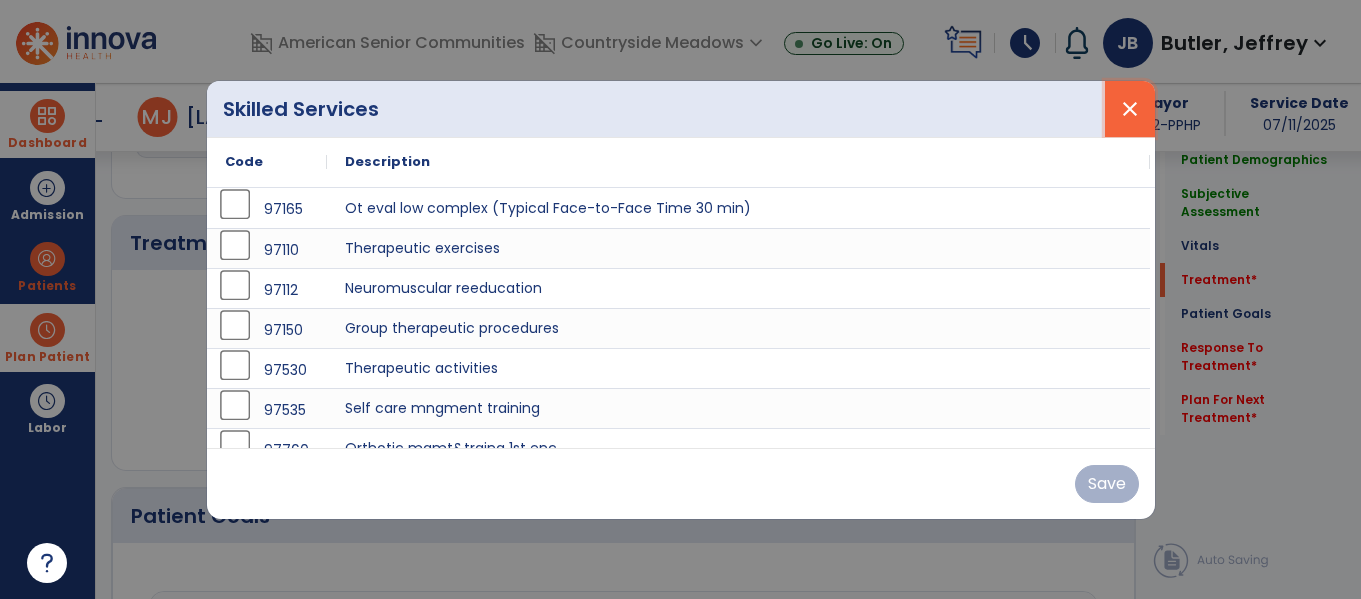 click on "close" at bounding box center (1130, 109) 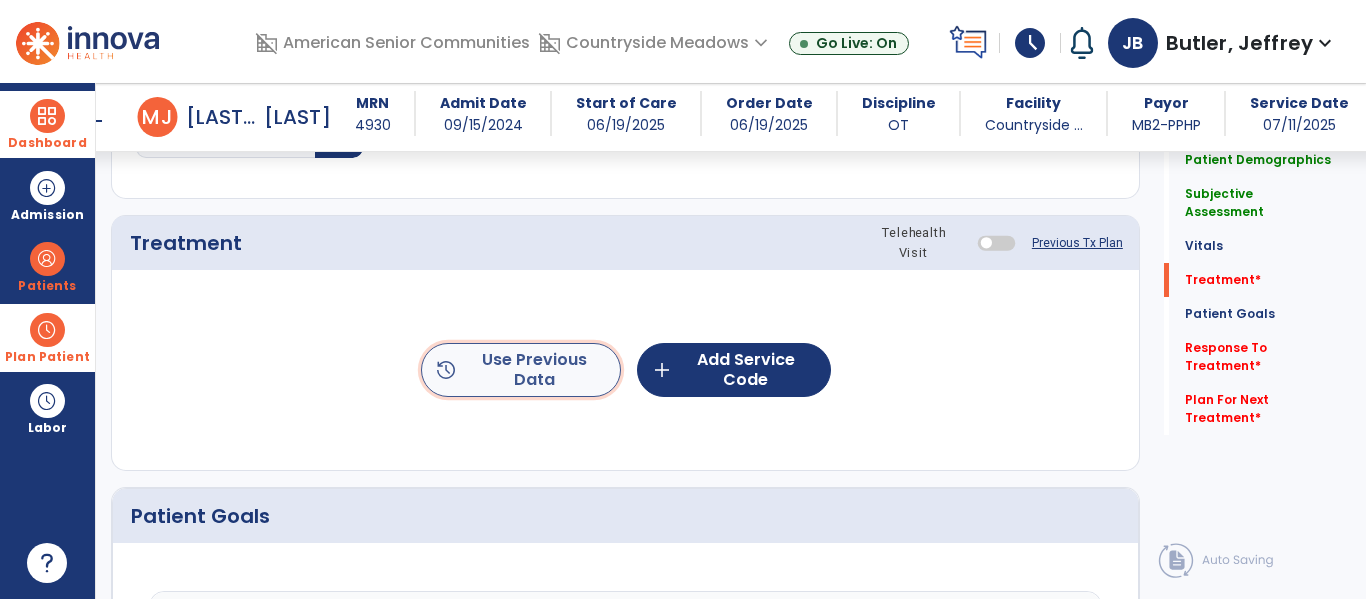 click on "history  Use Previous Data" 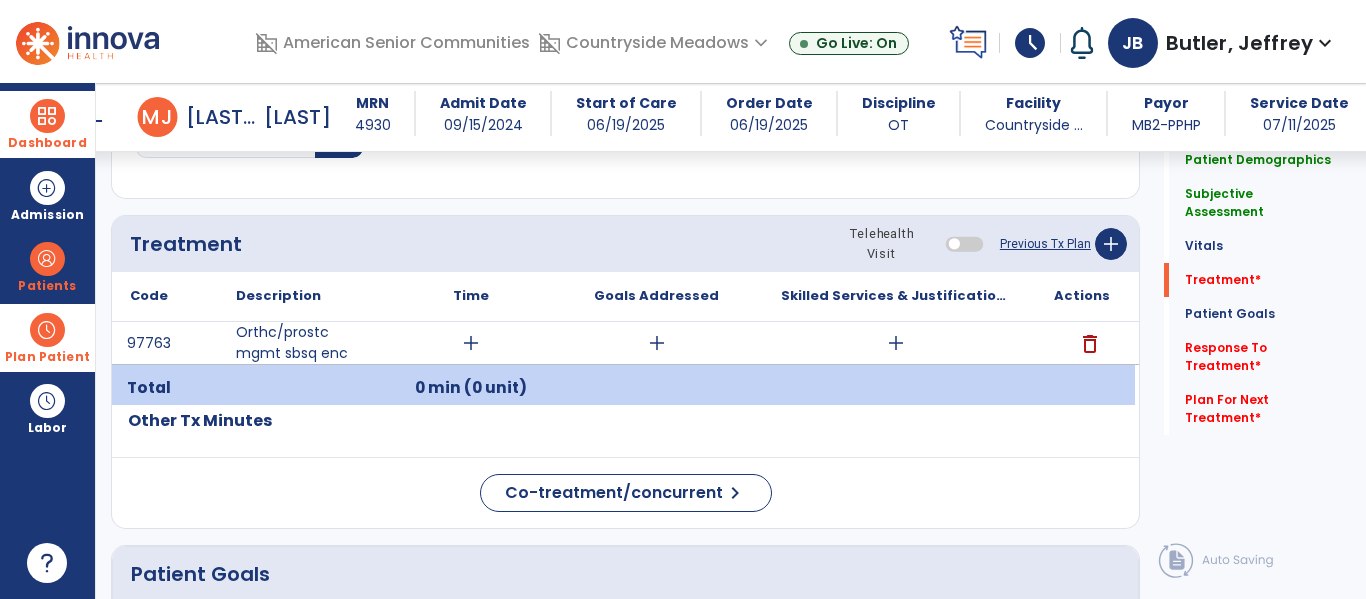 click on "add" at bounding box center (471, 343) 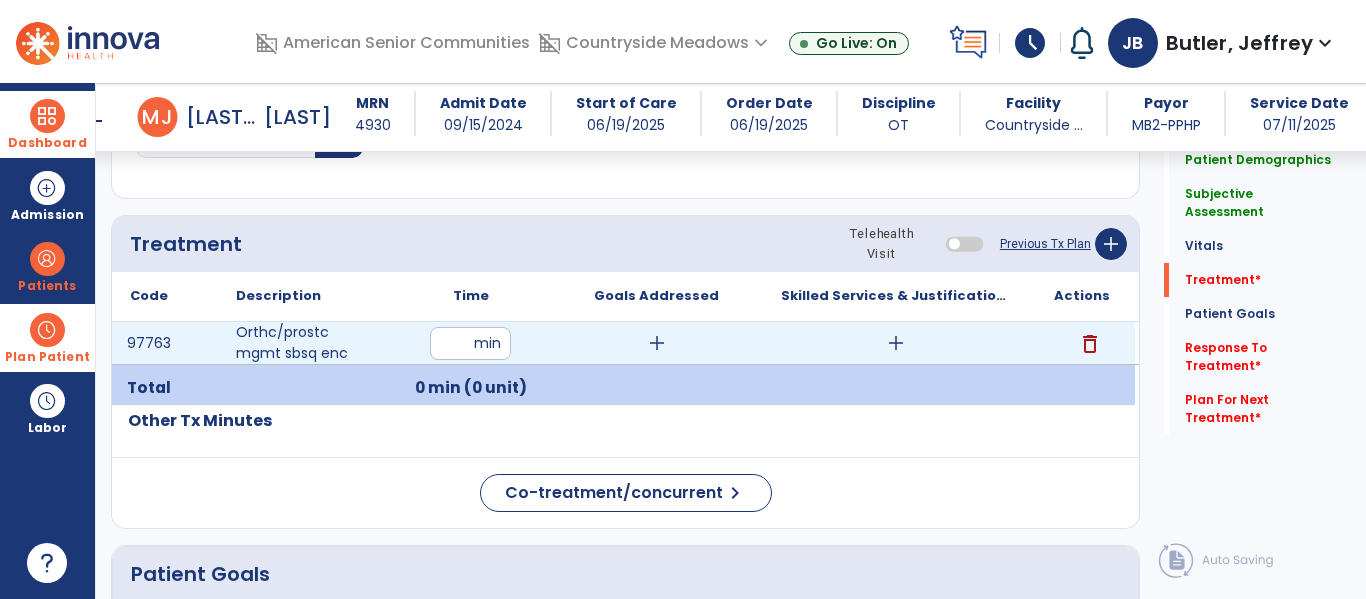 type on "**" 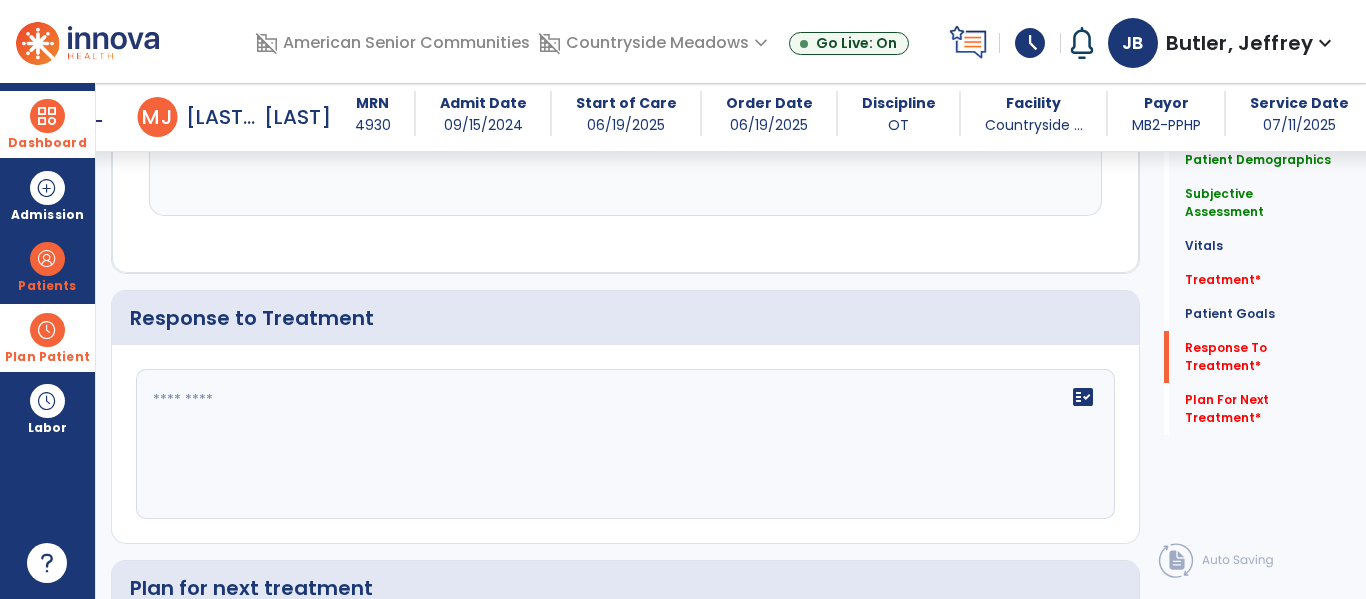 scroll, scrollTop: 2505, scrollLeft: 0, axis: vertical 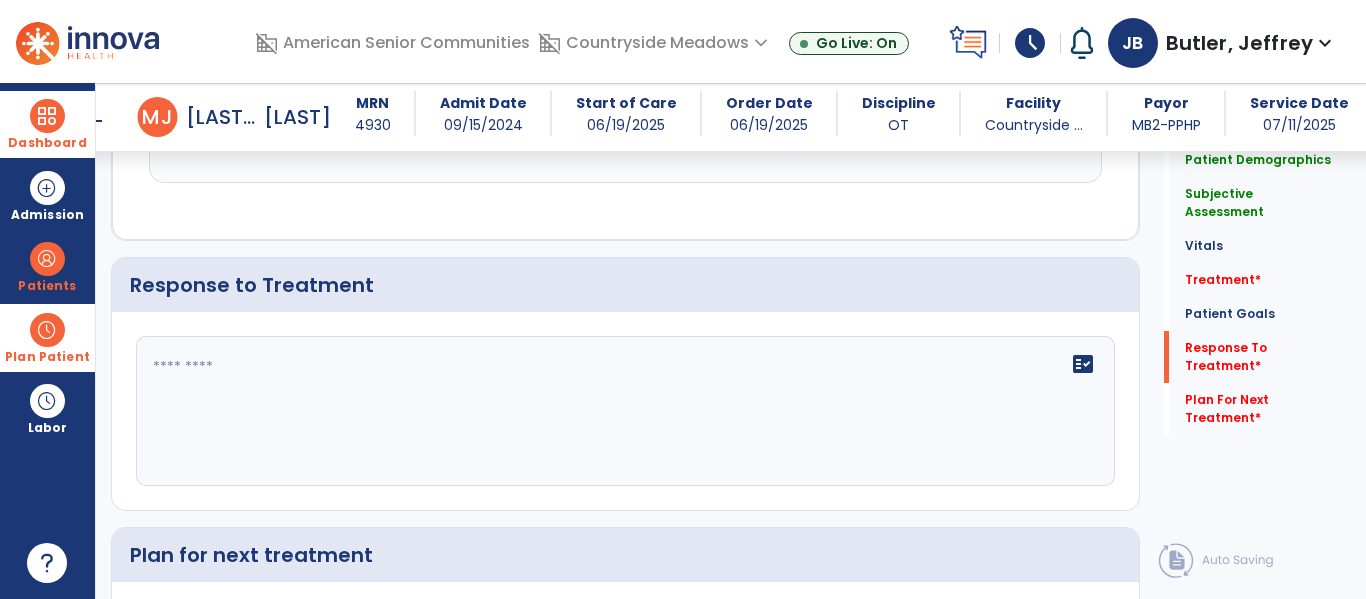 click 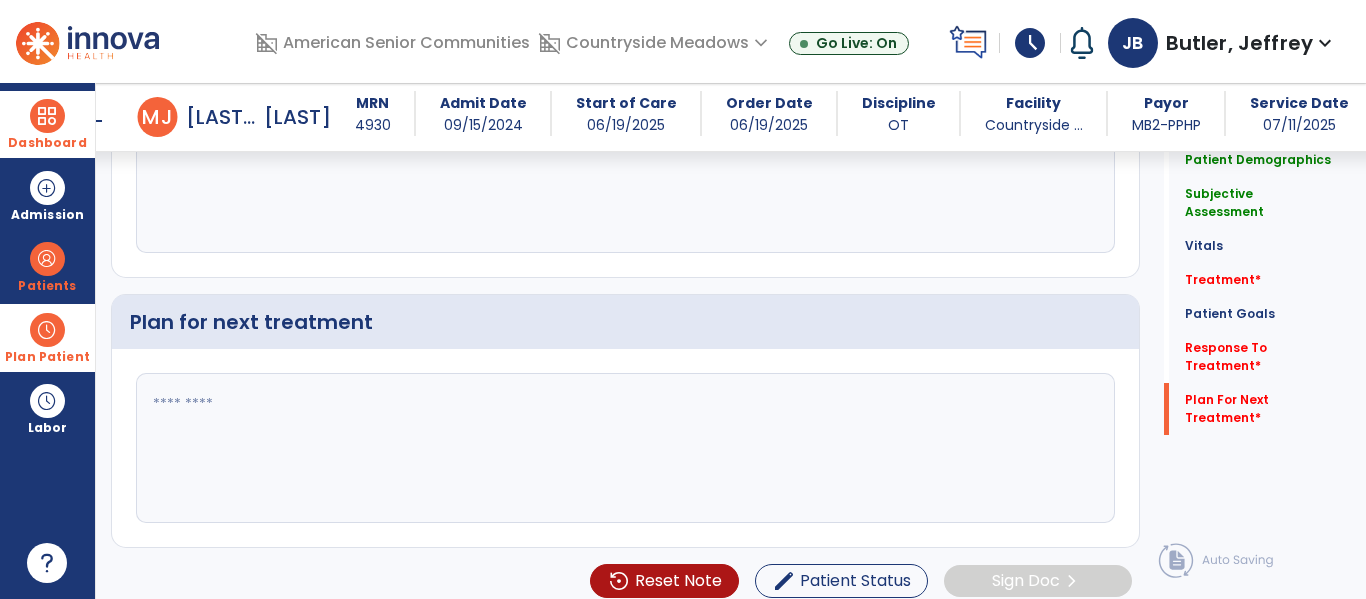 scroll, scrollTop: 2753, scrollLeft: 0, axis: vertical 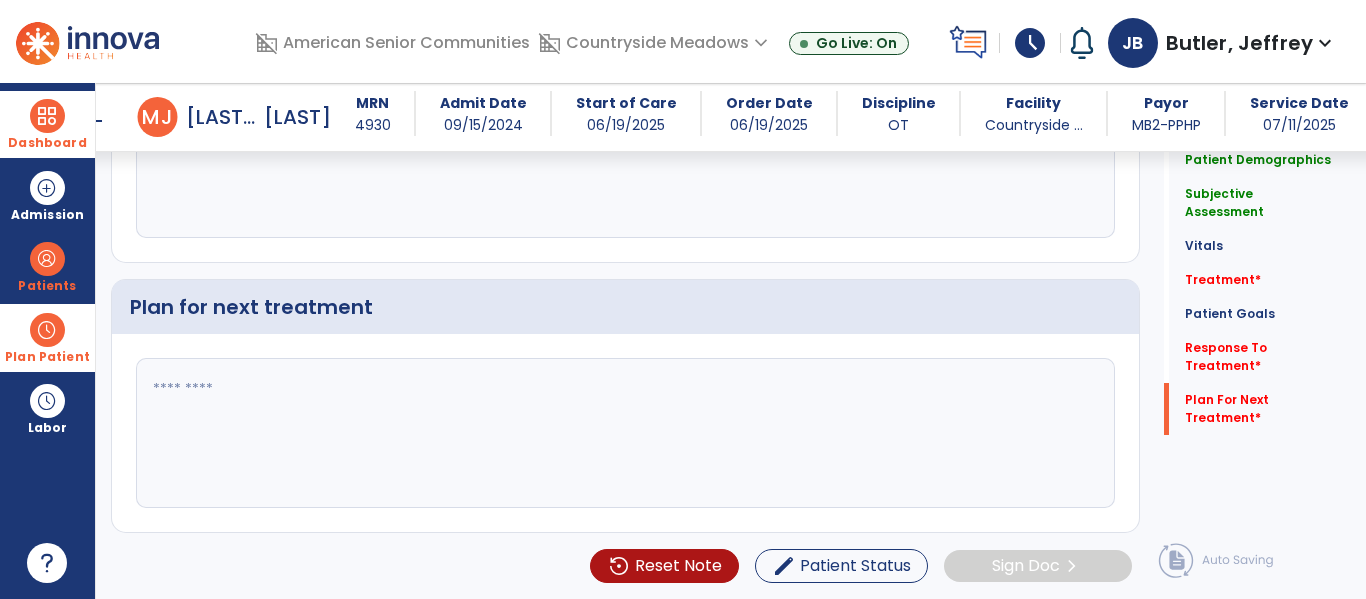 type on "**********" 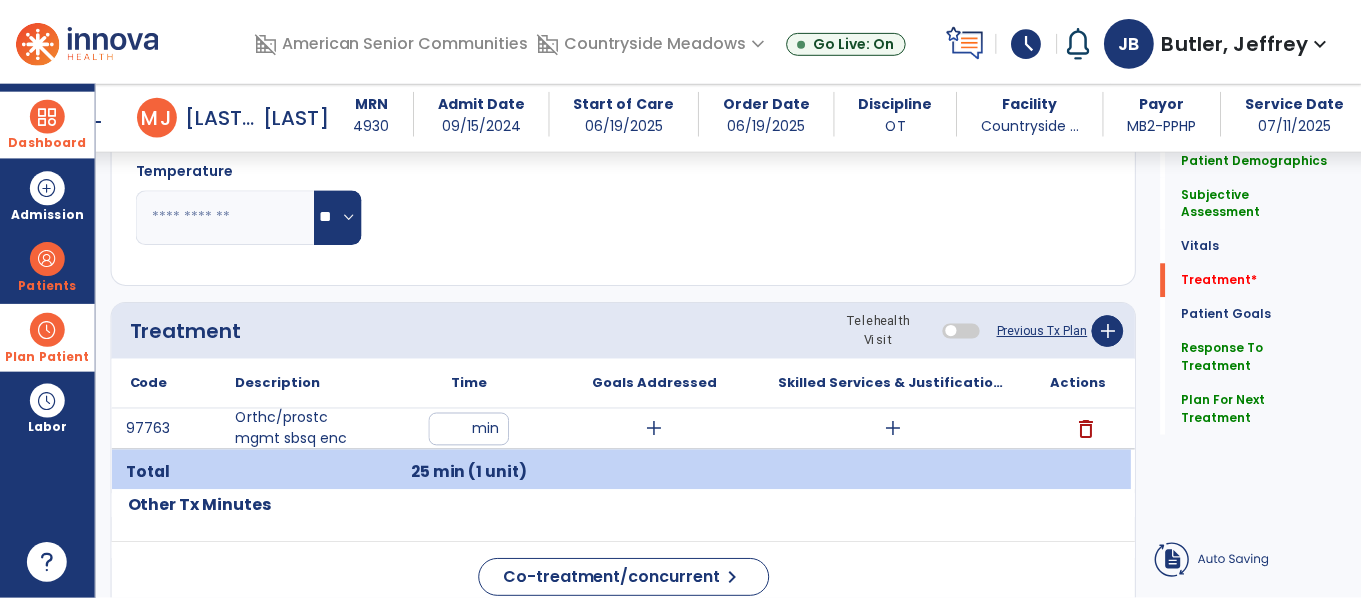 scroll, scrollTop: 1105, scrollLeft: 0, axis: vertical 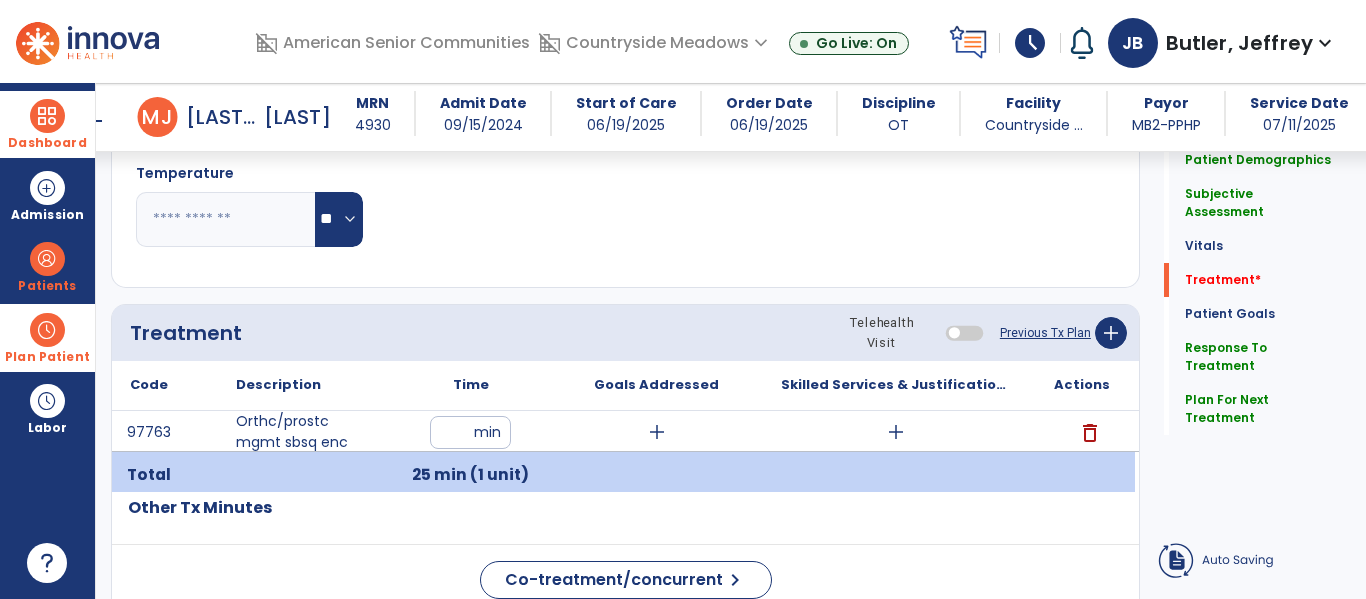 type on "**********" 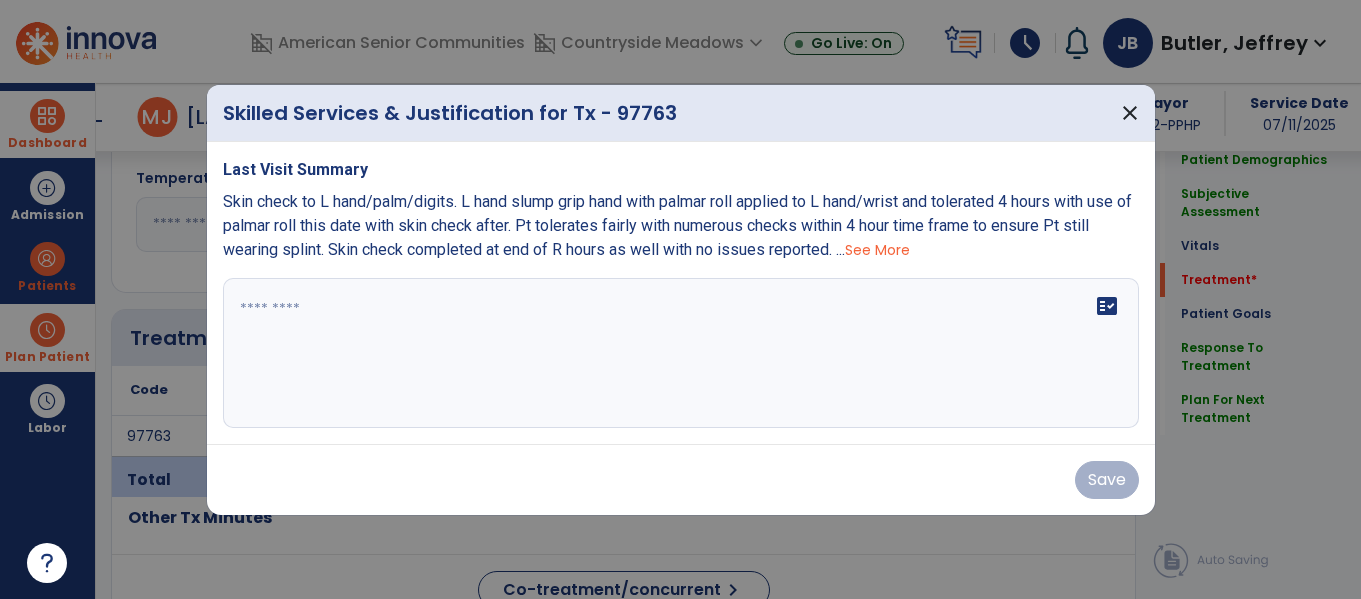 scroll, scrollTop: 1105, scrollLeft: 0, axis: vertical 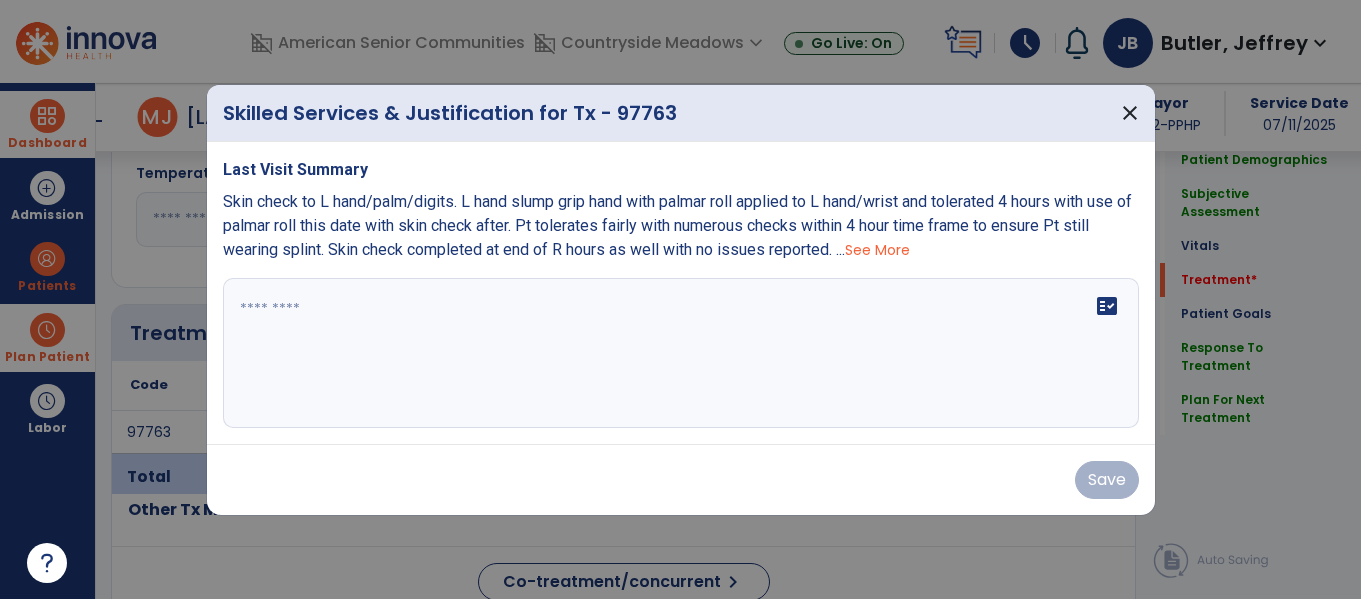 click on "See More" at bounding box center (877, 250) 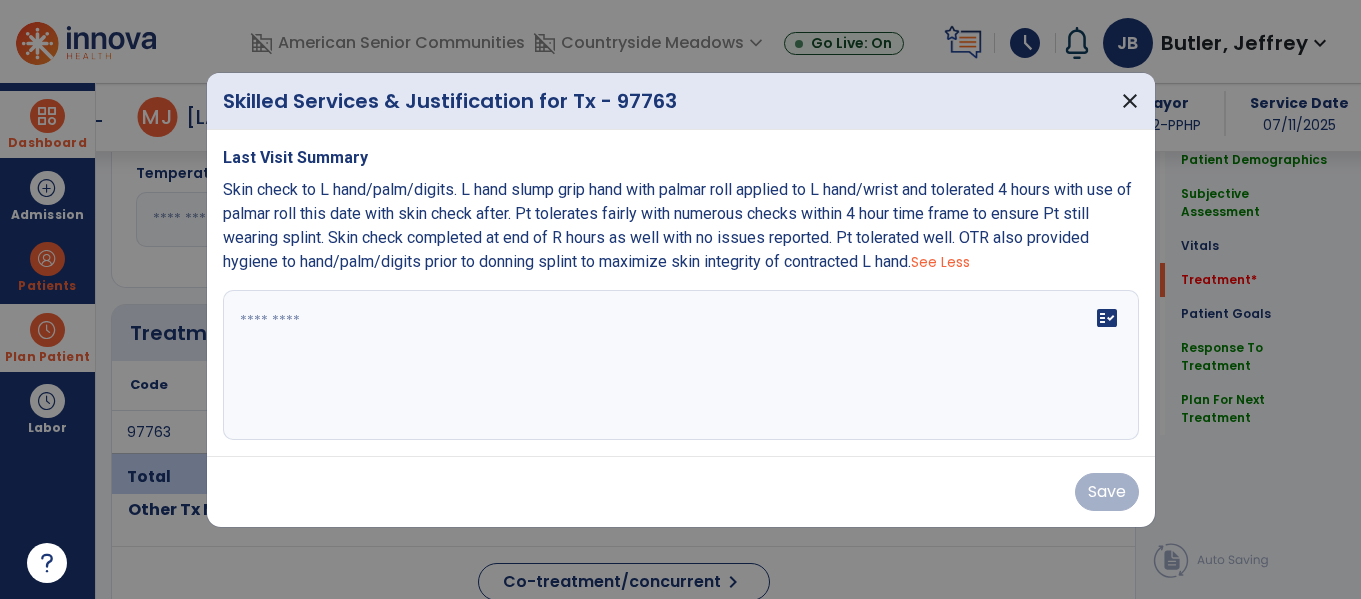 click on "Skin check to L hand/palm/digits. L hand slump grip hand with palmar roll applied to L hand/wrist and tolerated 4 hours with use of palmar roll this date with skin check after. Pt tolerates fairly with numerous checks within 4 hour time frame to ensure Pt still wearing splint. Skin check completed at end of R hours as well with no issues reported. Pt tolerated well. OTR also provided hygiene to hand/palm/digits prior to donning splint to maximize skin integrity of contracted L hand.  See Less" at bounding box center (681, 226) 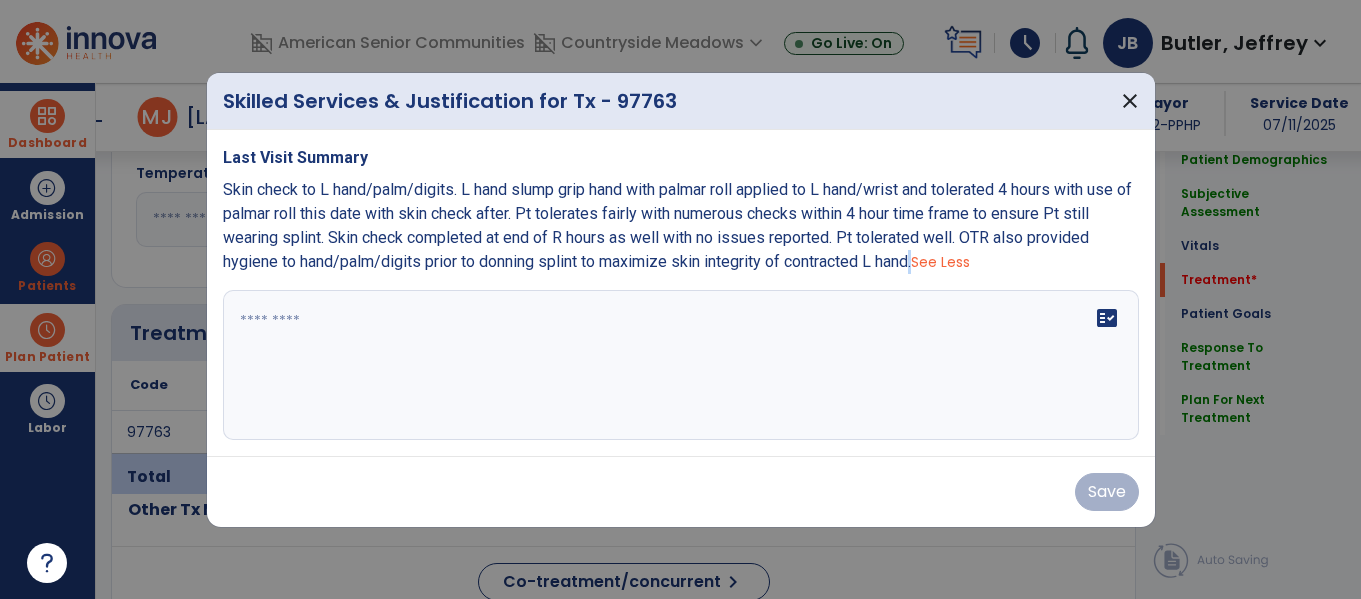 click at bounding box center (681, 365) 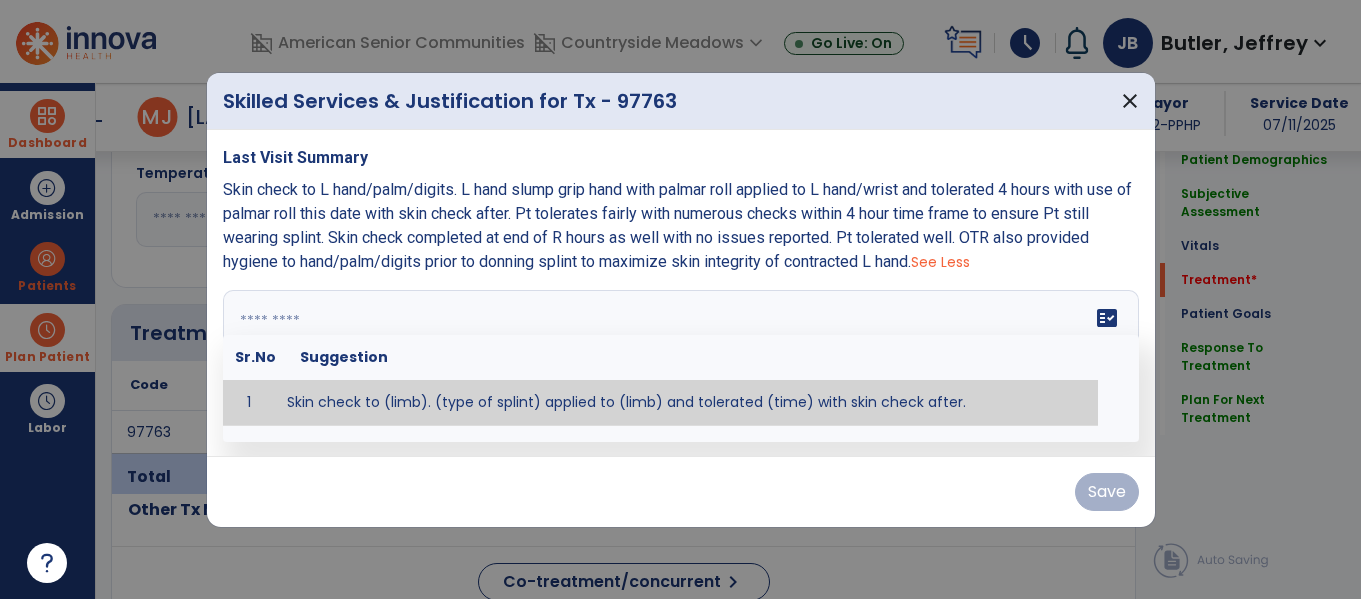 click on "Skin check to L hand/palm/digits. L hand slump grip hand with palmar roll applied to L hand/wrist and tolerated 4 hours with use of palmar roll this date with skin check after. Pt tolerates fairly with numerous checks within 4 hour time frame to ensure Pt still wearing splint. Skin check completed at end of R hours as well with no issues reported. Pt tolerated well. OTR also provided hygiene to hand/palm/digits prior to donning splint to maximize skin integrity of contracted L hand." at bounding box center (677, 225) 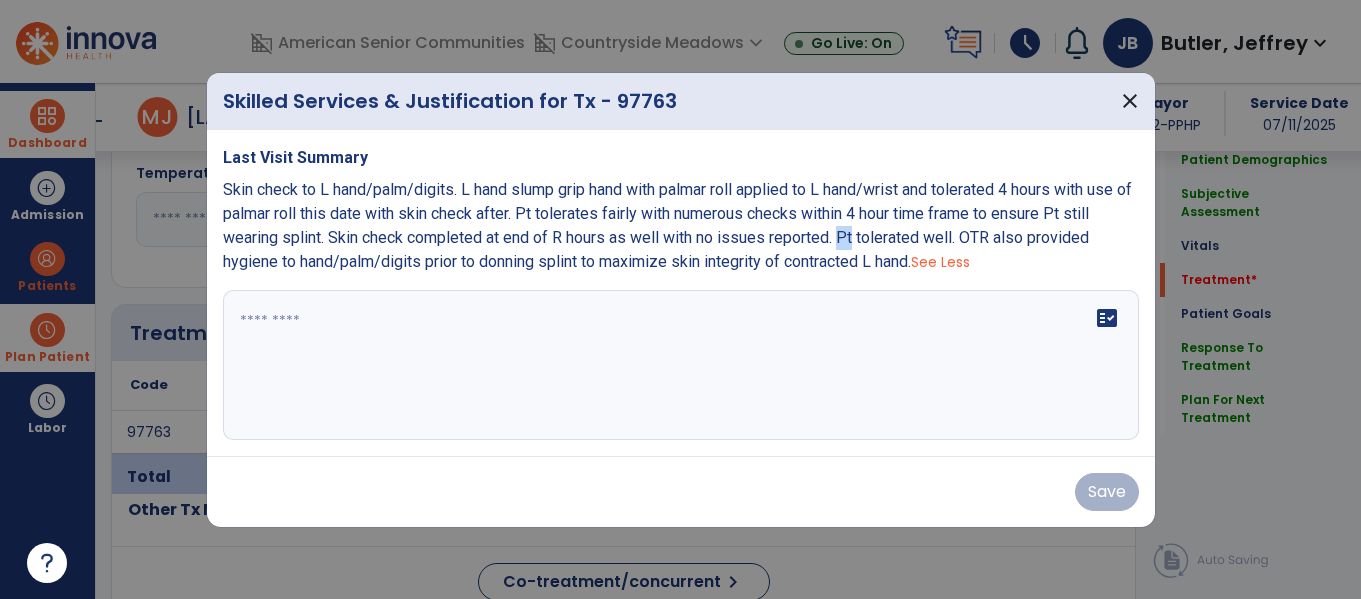 click on "Skin check to L hand/palm/digits. L hand slump grip hand with palmar roll applied to L hand/wrist and tolerated 4 hours with use of palmar roll this date with skin check after. Pt tolerates fairly with numerous checks within 4 hour time frame to ensure Pt still wearing splint. Skin check completed at end of R hours as well with no issues reported. Pt tolerated well. OTR also provided hygiene to hand/palm/digits prior to donning splint to maximize skin integrity of contracted L hand." at bounding box center [677, 225] 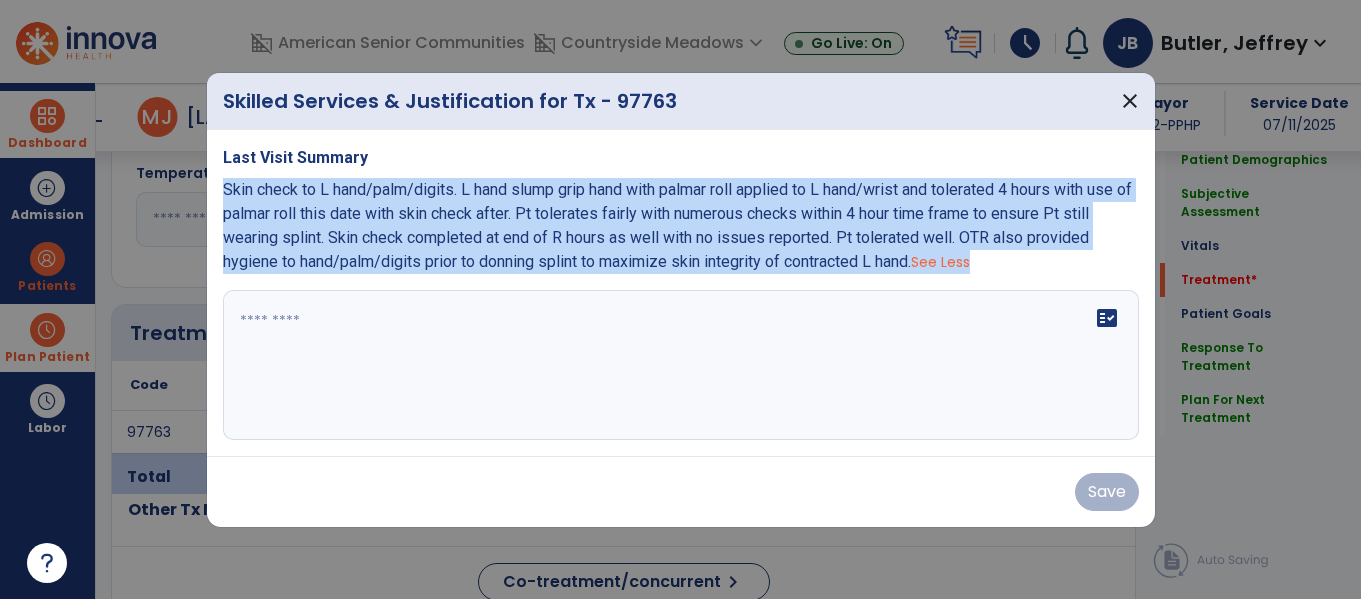 click on "Skin check to L hand/palm/digits. L hand slump grip hand with palmar roll applied to L hand/wrist and tolerated 4 hours with use of palmar roll this date with skin check after. Pt tolerates fairly with numerous checks within 4 hour time frame to ensure Pt still wearing splint. Skin check completed at end of R hours as well with no issues reported. Pt tolerated well. OTR also provided hygiene to hand/palm/digits prior to donning splint to maximize skin integrity of contracted L hand." at bounding box center (677, 225) 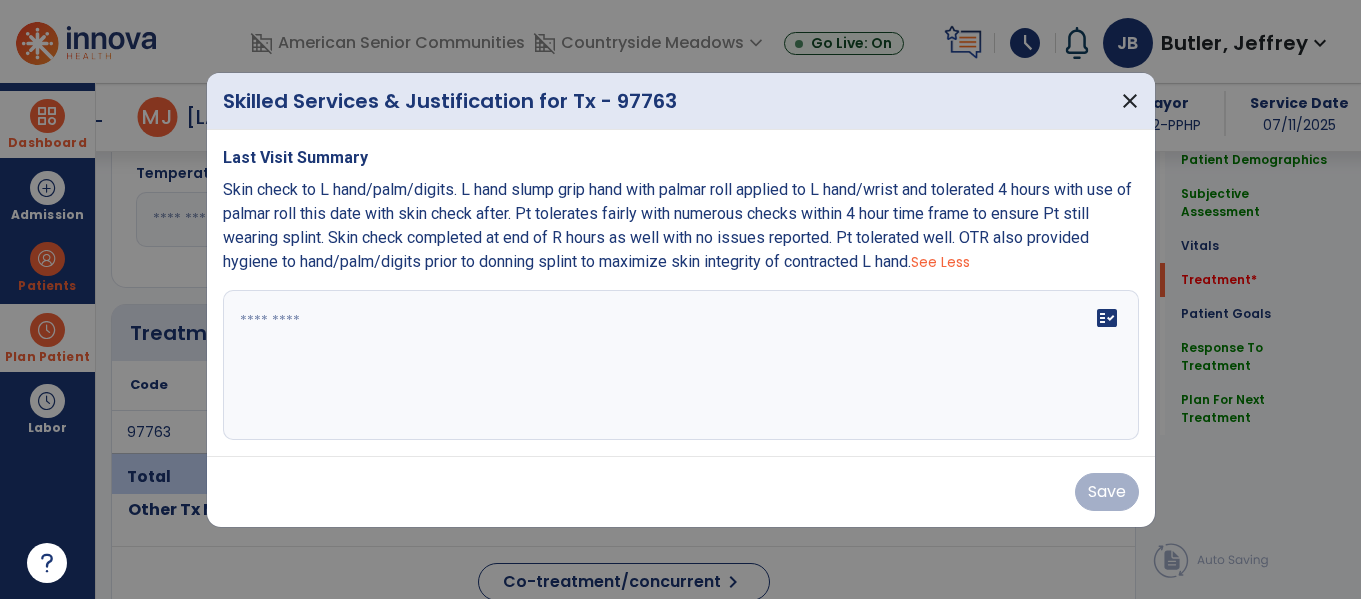 click on "Skin check to L hand/palm/digits. L hand slump grip hand with palmar roll applied to L hand/wrist and tolerated 4 hours with use of palmar roll this date with skin check after. Pt tolerates fairly with numerous checks within 4 hour time frame to ensure Pt still wearing splint. Skin check completed at end of R hours as well with no issues reported. Pt tolerated well. OTR also provided hygiene to hand/palm/digits prior to donning splint to maximize skin integrity of contracted L hand." at bounding box center (677, 225) 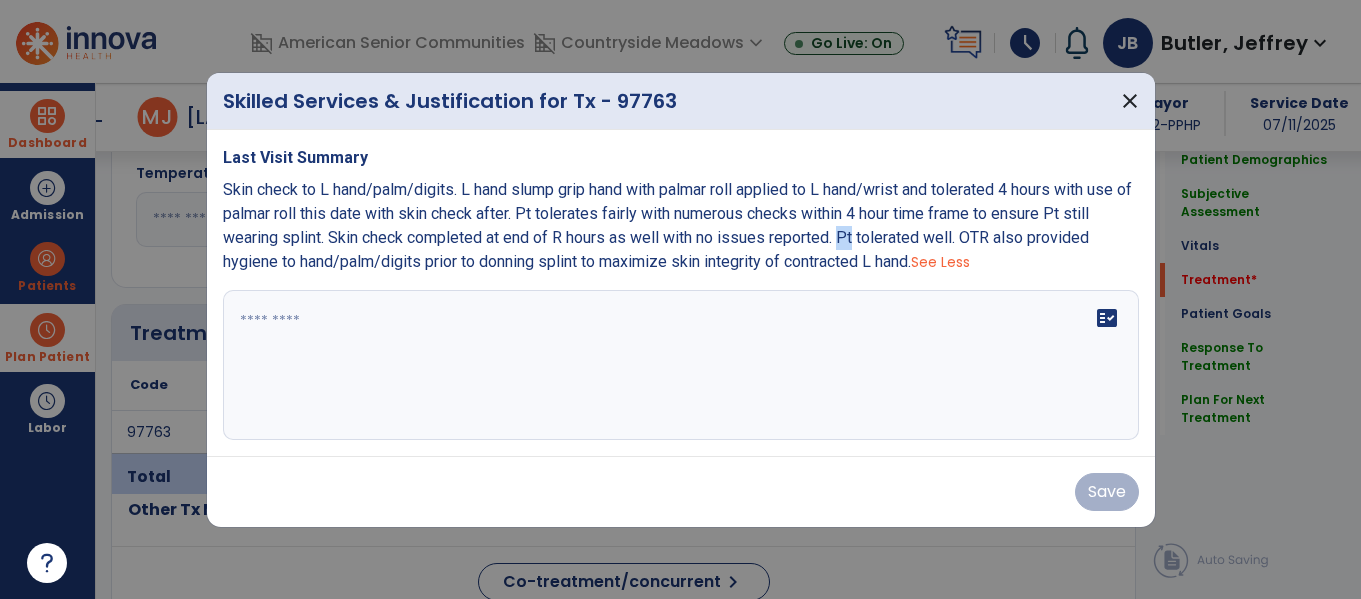 click on "Skin check to L hand/palm/digits. L hand slump grip hand with palmar roll applied to L hand/wrist and tolerated 4 hours with use of palmar roll this date with skin check after. Pt tolerates fairly with numerous checks within 4 hour time frame to ensure Pt still wearing splint. Skin check completed at end of R hours as well with no issues reported. Pt tolerated well. OTR also provided hygiene to hand/palm/digits prior to donning splint to maximize skin integrity of contracted L hand." at bounding box center (677, 225) 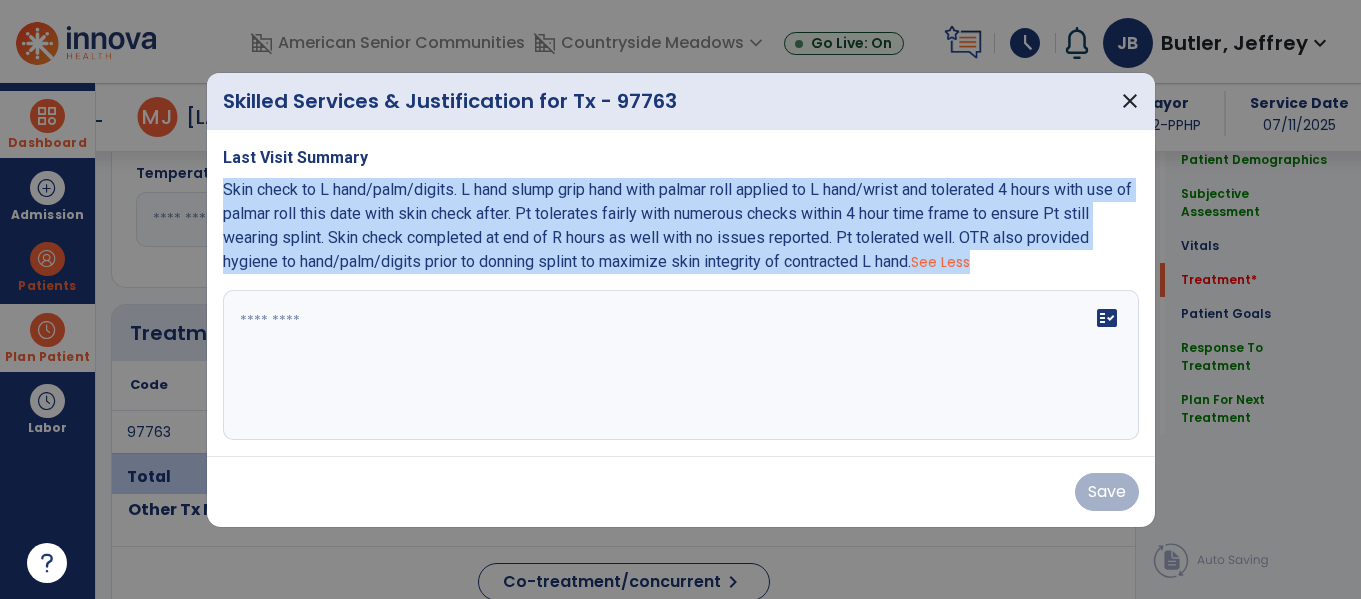 click on "Skin check to L hand/palm/digits. L hand slump grip hand with palmar roll applied to L hand/wrist and tolerated 4 hours with use of palmar roll this date with skin check after. Pt tolerates fairly with numerous checks within 4 hour time frame to ensure Pt still wearing splint. Skin check completed at end of R hours as well with no issues reported. Pt tolerated well. OTR also provided hygiene to hand/palm/digits prior to donning splint to maximize skin integrity of contracted L hand." at bounding box center (677, 225) 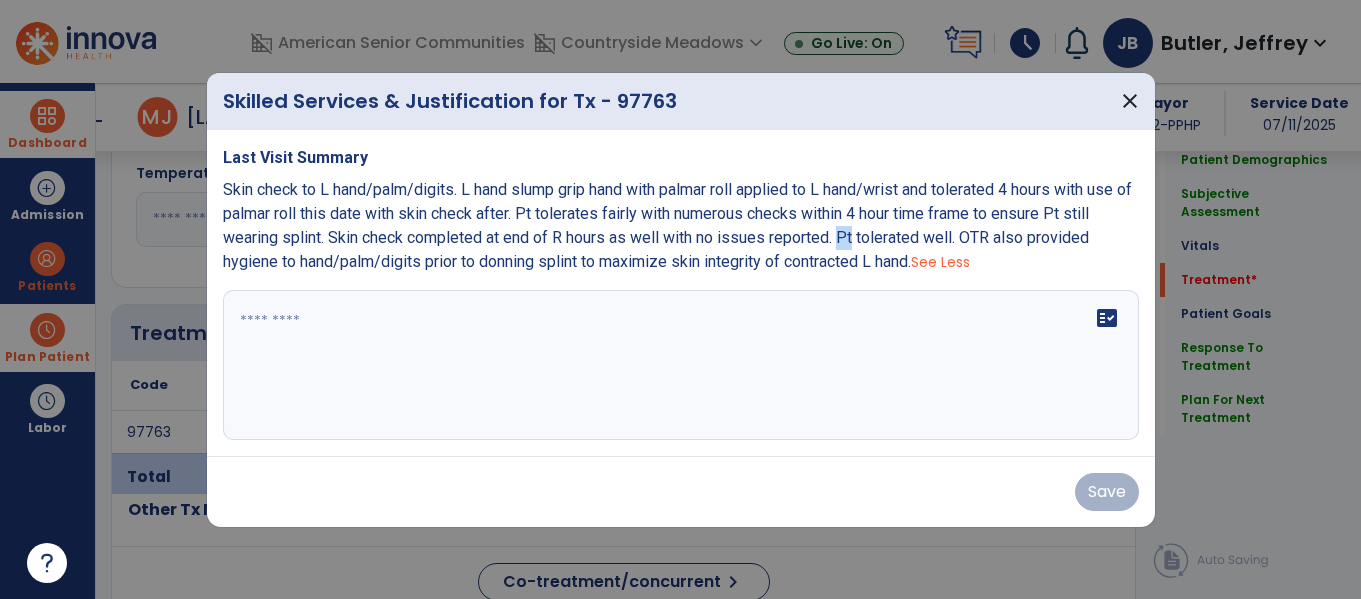 click on "Skin check to L hand/palm/digits. L hand slump grip hand with palmar roll applied to L hand/wrist and tolerated 4 hours with use of palmar roll this date with skin check after. Pt tolerates fairly with numerous checks within 4 hour time frame to ensure Pt still wearing splint. Skin check completed at end of R hours as well with no issues reported. Pt tolerated well. OTR also provided hygiene to hand/palm/digits prior to donning splint to maximize skin integrity of contracted L hand." at bounding box center (677, 225) 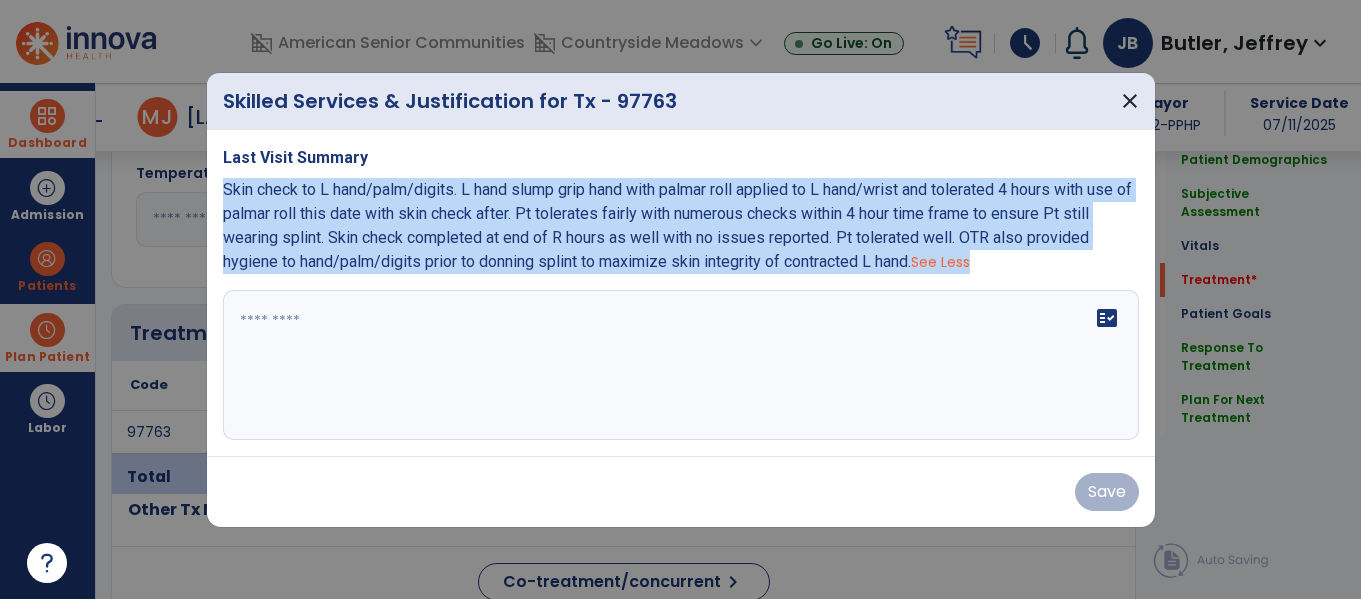click on "Skin check to L hand/palm/digits. L hand slump grip hand with palmar roll applied to L hand/wrist and tolerated 4 hours with use of palmar roll this date with skin check after. Pt tolerates fairly with numerous checks within 4 hour time frame to ensure Pt still wearing splint. Skin check completed at end of R hours as well with no issues reported. Pt tolerated well. OTR also provided hygiene to hand/palm/digits prior to donning splint to maximize skin integrity of contracted L hand." at bounding box center (677, 225) 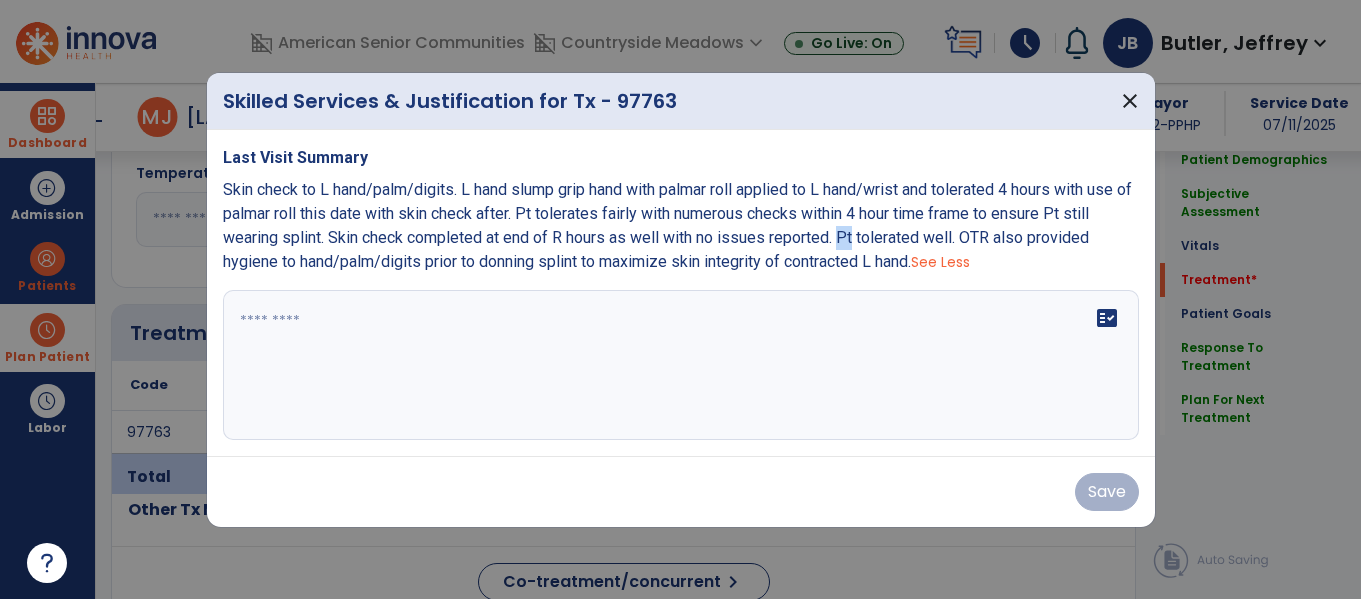 click on "Skin check to L hand/palm/digits. L hand slump grip hand with palmar roll applied to L hand/wrist and tolerated 4 hours with use of palmar roll this date with skin check after. Pt tolerates fairly with numerous checks within 4 hour time frame to ensure Pt still wearing splint. Skin check completed at end of R hours as well with no issues reported. Pt tolerated well. OTR also provided hygiene to hand/palm/digits prior to donning splint to maximize skin integrity of contracted L hand." at bounding box center [677, 225] 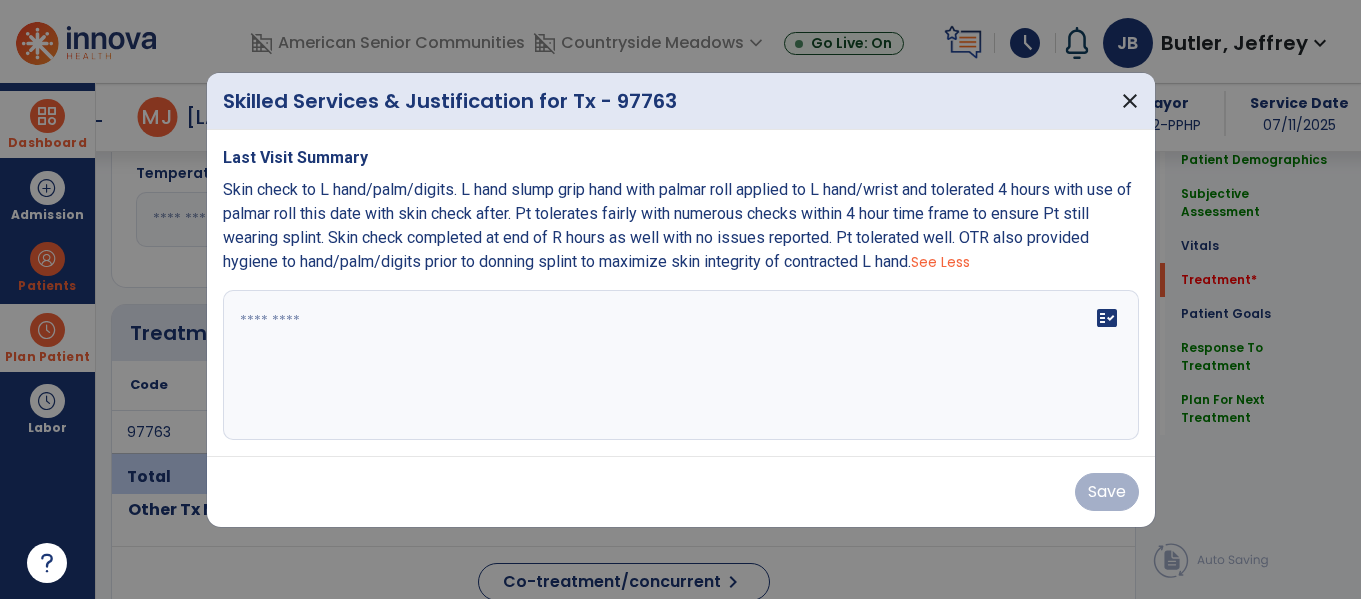 click on "Skin check to L hand/palm/digits. L hand slump grip hand with palmar roll applied to L hand/wrist and tolerated 4 hours with use of palmar roll this date with skin check after. Pt tolerates fairly with numerous checks within 4 hour time frame to ensure Pt still wearing splint. Skin check completed at end of R hours as well with no issues reported. Pt tolerated well. OTR also provided hygiene to hand/palm/digits prior to donning splint to maximize skin integrity of contracted L hand." at bounding box center [677, 225] 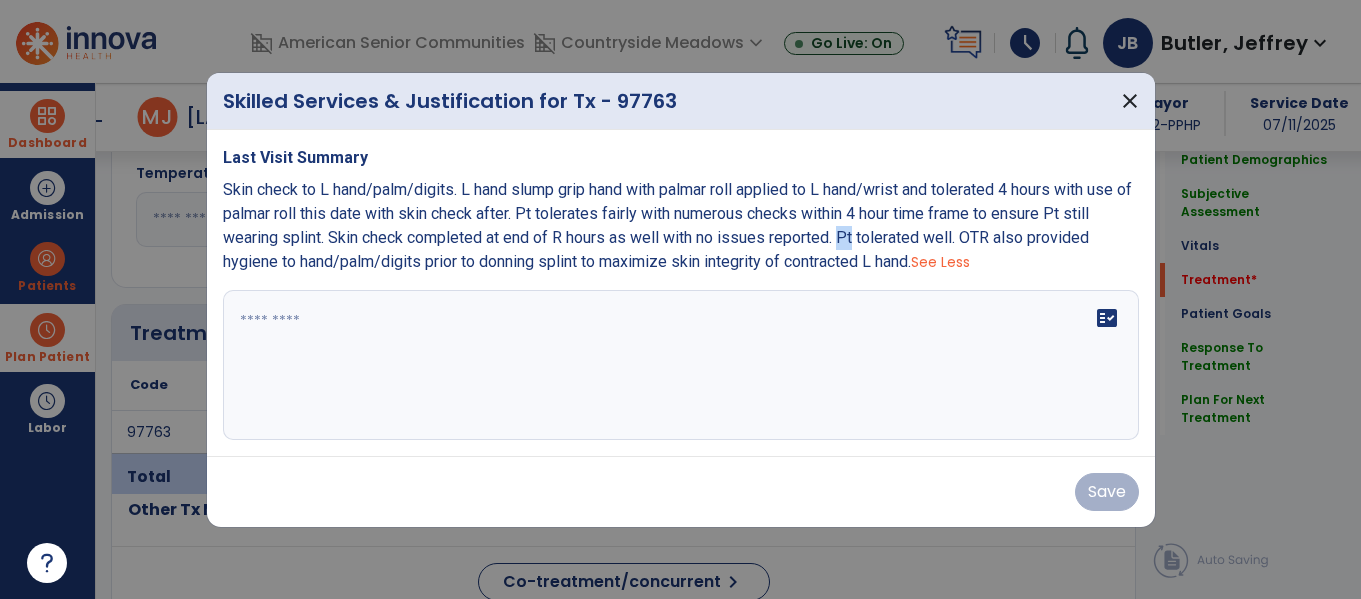 click on "Skin check to L hand/palm/digits. L hand slump grip hand with palmar roll applied to L hand/wrist and tolerated 4 hours with use of palmar roll this date with skin check after. Pt tolerates fairly with numerous checks within 4 hour time frame to ensure Pt still wearing splint. Skin check completed at end of R hours as well with no issues reported. Pt tolerated well. OTR also provided hygiene to hand/palm/digits prior to donning splint to maximize skin integrity of contracted L hand." at bounding box center (677, 225) 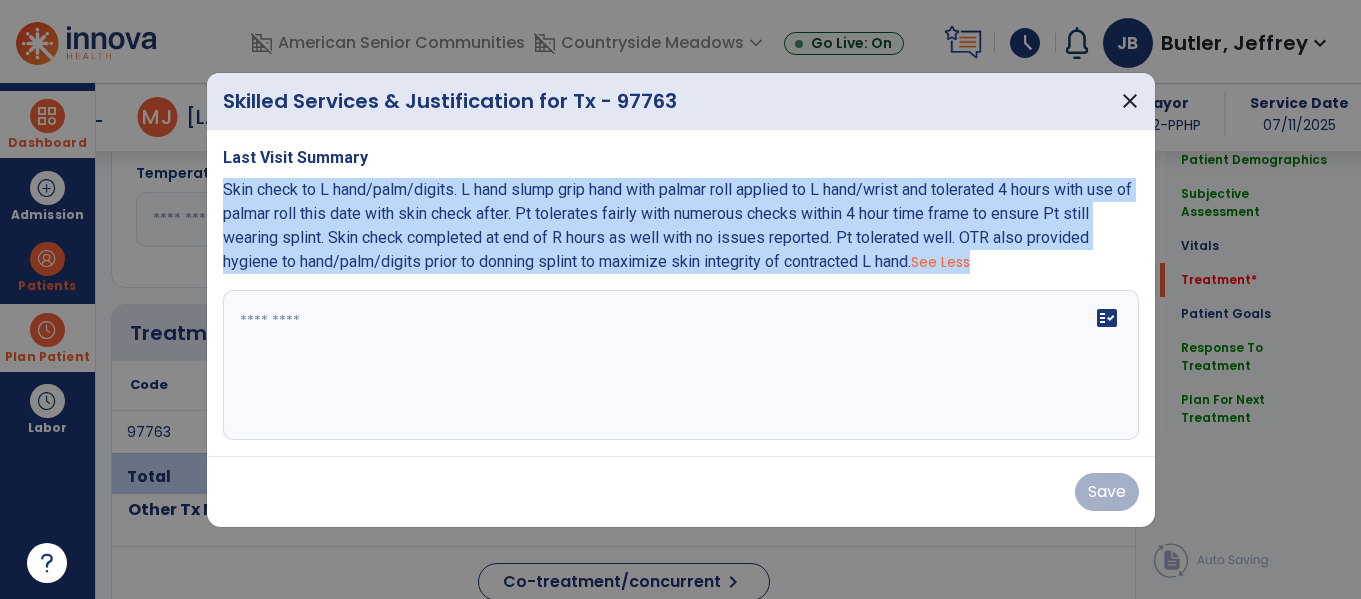 click at bounding box center [681, 365] 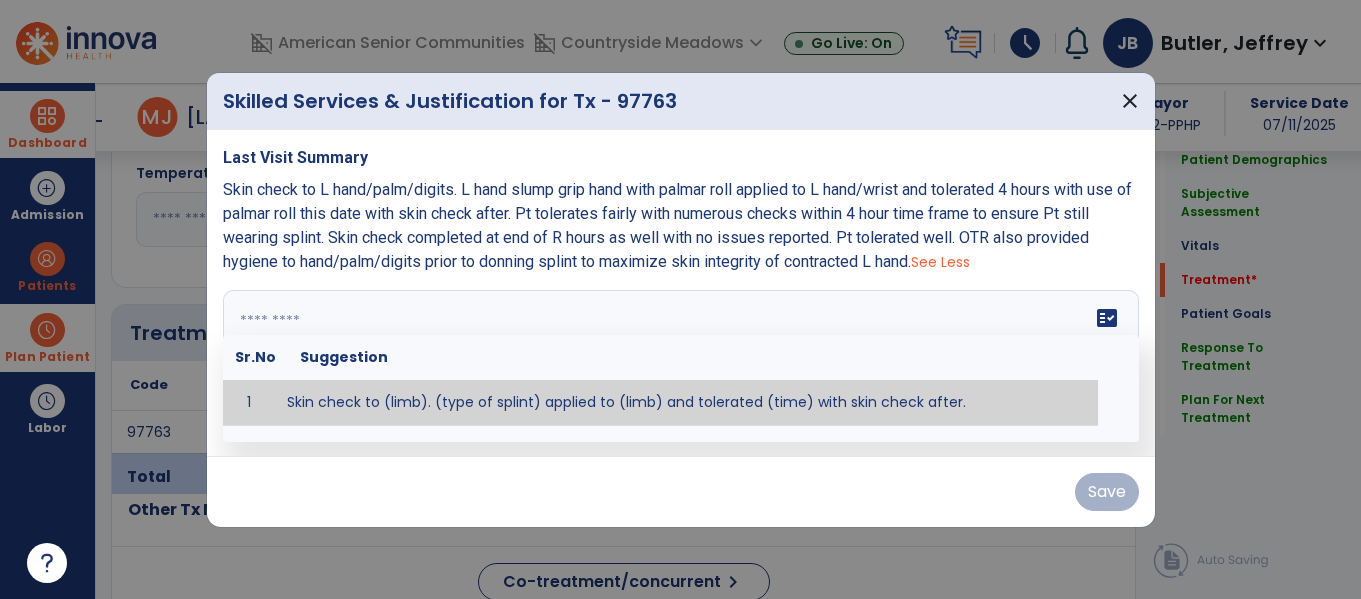 paste on "**********" 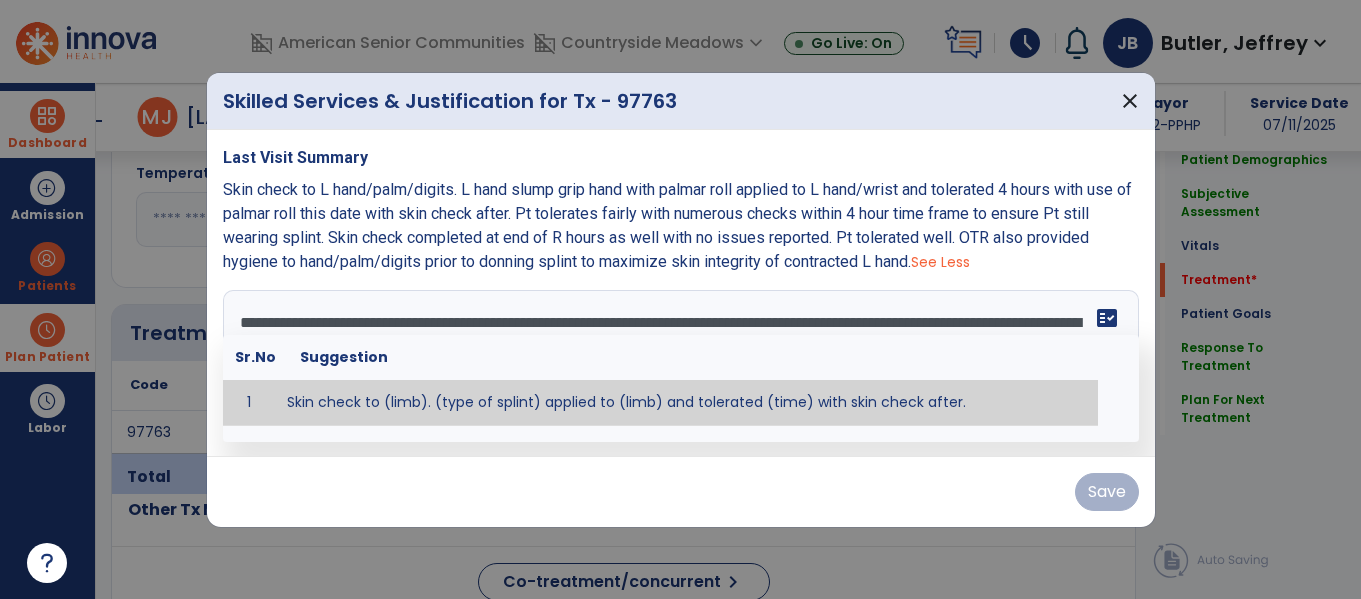 scroll, scrollTop: 40, scrollLeft: 0, axis: vertical 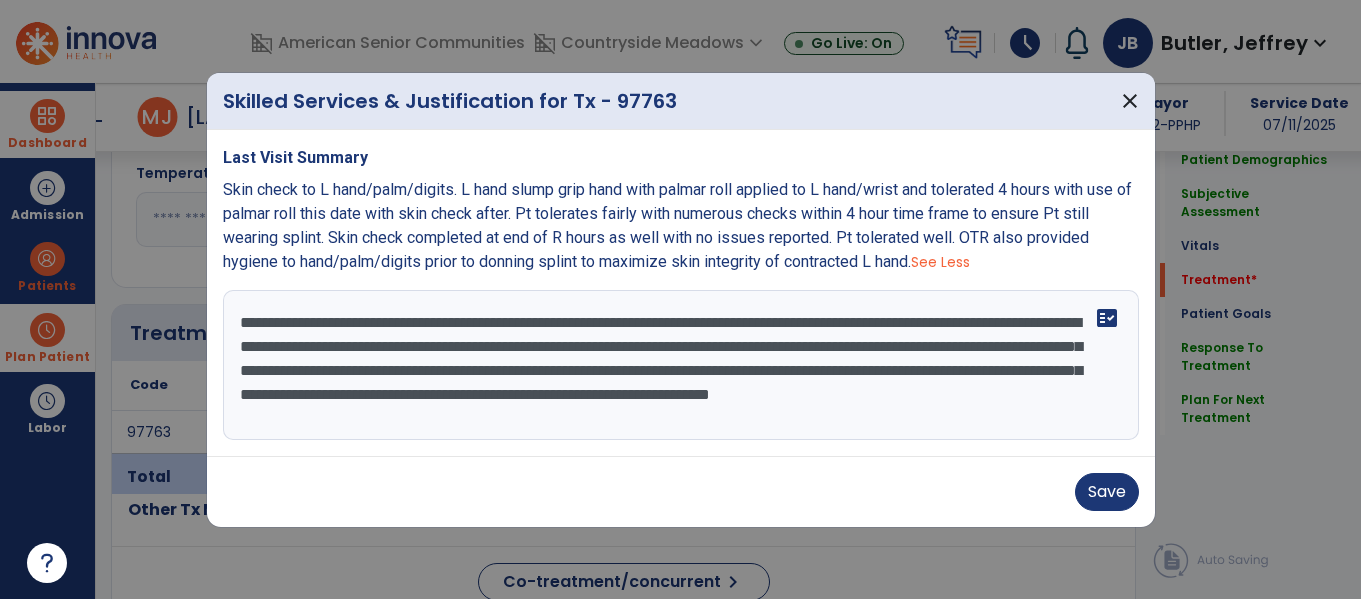 click on "**********" at bounding box center [681, 365] 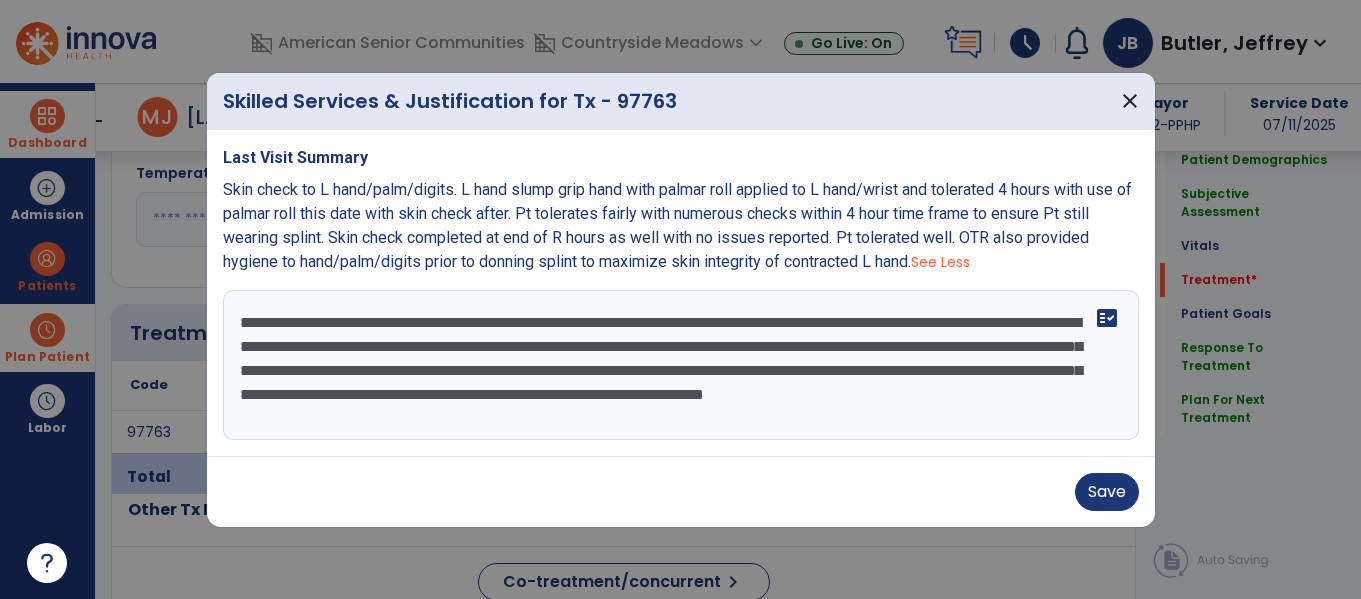 scroll, scrollTop: 24, scrollLeft: 0, axis: vertical 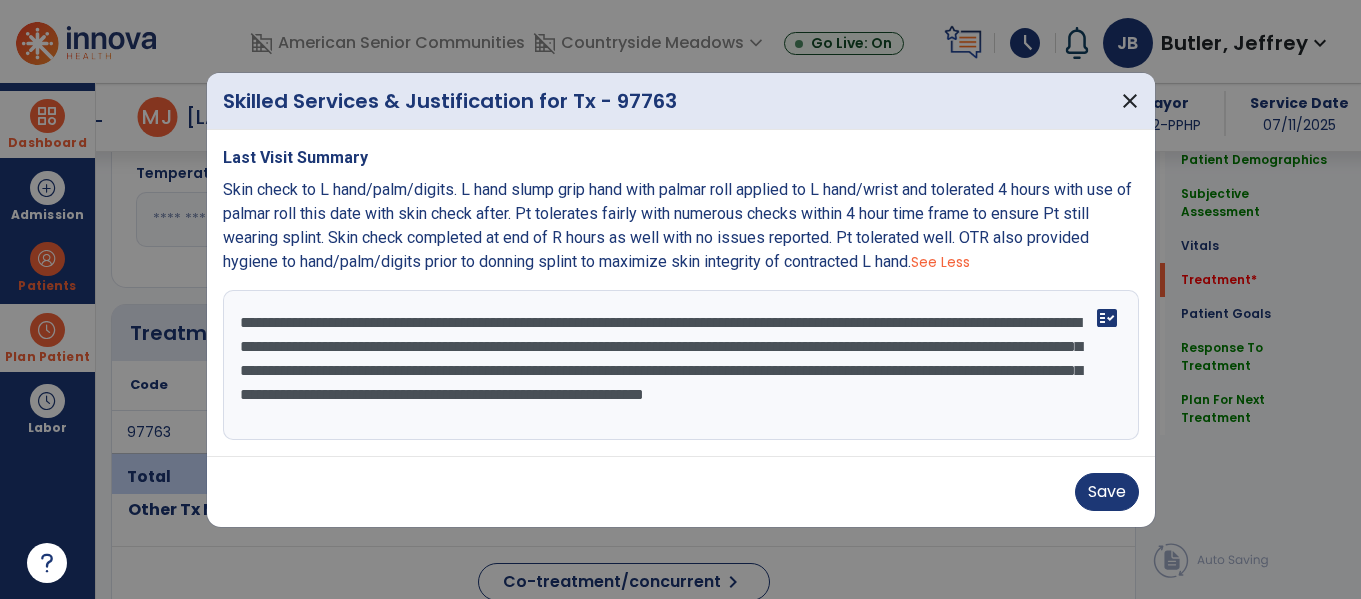 click on "**********" at bounding box center (681, 365) 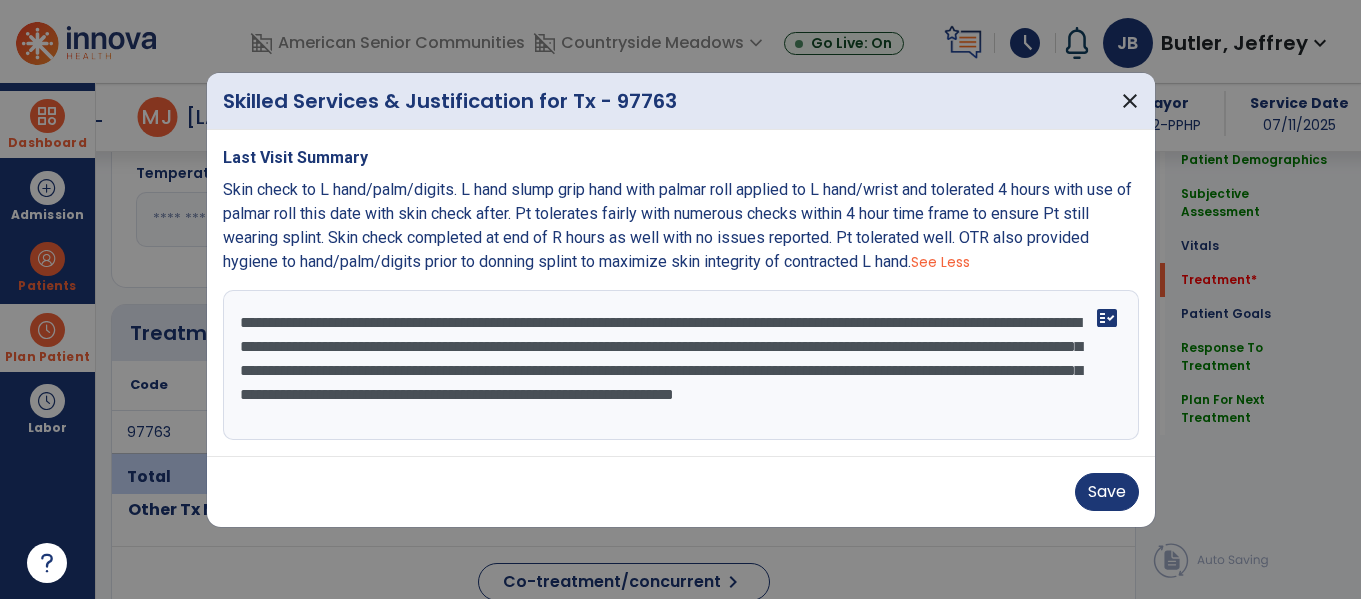 click on "**********" at bounding box center [681, 365] 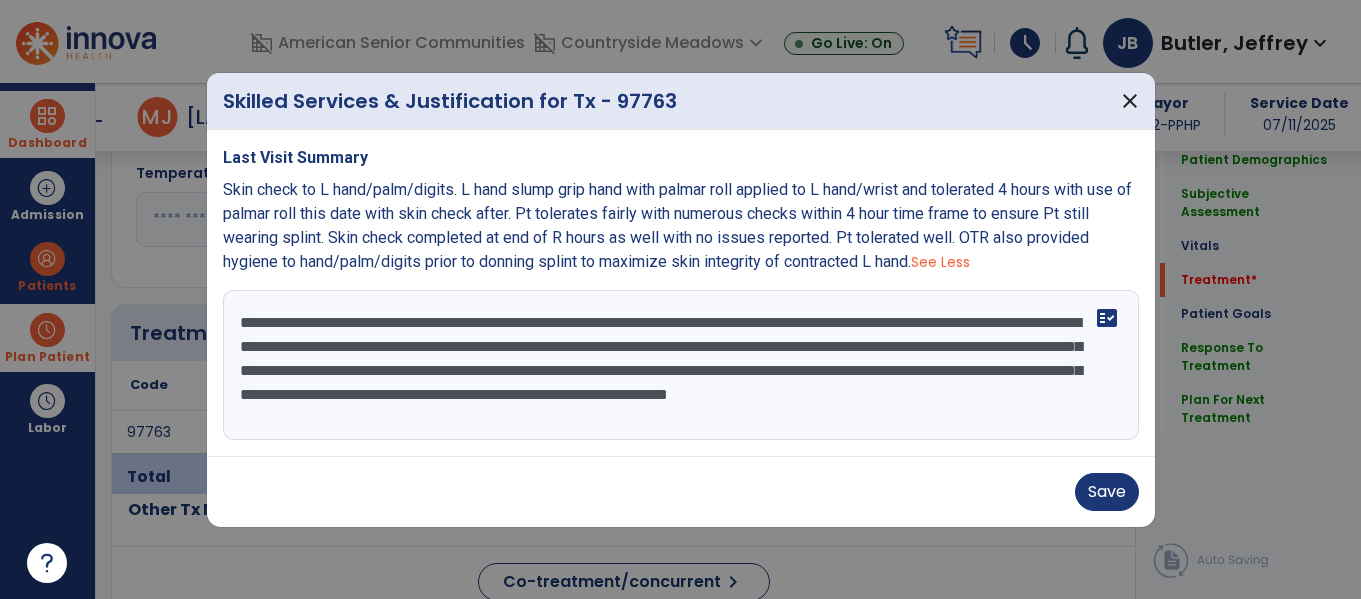 click on "Skin check to L hand/palm/digits. L hand slump grip hand with palmar roll applied to L hand/wrist and tolerated 4 hours with use of palmar roll this date with skin check after. Pt tolerates fairly with numerous checks within 4 hour time frame to ensure Pt still wearing splint. Skin check completed at end of R hours as well with no issues reported. Pt tolerated well. OTR also provided hygiene to hand/palm/digits prior to donning splint to maximize skin integrity of contracted L hand." at bounding box center (677, 225) 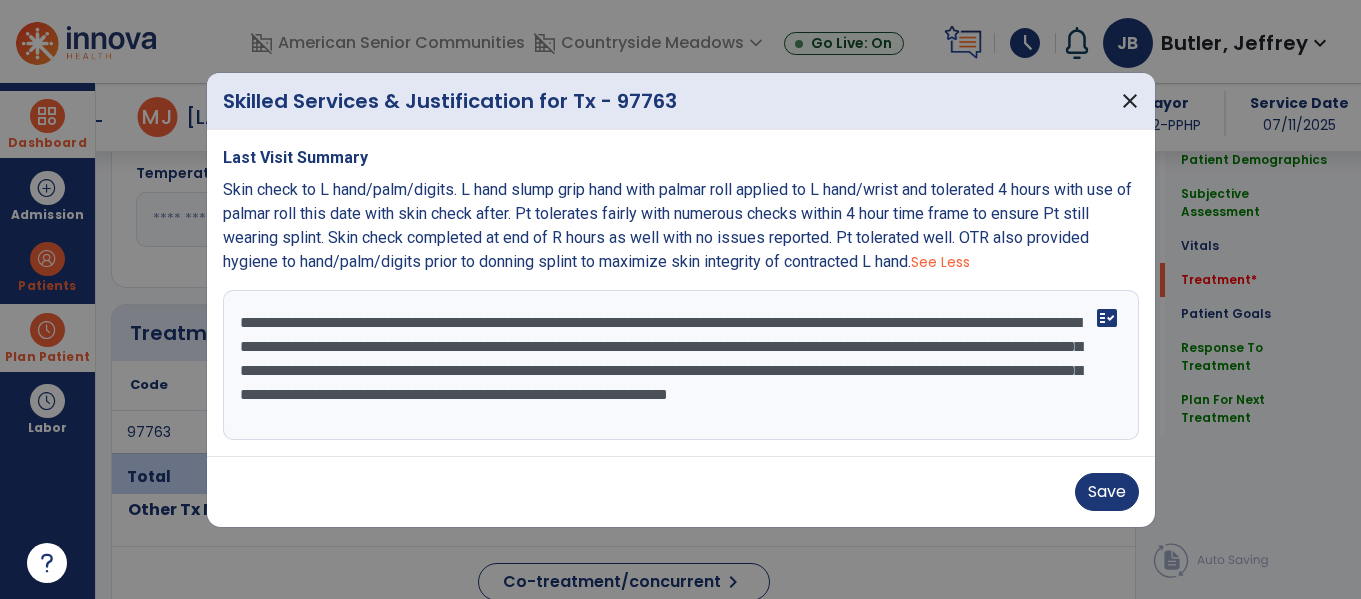 scroll, scrollTop: 0, scrollLeft: 0, axis: both 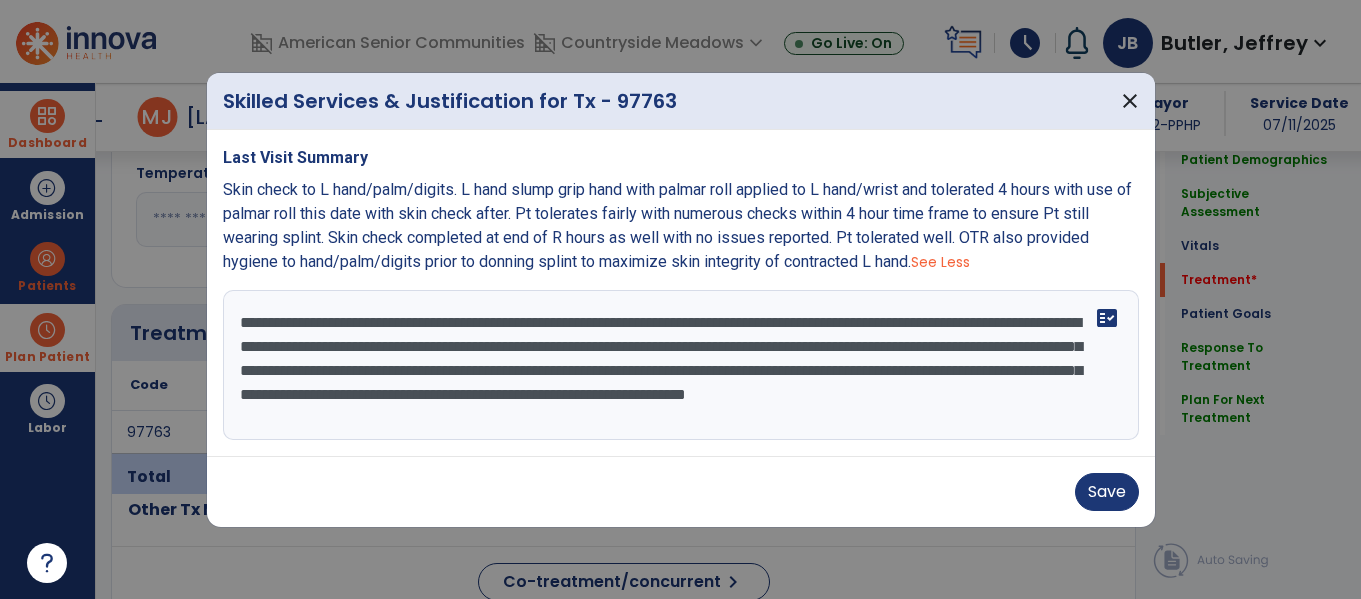 click on "**********" at bounding box center (681, 365) 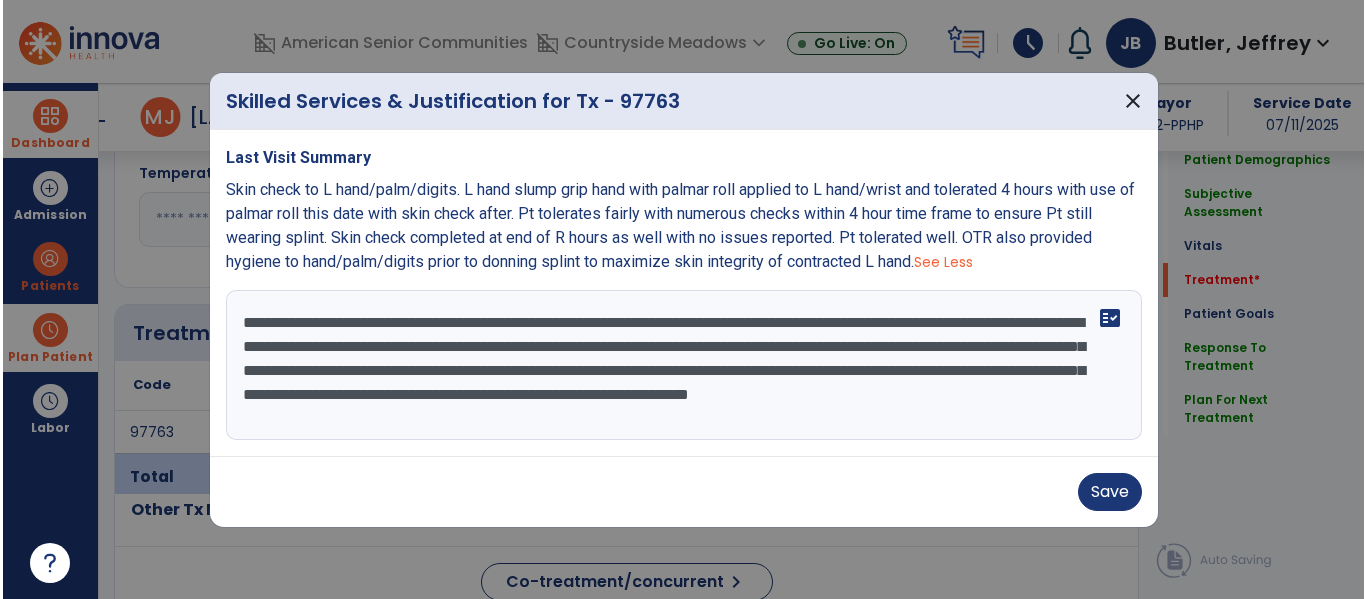 scroll, scrollTop: 16, scrollLeft: 0, axis: vertical 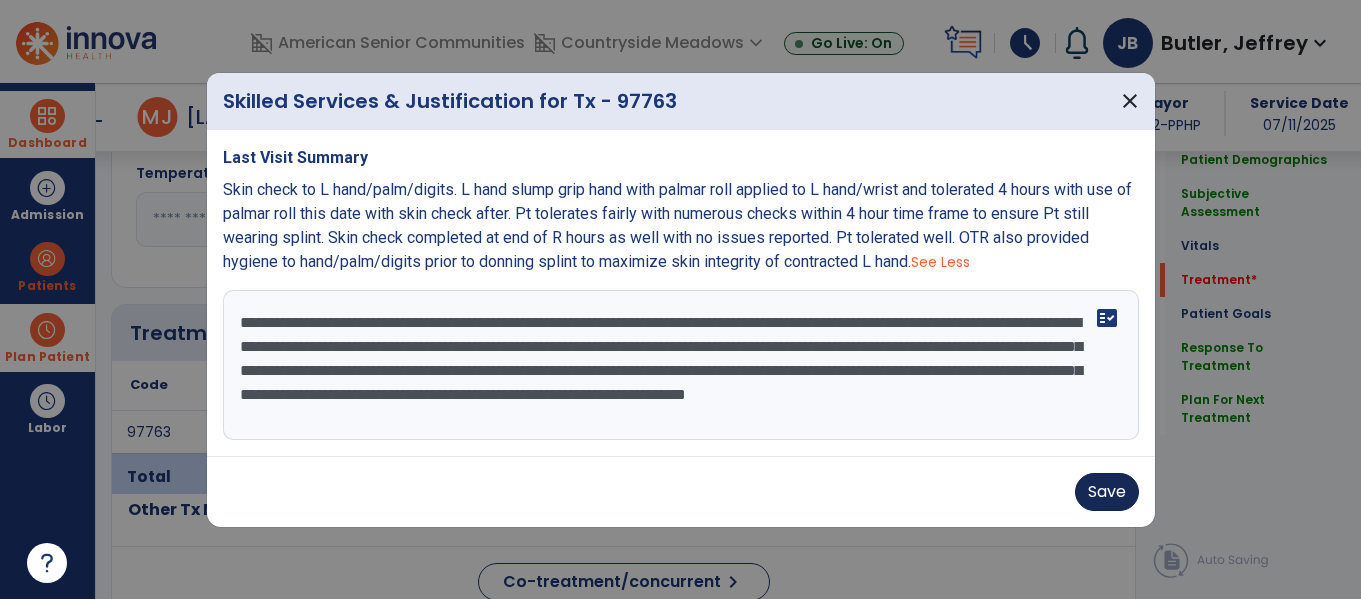 type on "**********" 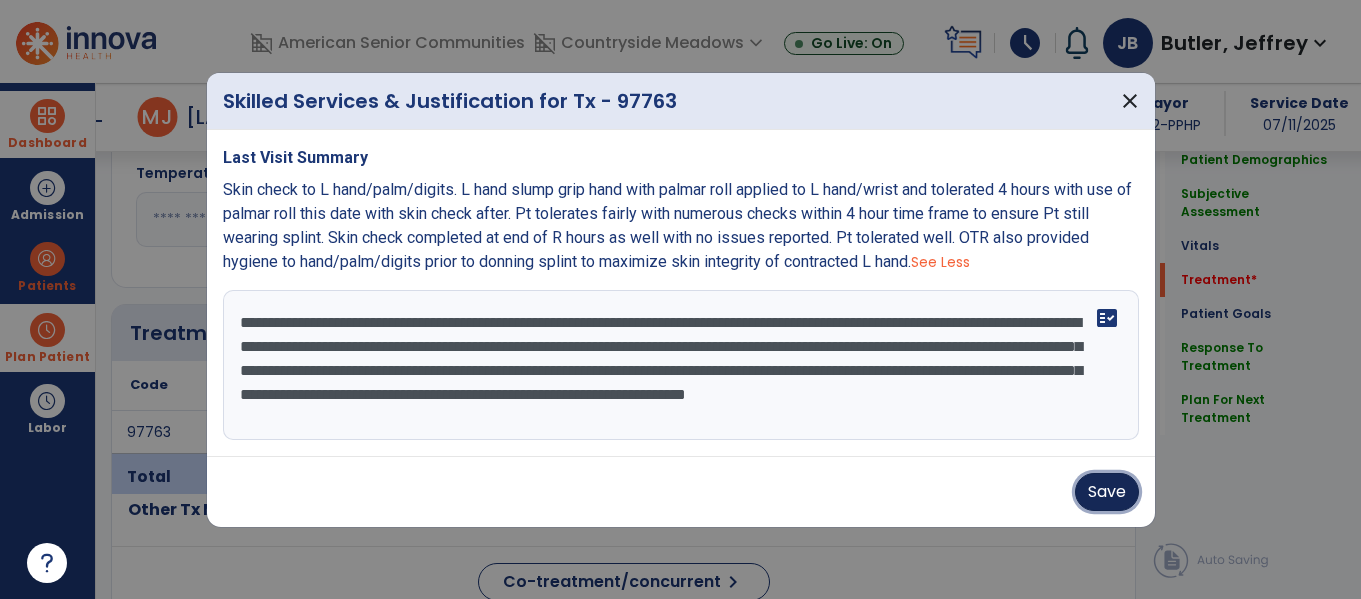 click on "Save" at bounding box center (1107, 492) 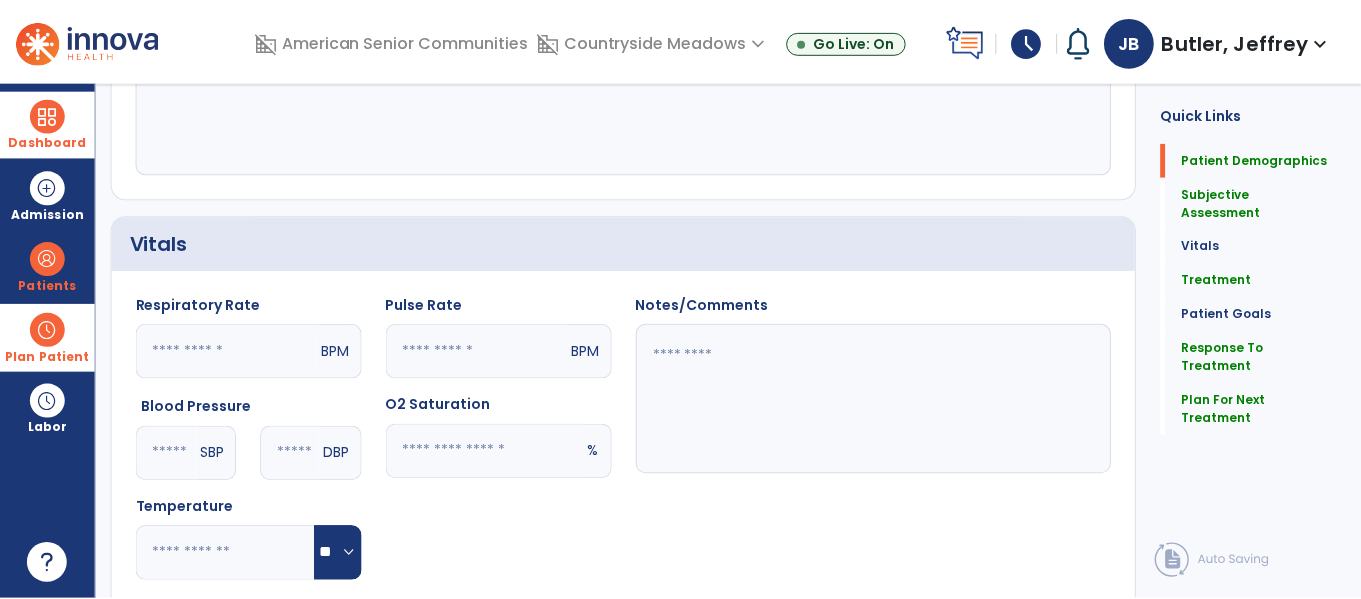 scroll, scrollTop: 0, scrollLeft: 0, axis: both 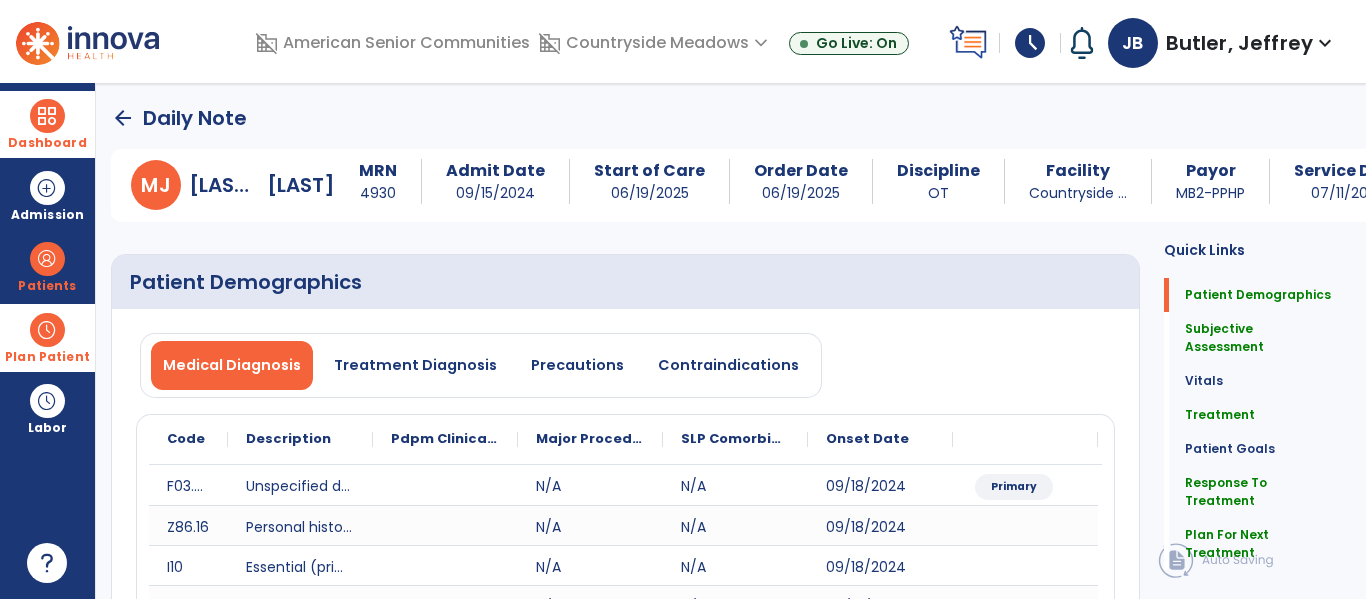 click at bounding box center [47, 116] 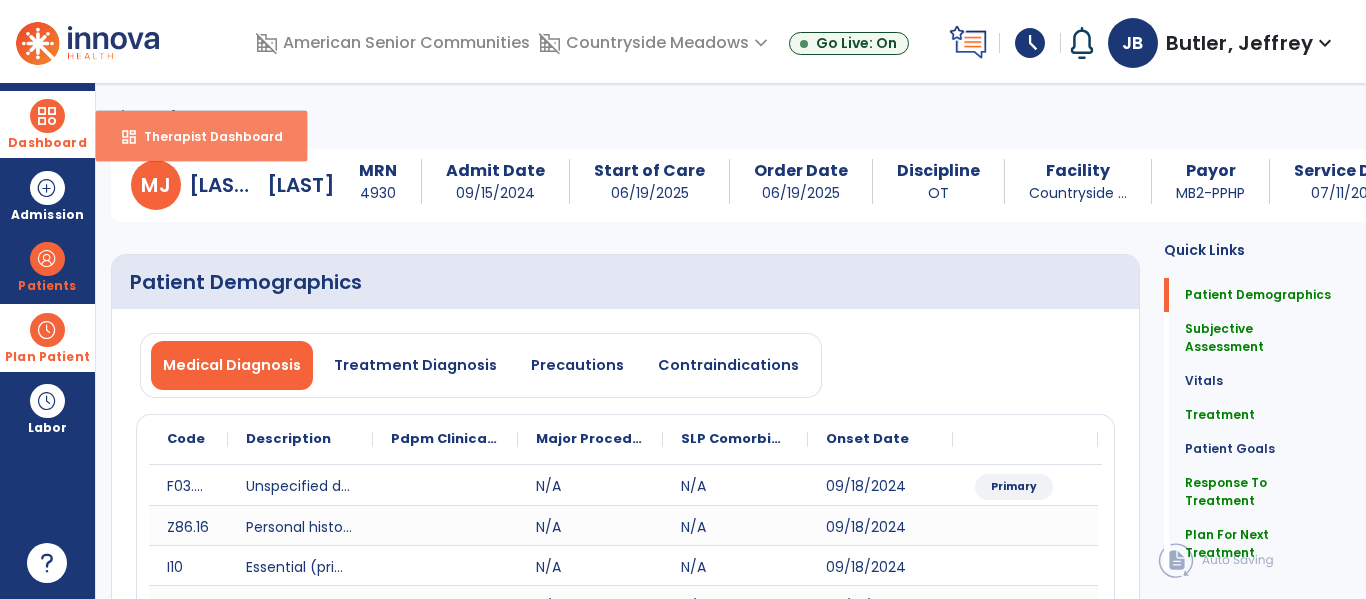 click on "Therapist Dashboard" at bounding box center [205, 136] 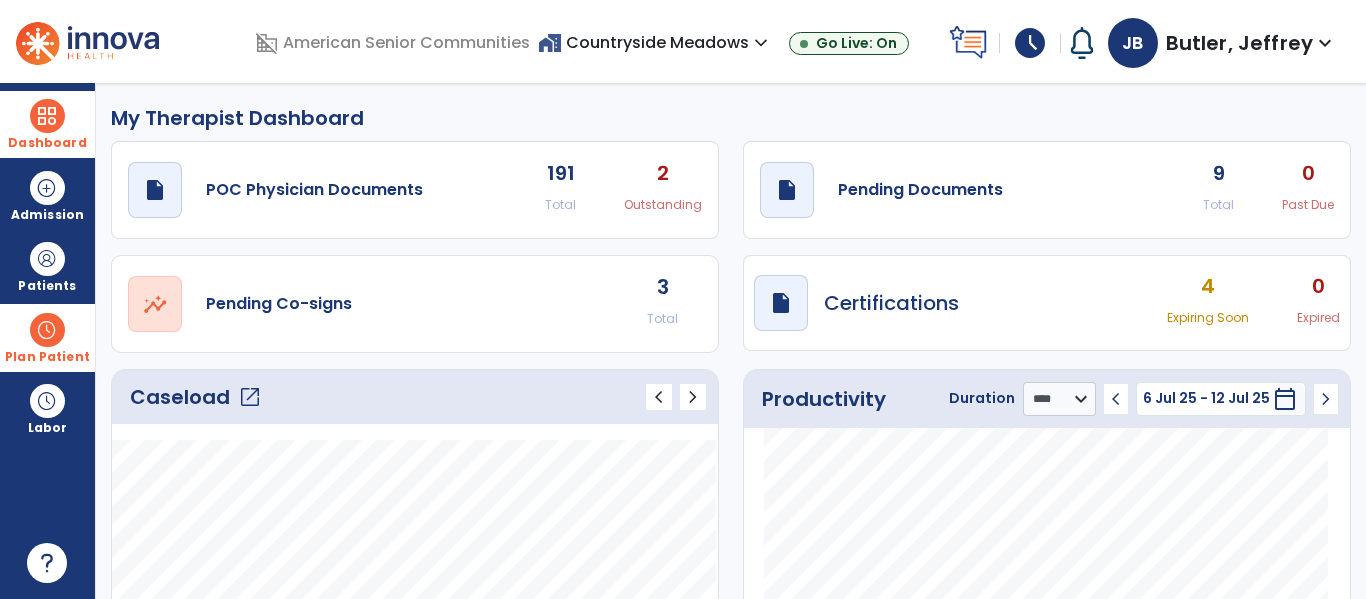 click on "open_in_new  Pending Co-signs 3 Total" 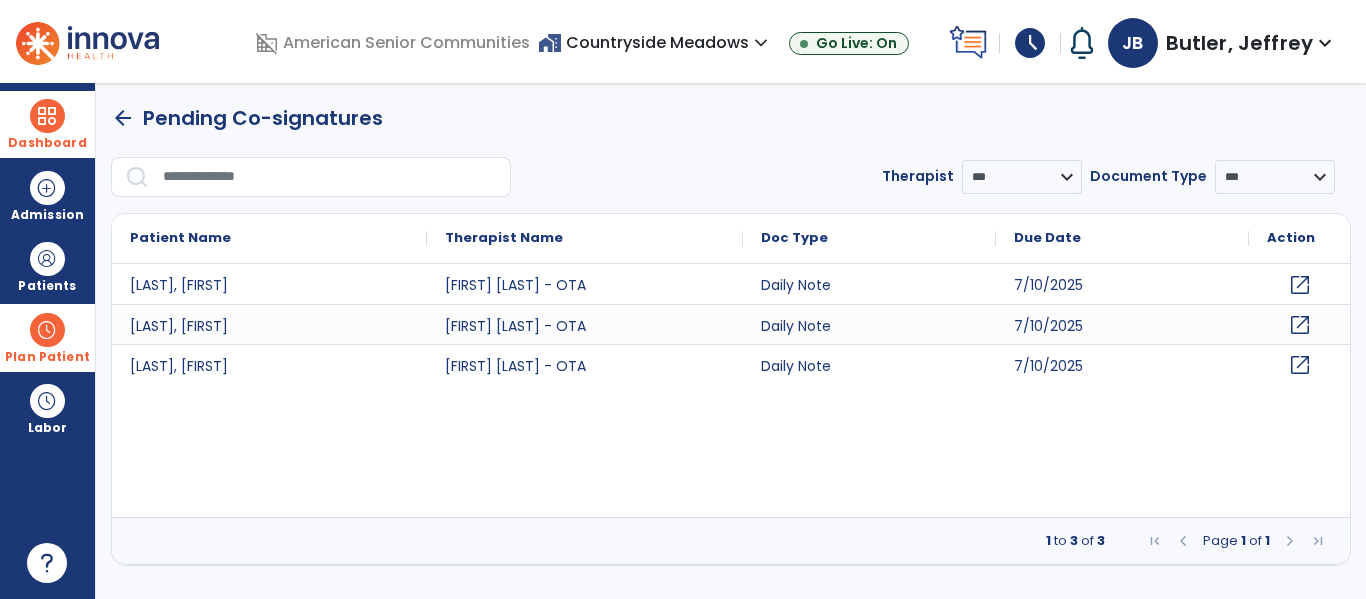 click on "open_in_new" 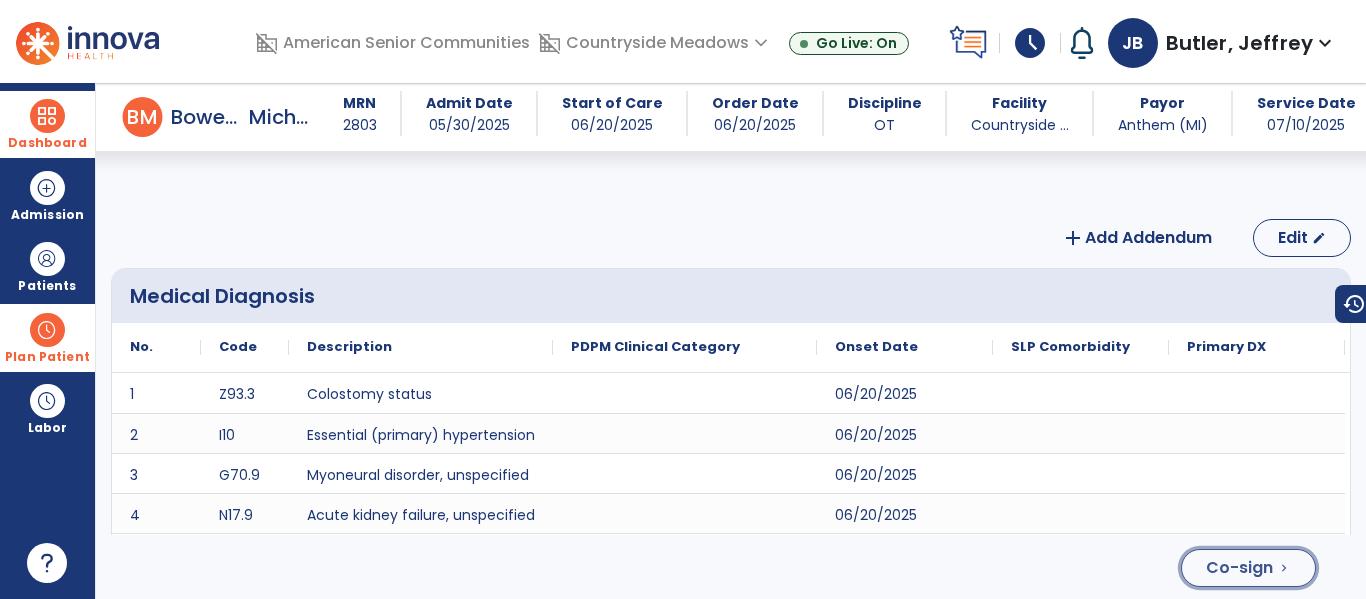 click on "Co-sign" 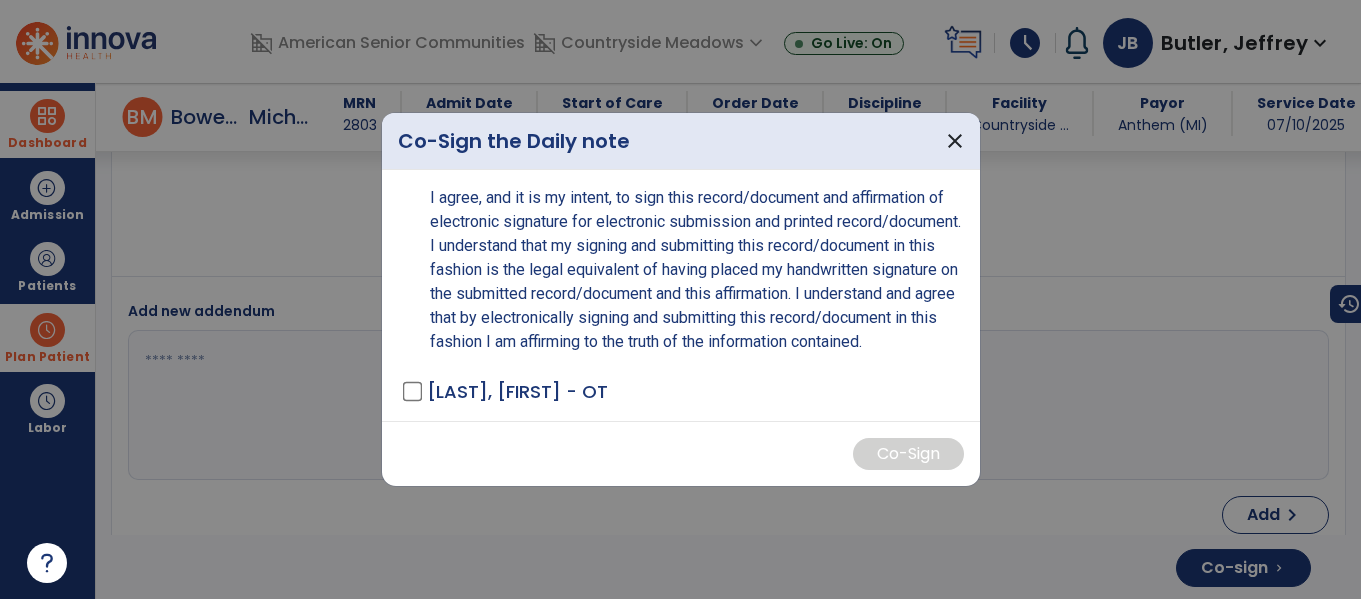 click on "[LAST], [FIRST]  - OT" at bounding box center (517, 391) 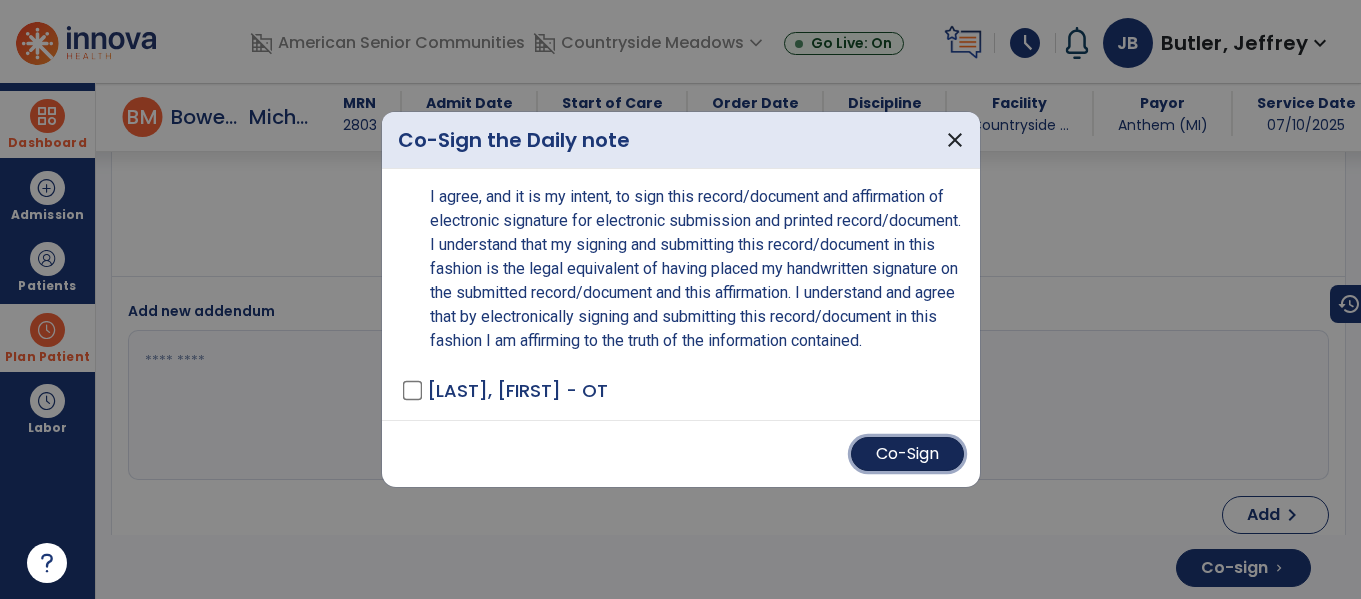 click on "Co-Sign" at bounding box center (907, 454) 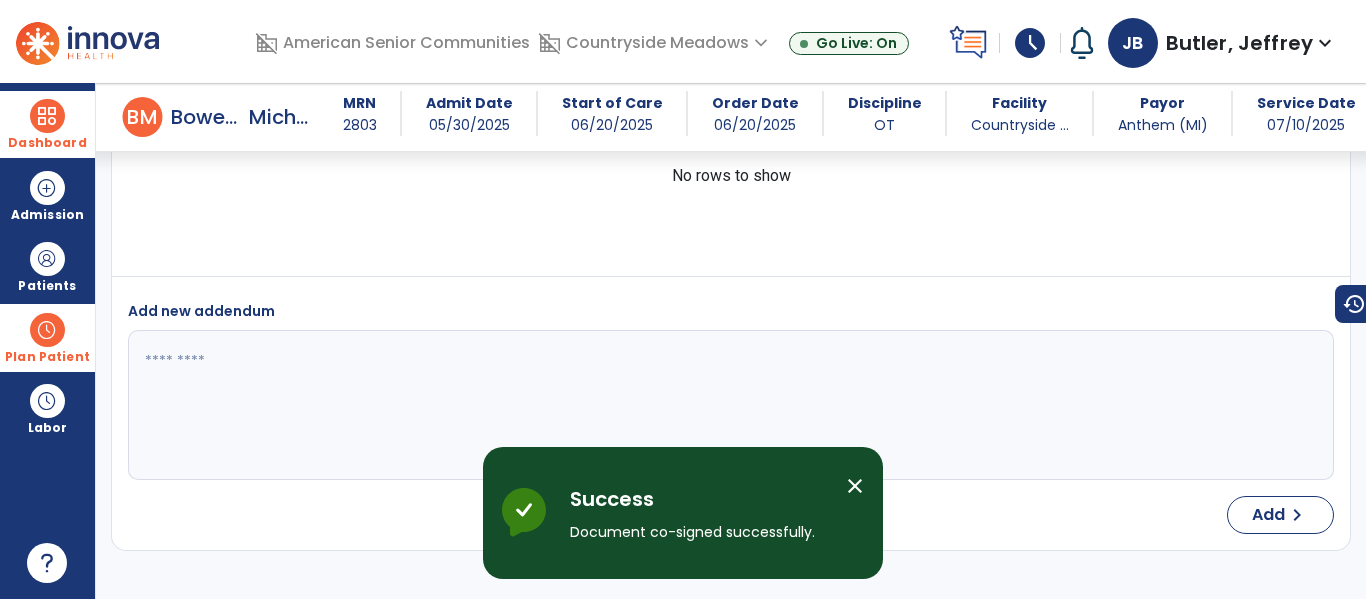 click on "close" at bounding box center [855, 486] 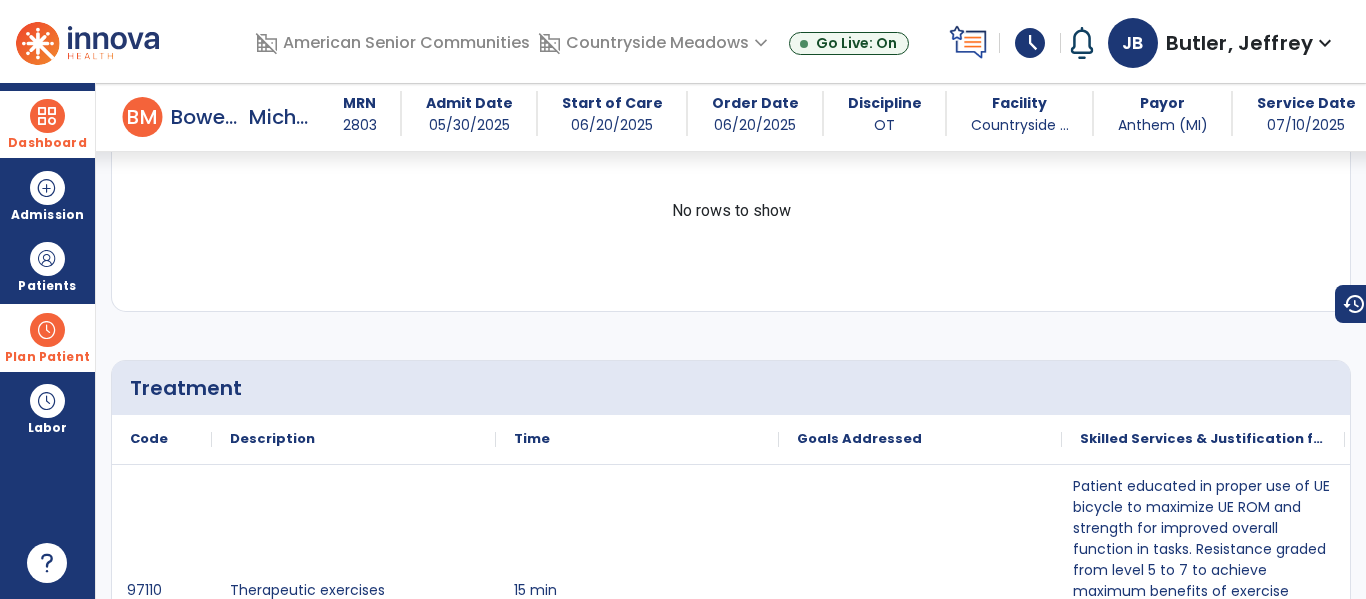 scroll, scrollTop: 0, scrollLeft: 0, axis: both 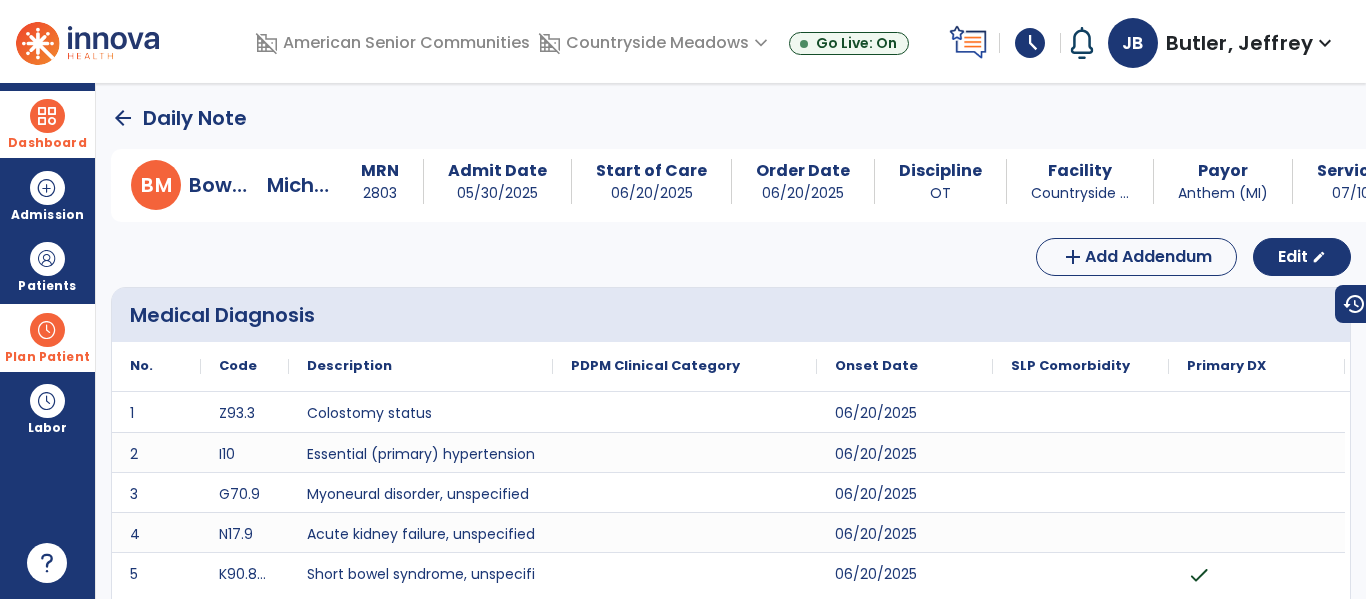 click on "arrow_back" 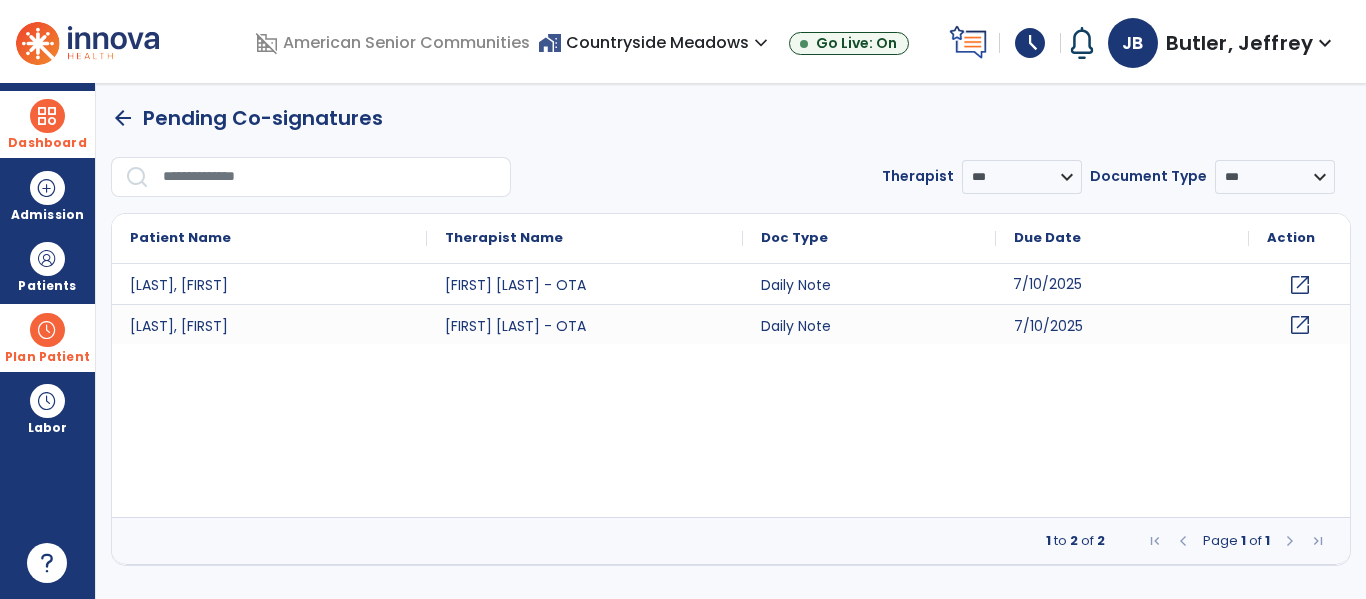 click on "7/10/2025" 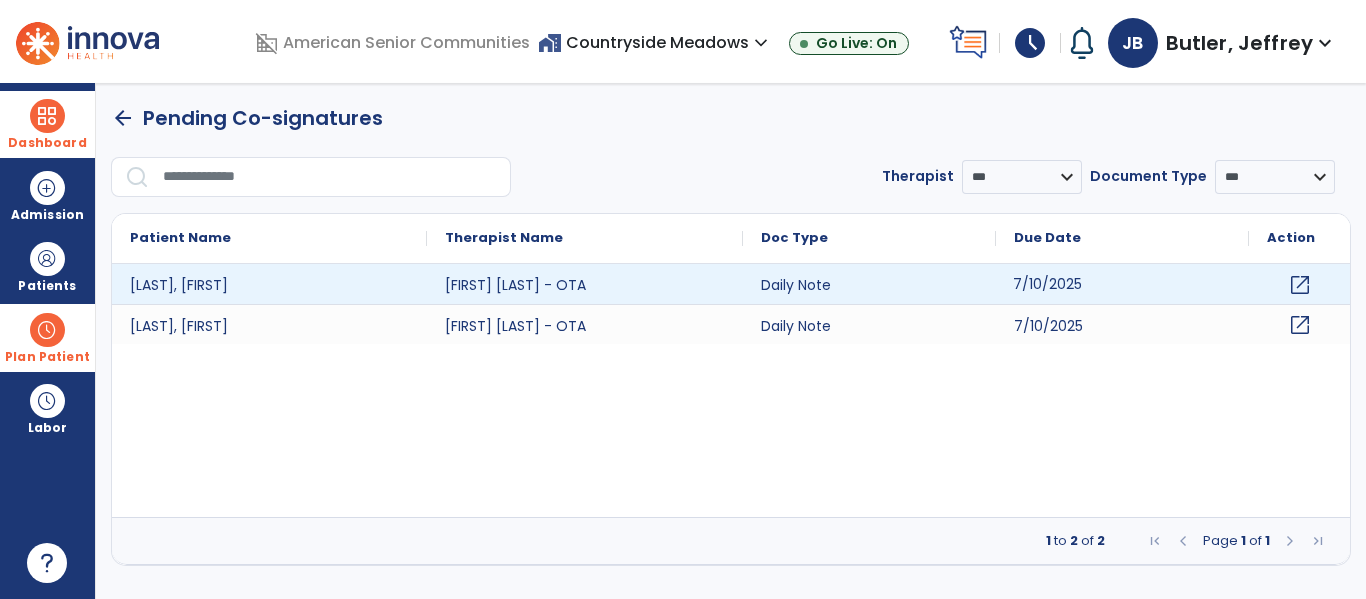 click on "open_in_new" 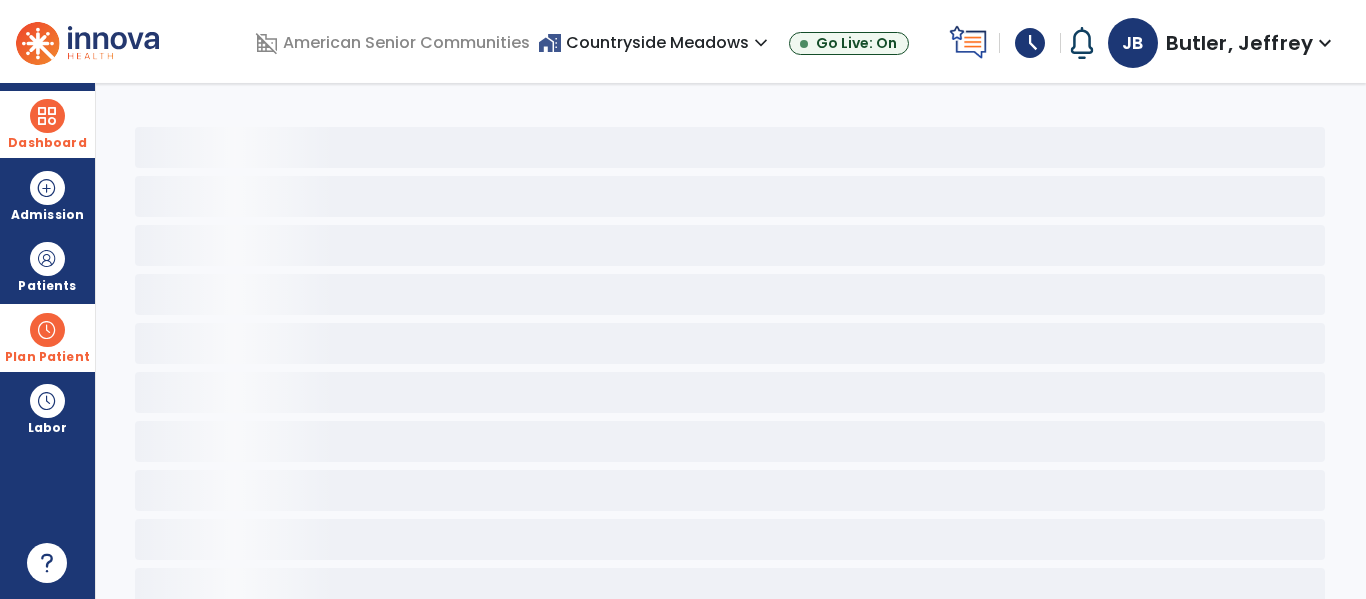 scroll, scrollTop: 114, scrollLeft: 0, axis: vertical 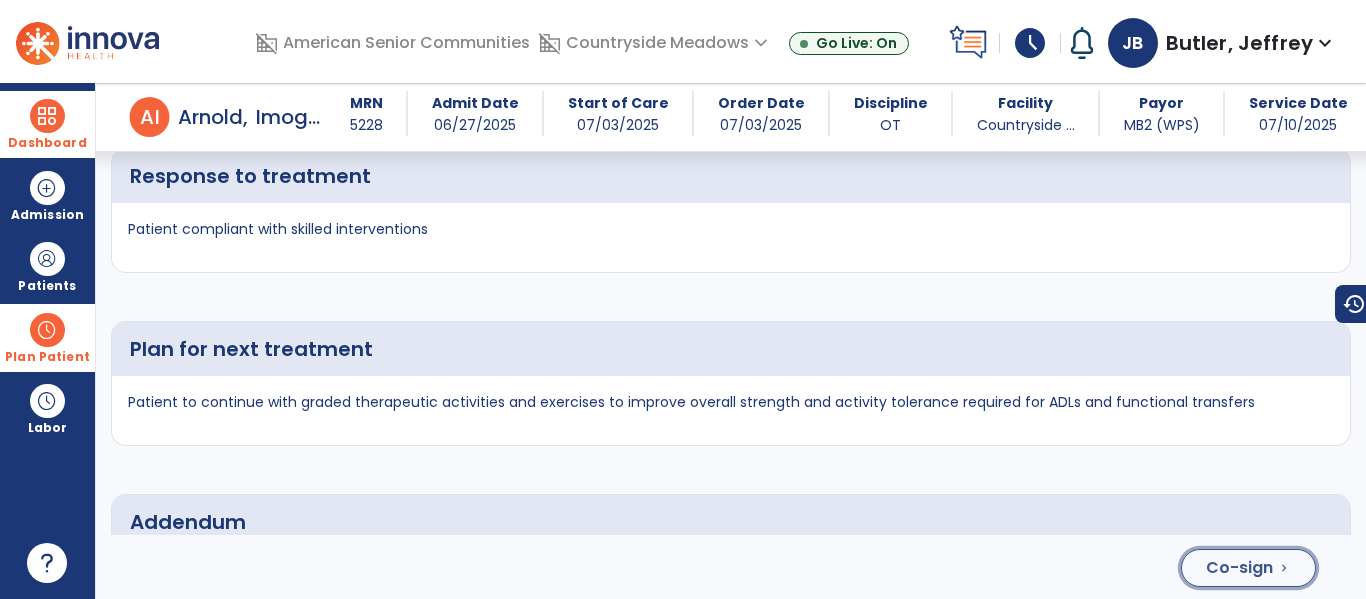 click on "Co-sign" 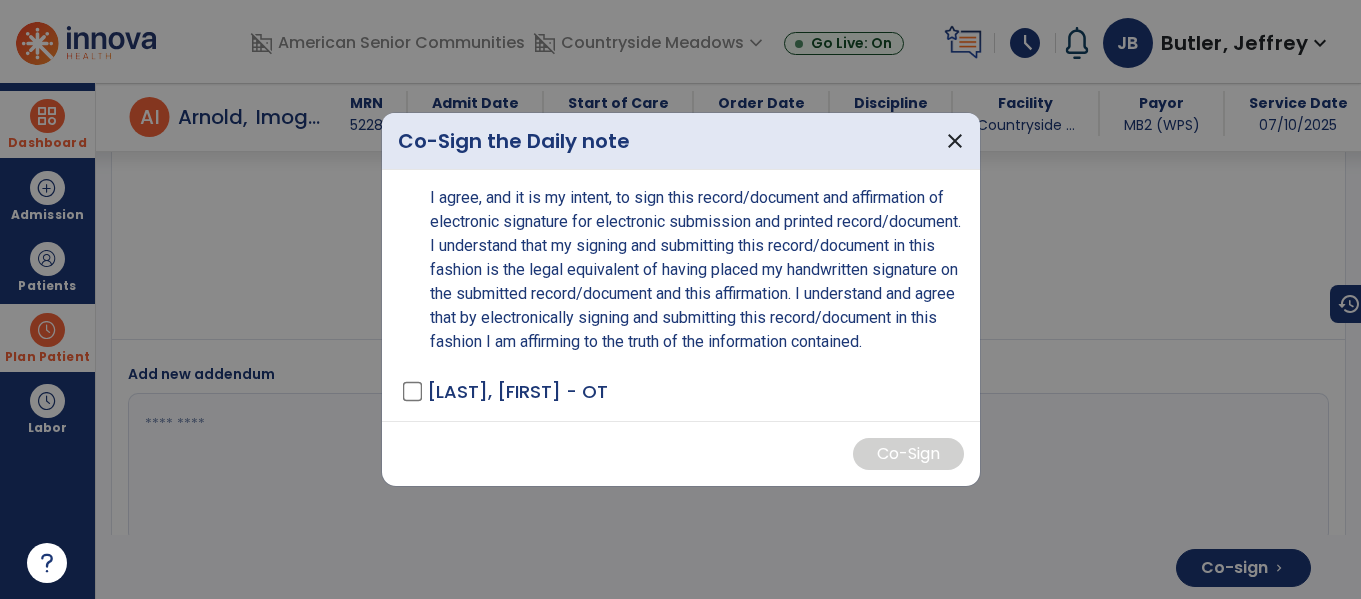 click on "[LAST], [FIRST]  - OT" at bounding box center [517, 391] 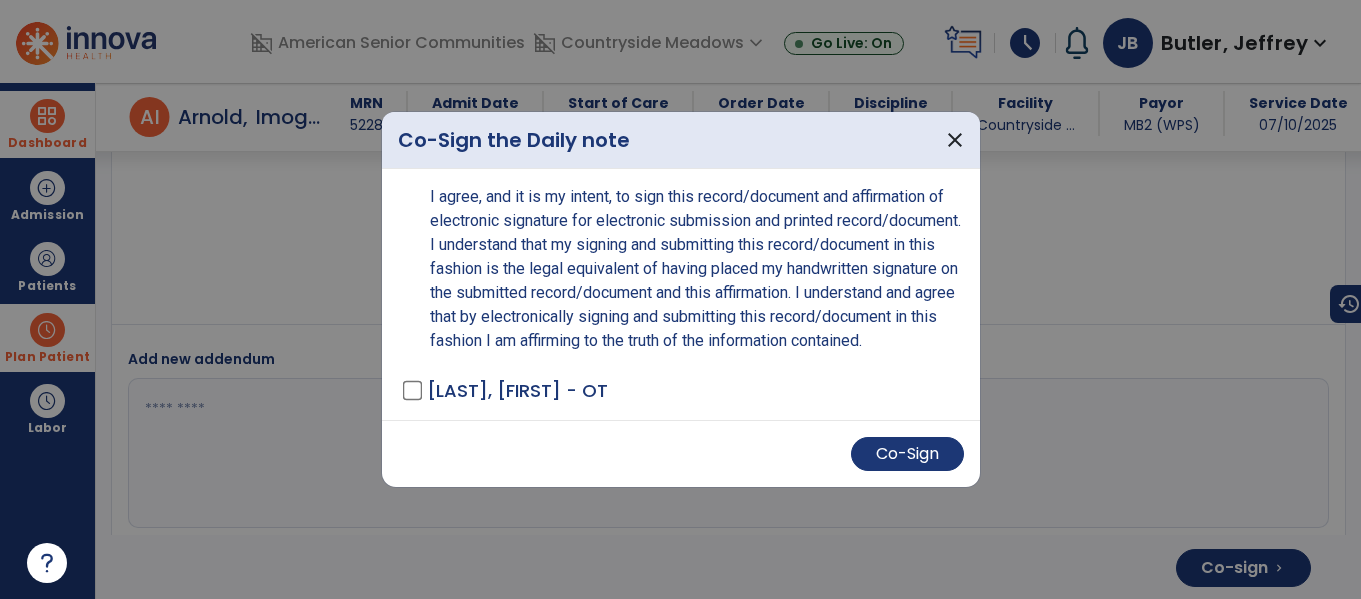 click on "Co-Sign" at bounding box center [681, 453] 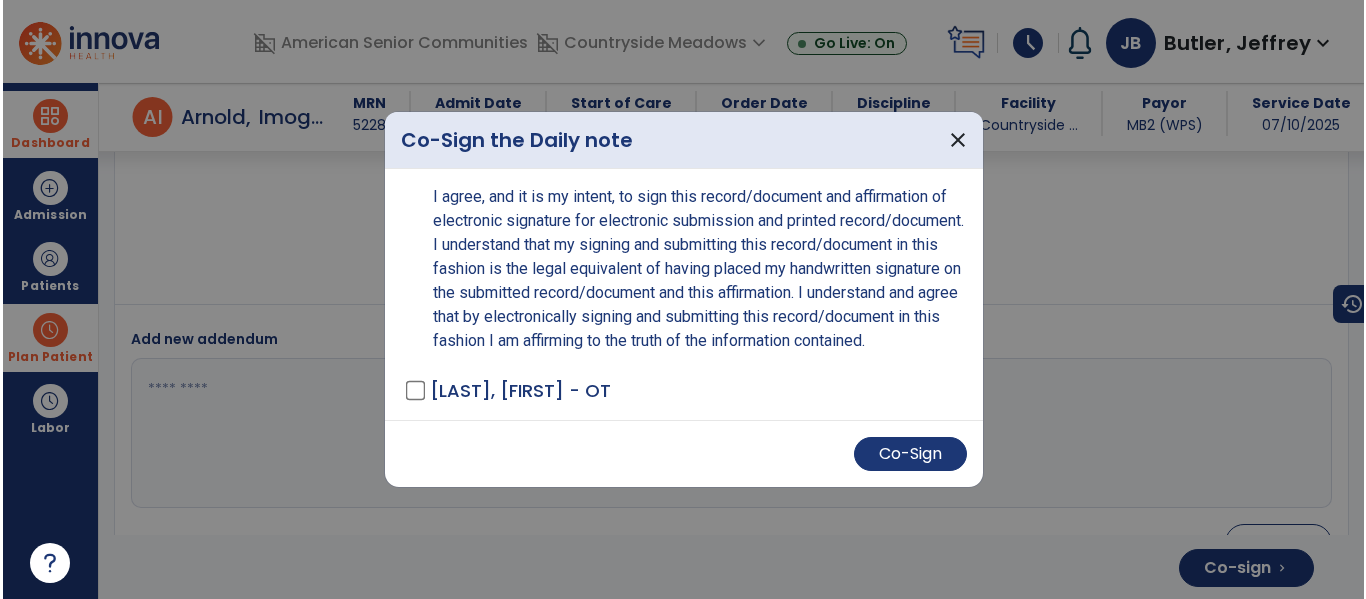 scroll, scrollTop: 4137, scrollLeft: 0, axis: vertical 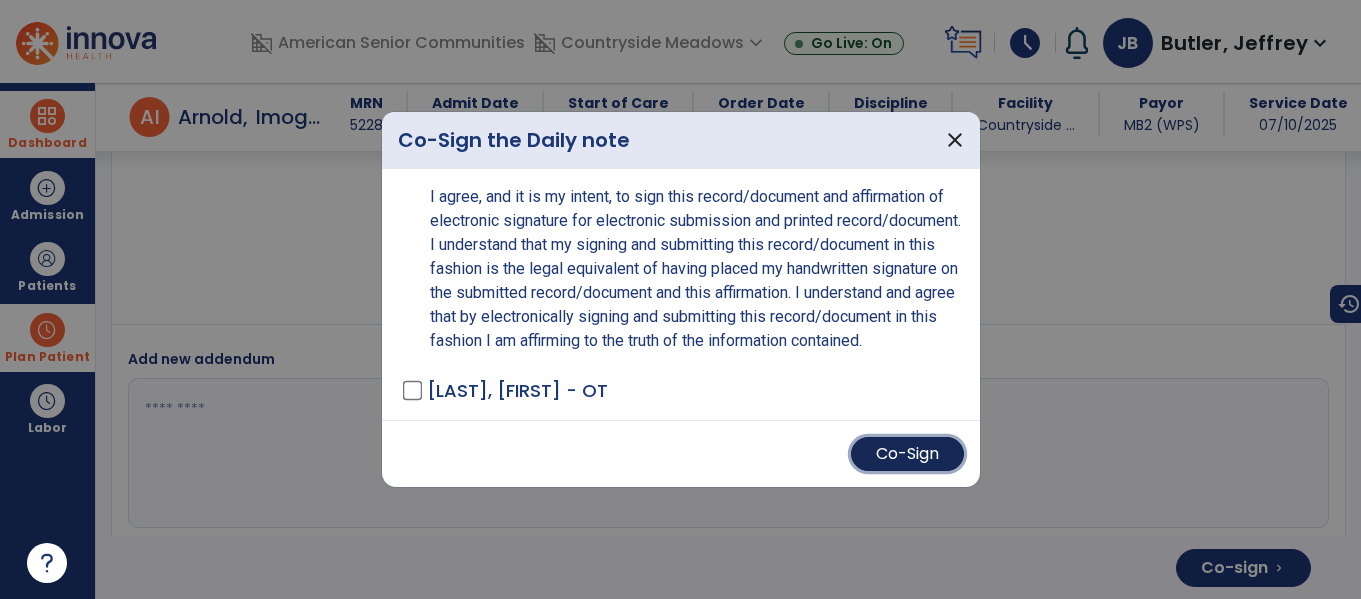 click on "Co-Sign" at bounding box center [907, 454] 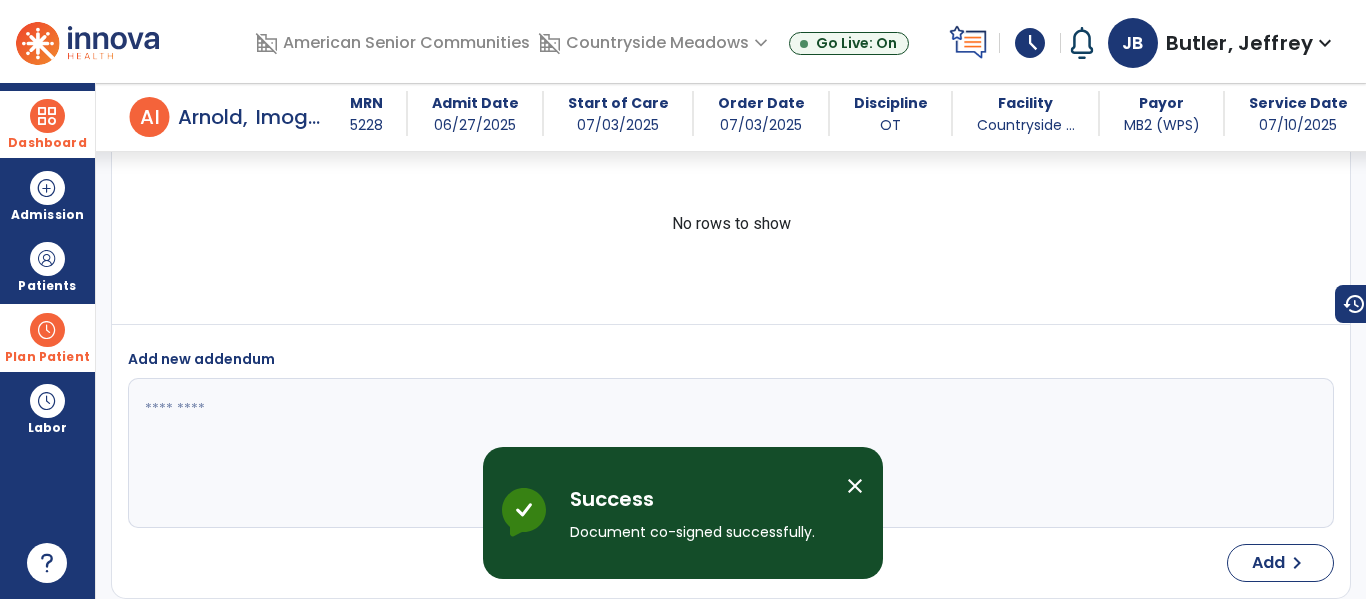 click on "close" at bounding box center [855, 486] 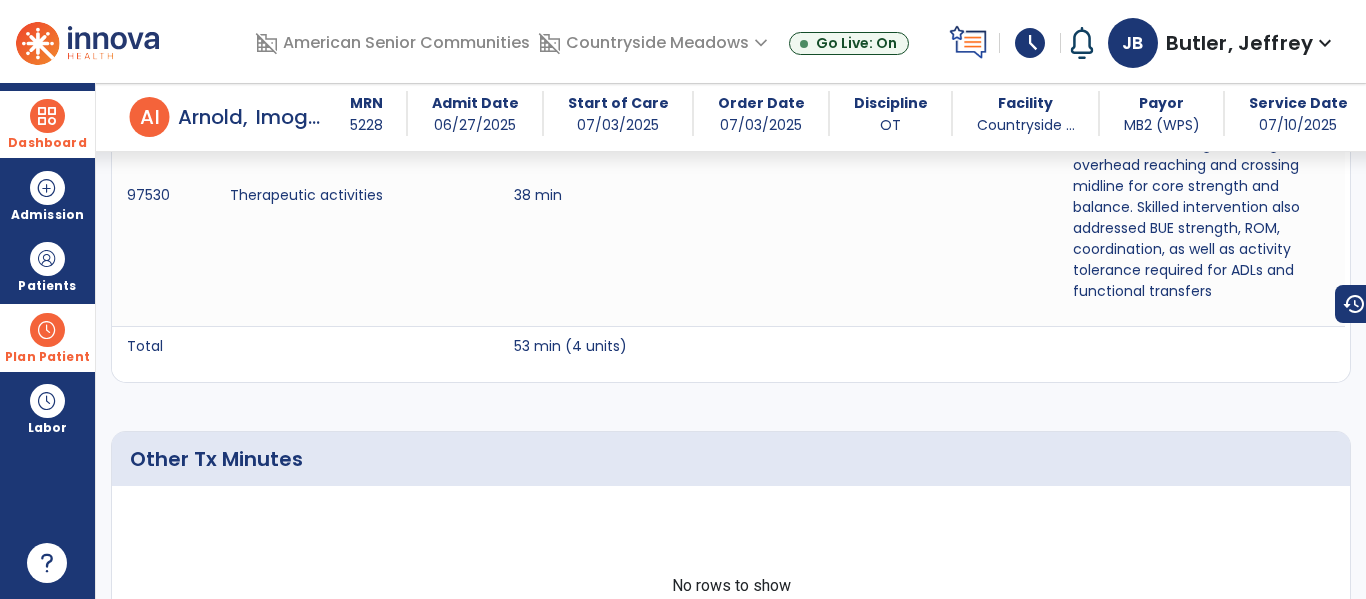 scroll, scrollTop: 0, scrollLeft: 0, axis: both 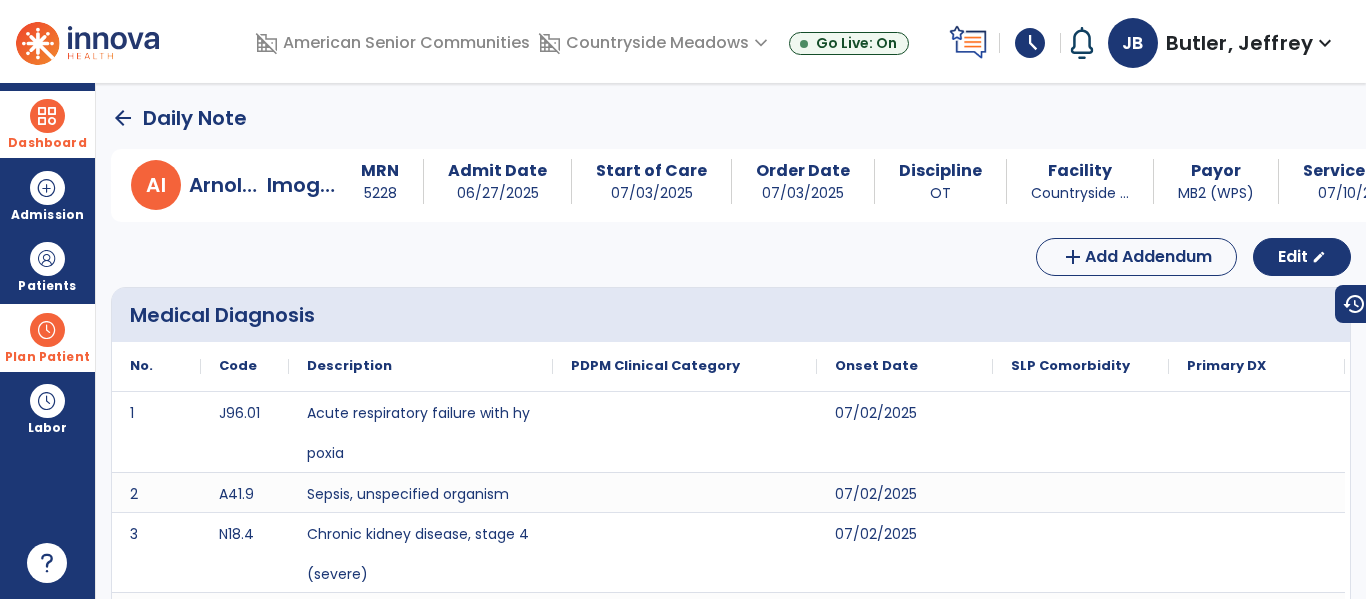 click on "arrow_back" 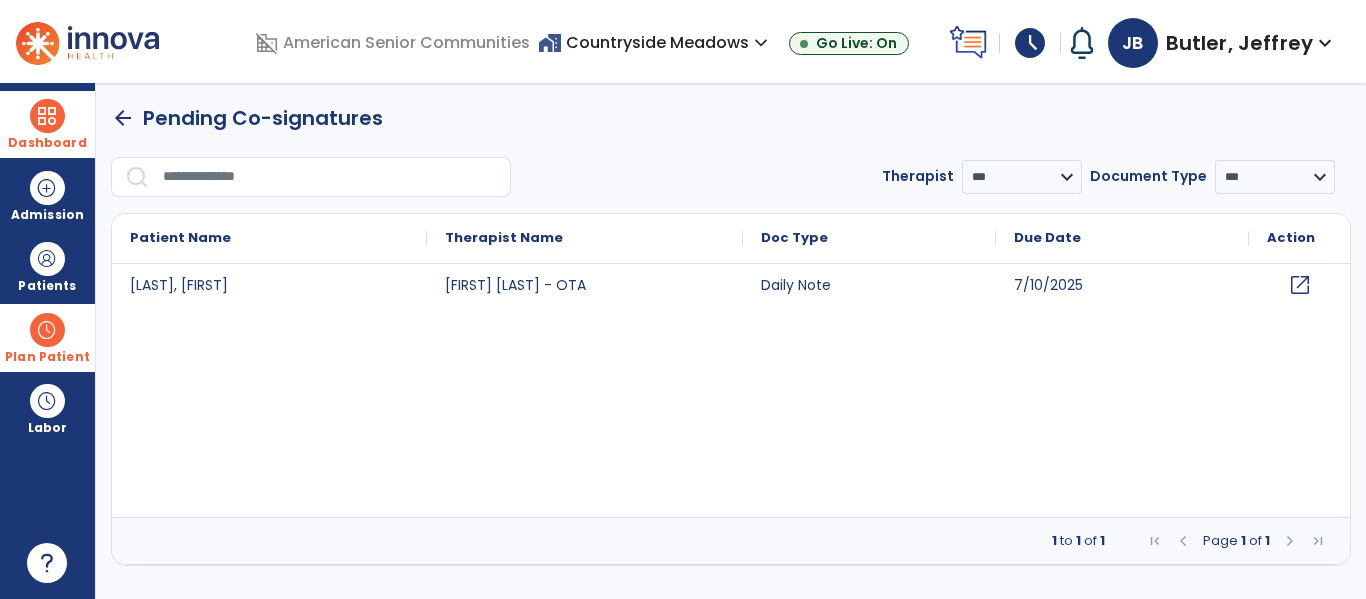click on "open_in_new" 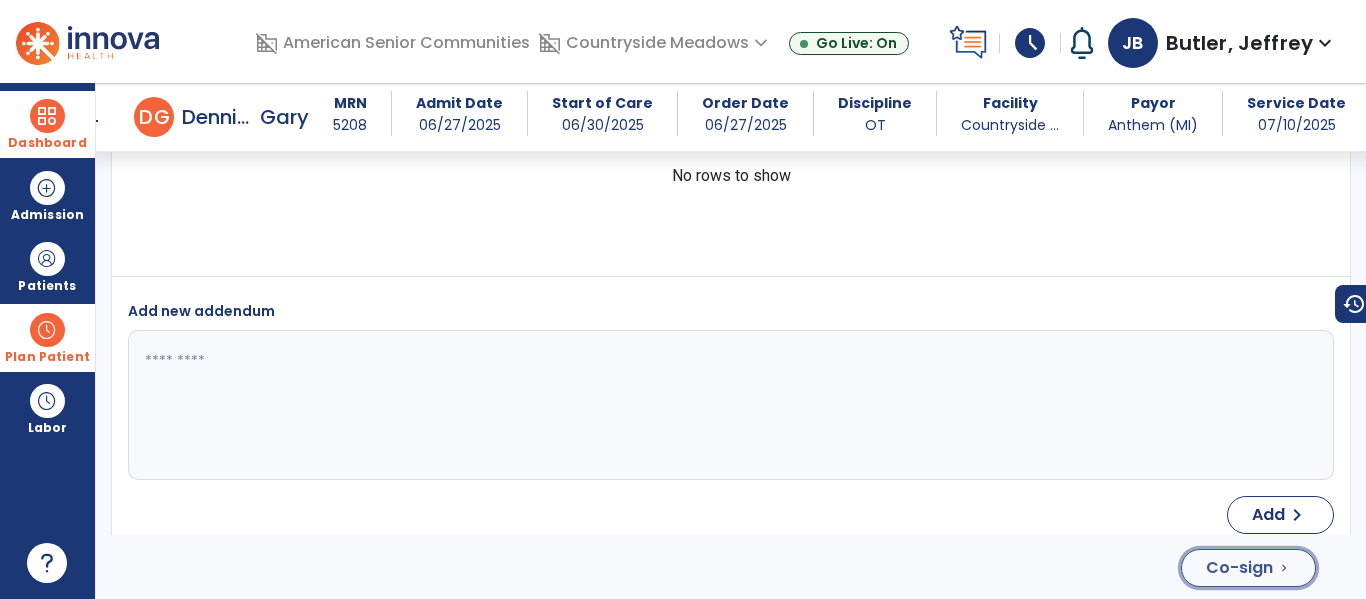 click on "Co-sign" 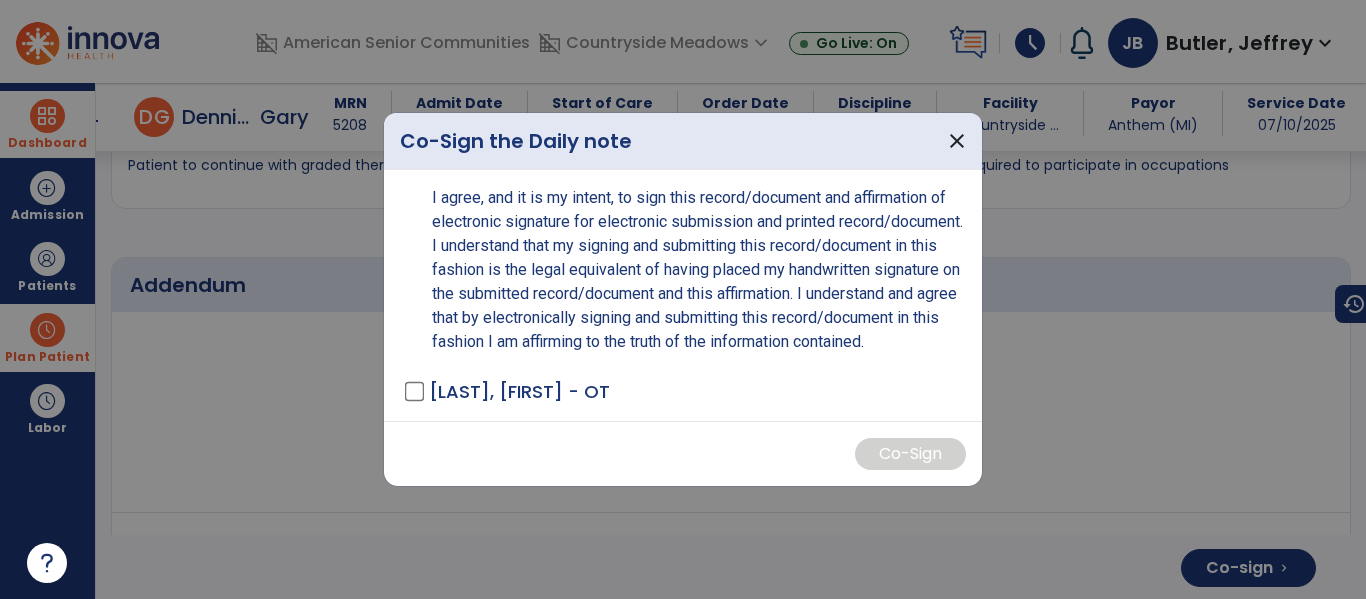 click on "[LAST], [FIRST]  - OT" at bounding box center [519, 391] 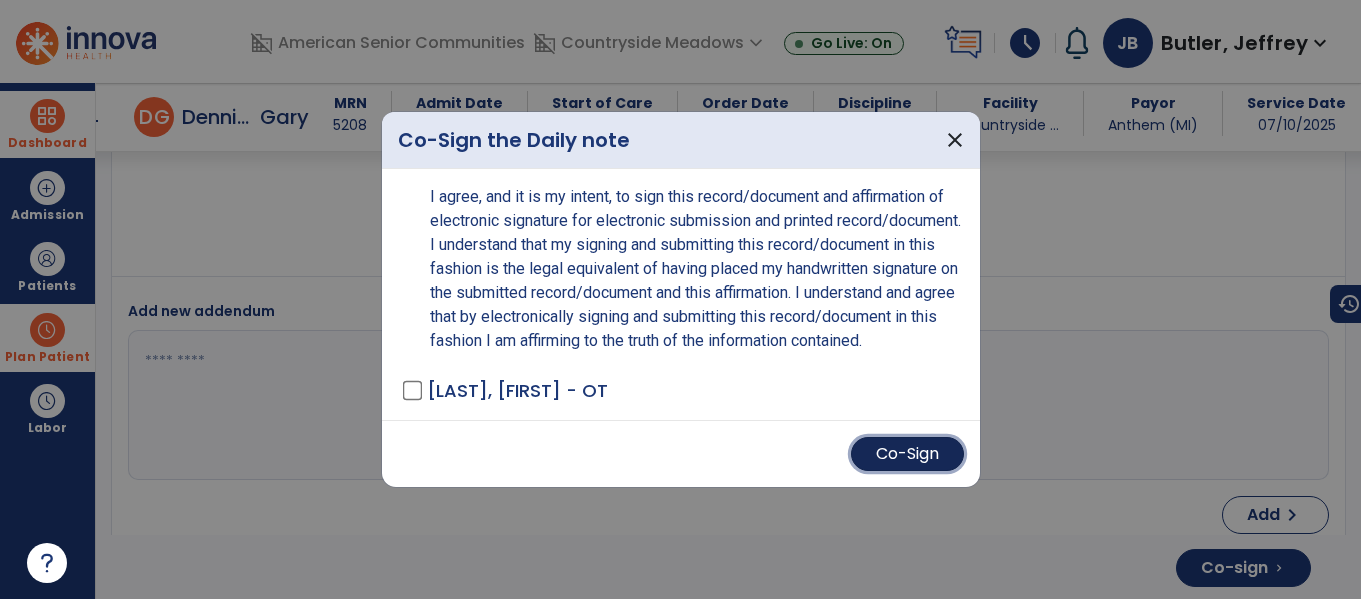 click on "Co-Sign" at bounding box center (907, 454) 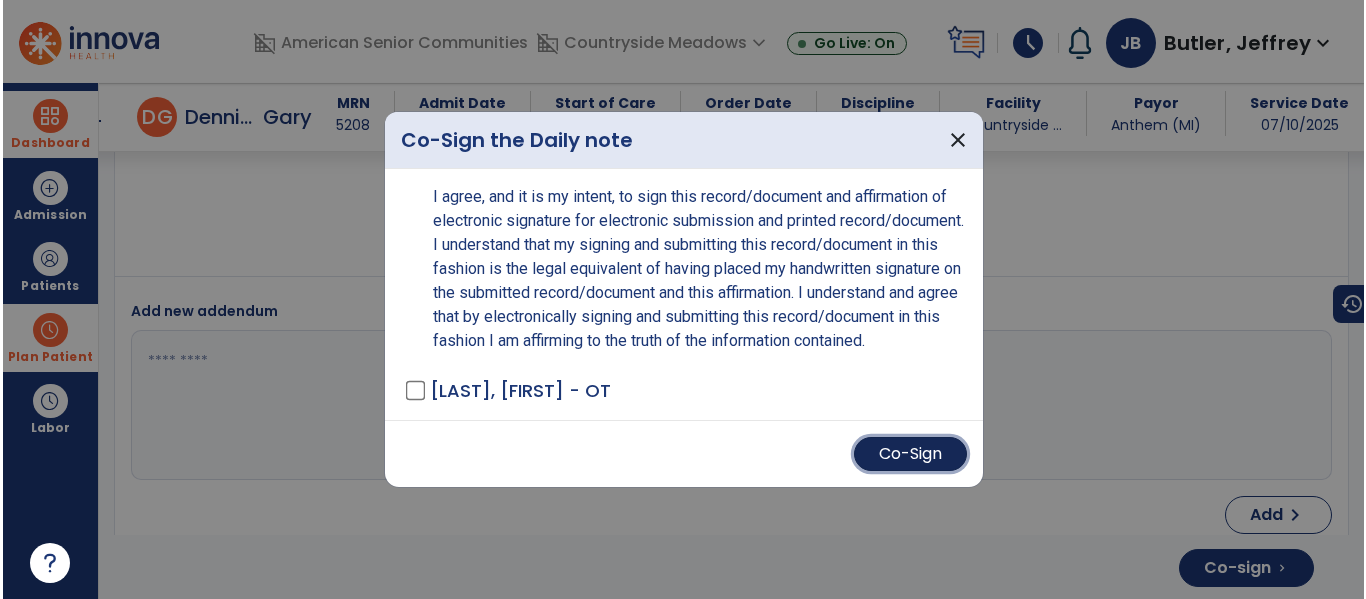 scroll, scrollTop: 4484, scrollLeft: 0, axis: vertical 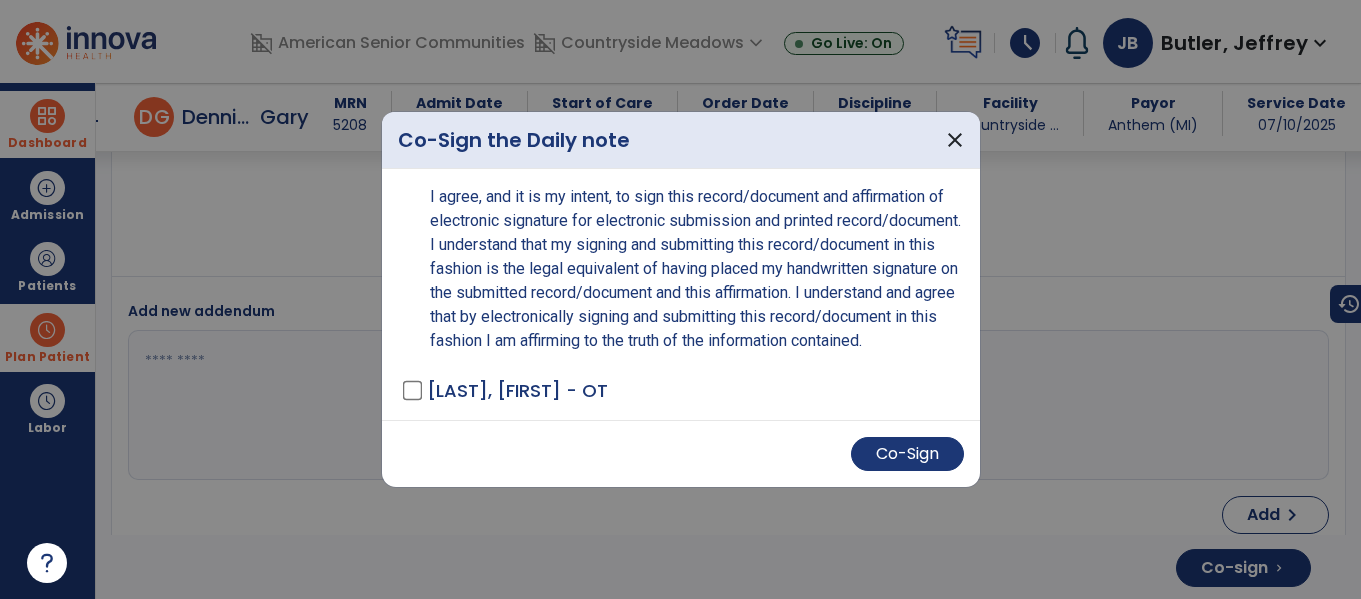 click at bounding box center (726, 405) 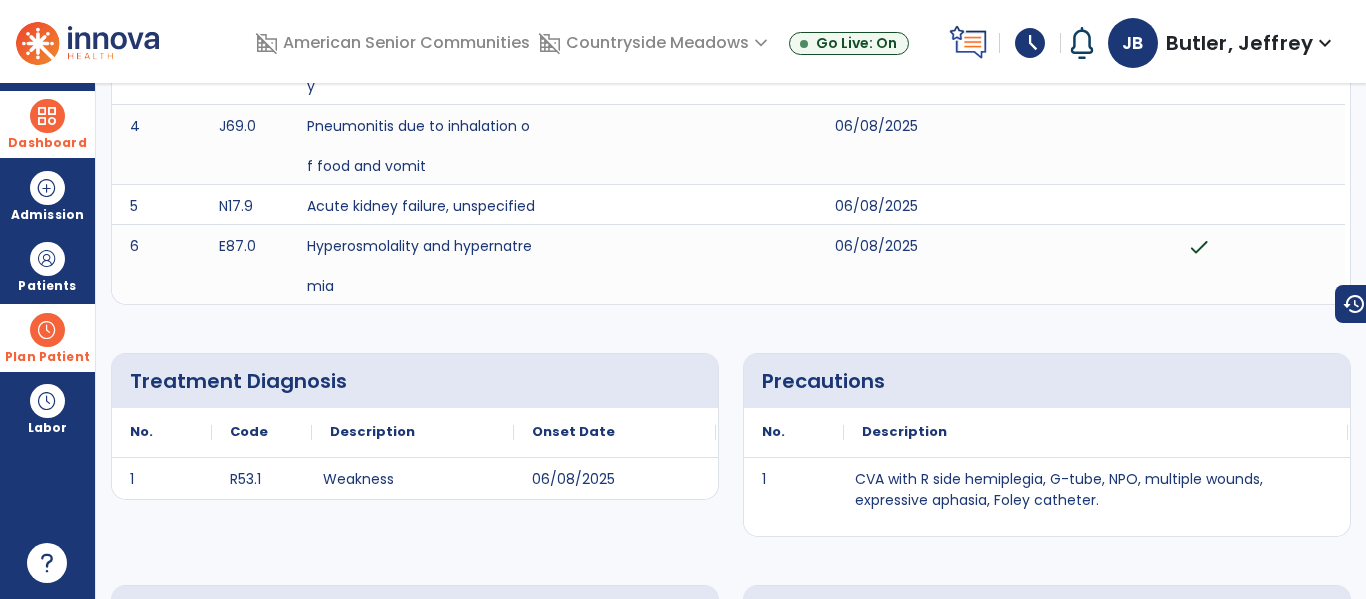 scroll, scrollTop: 0, scrollLeft: 0, axis: both 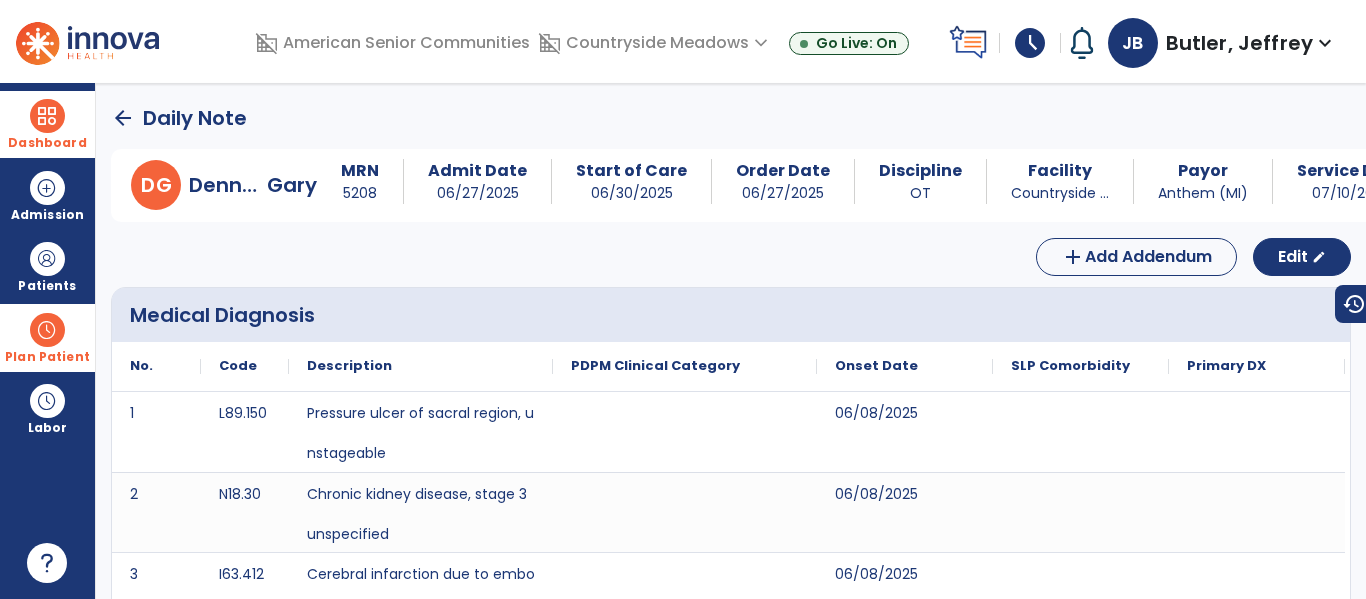 click on "arrow_back" 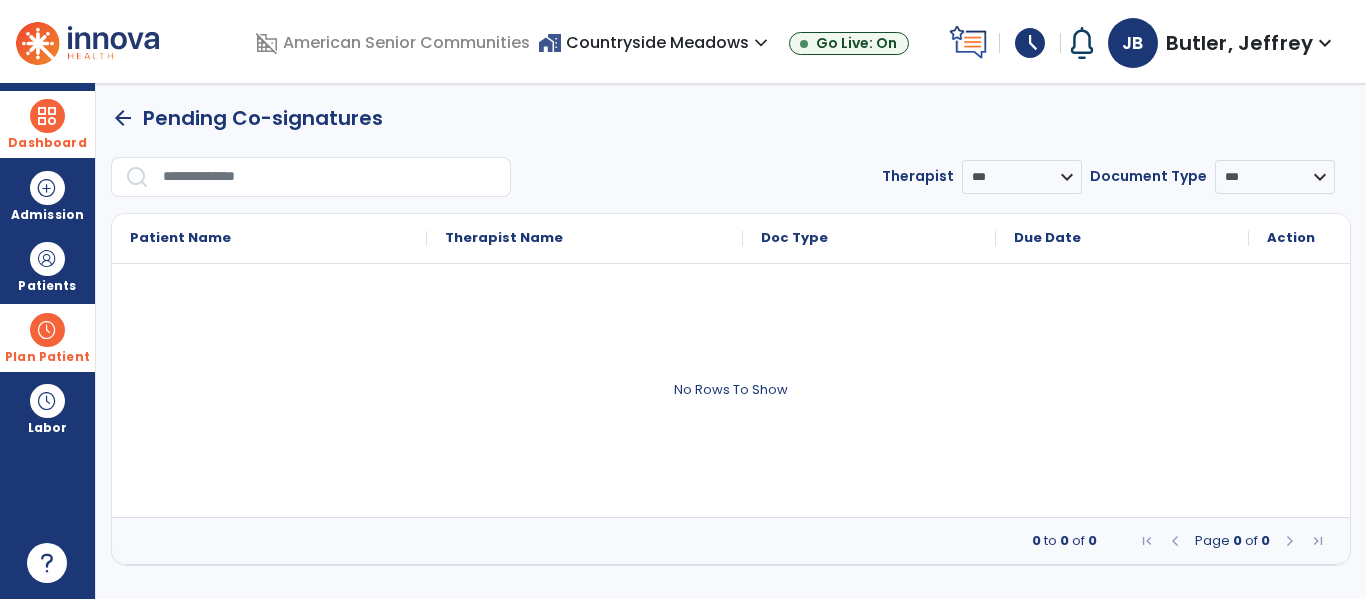 click on "arrow_back" 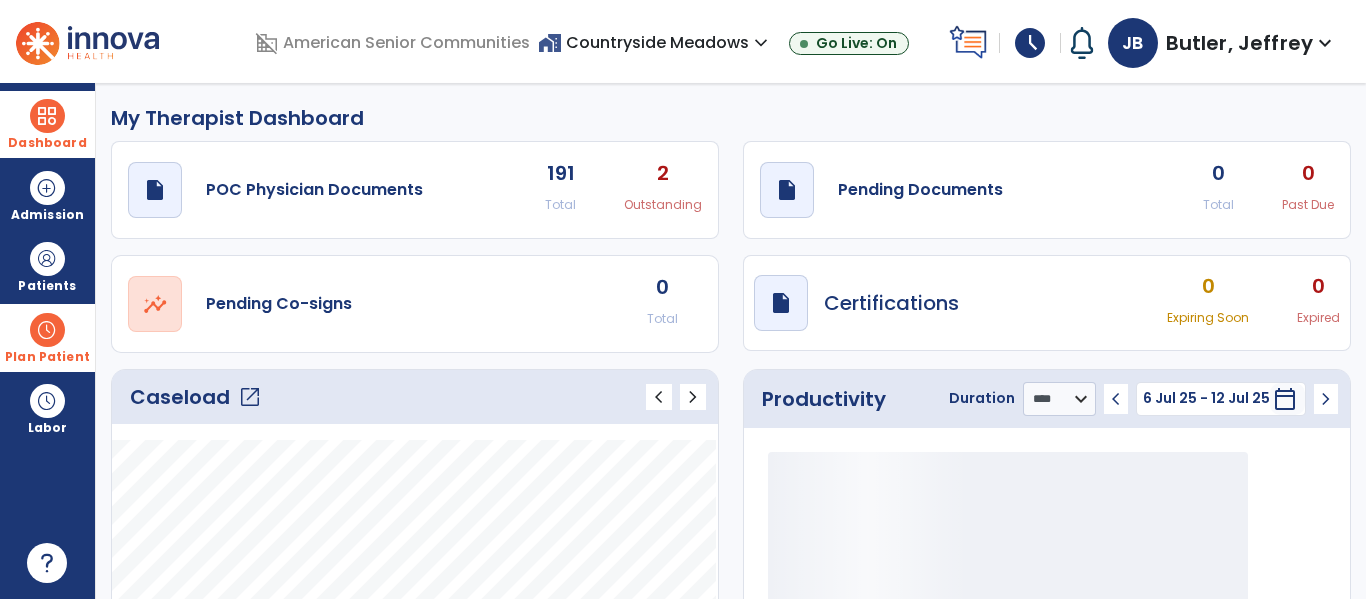 click on "draft   open_in_new  Pending Documents 0 Total 0 Past Due" 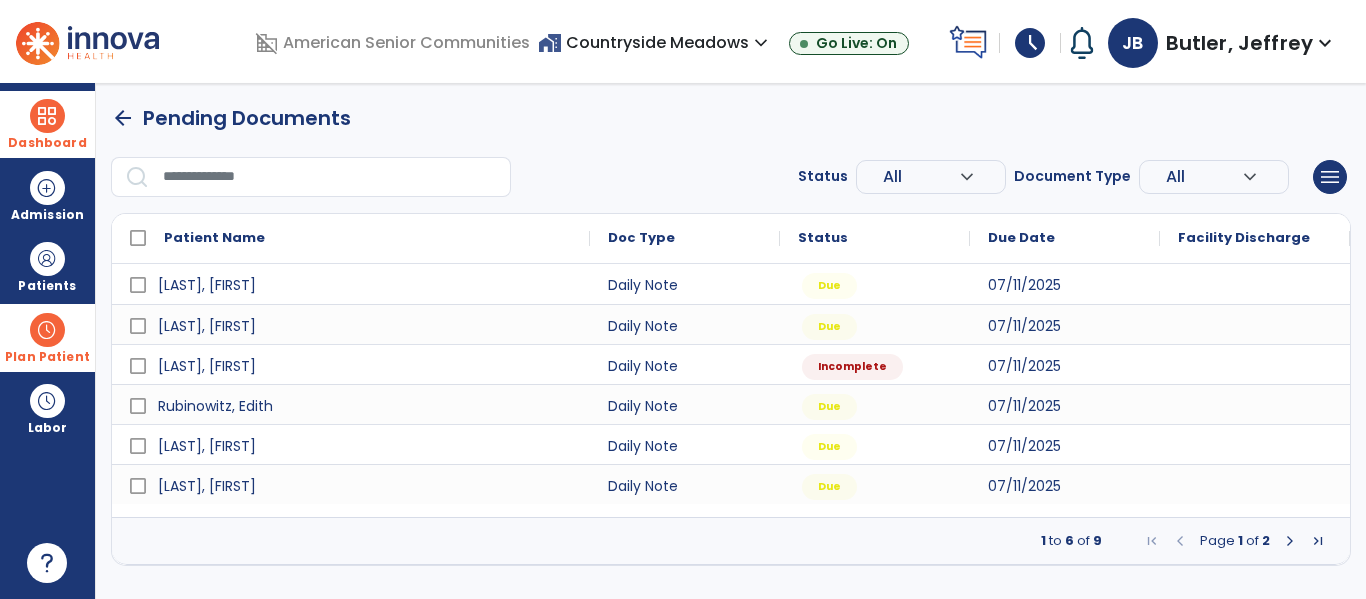 click at bounding box center (1290, 541) 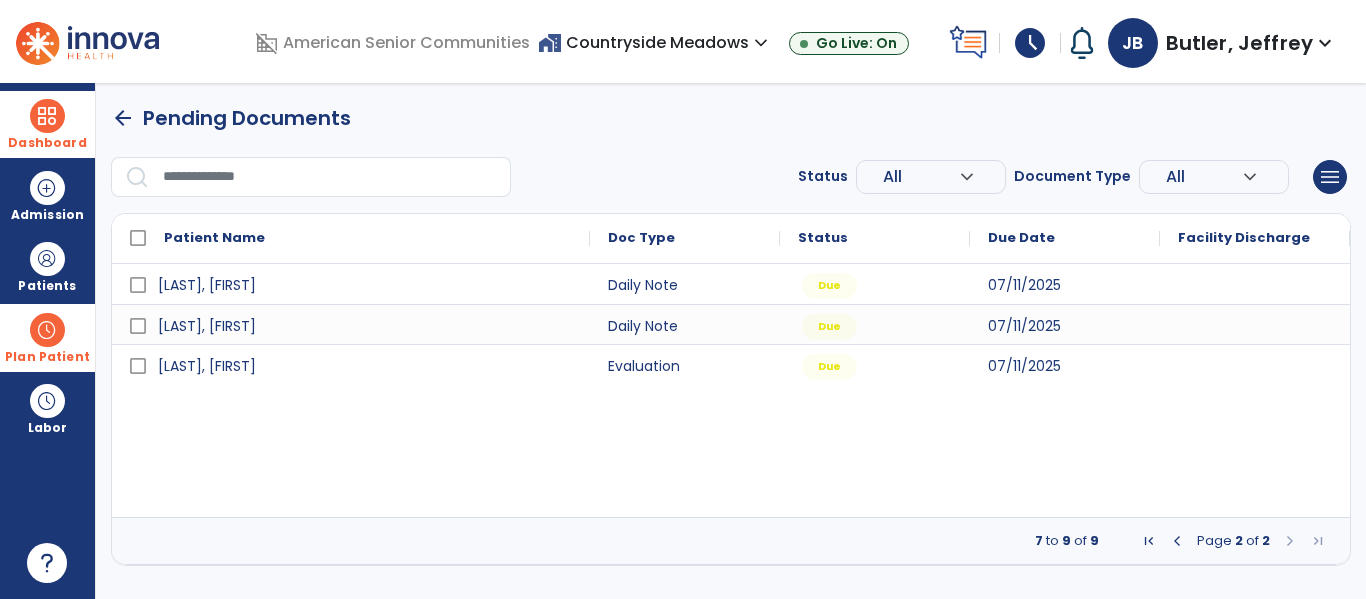 click at bounding box center (1177, 541) 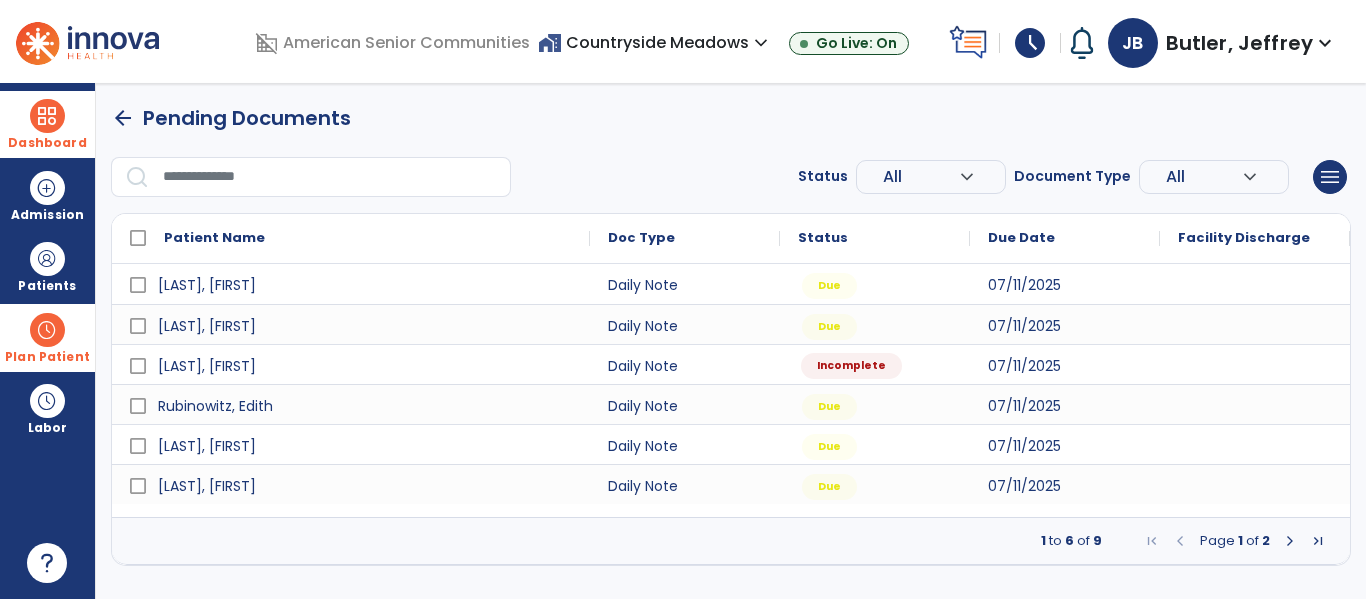 click on "Incomplete" at bounding box center (875, 364) 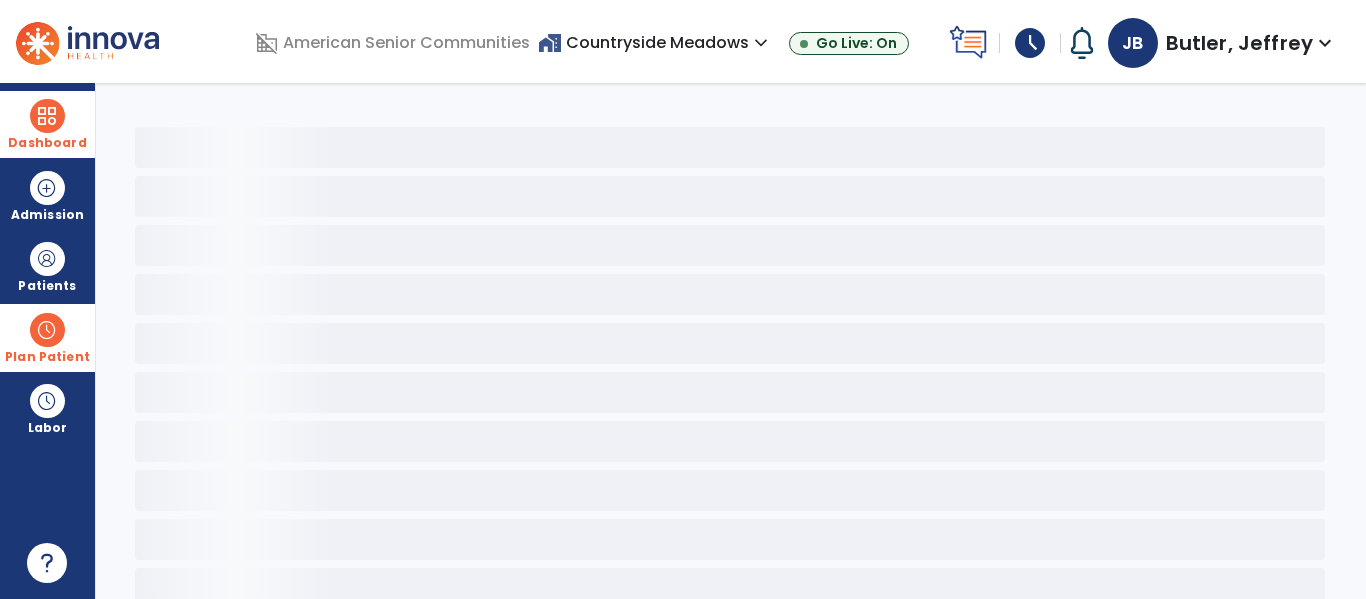 select on "*" 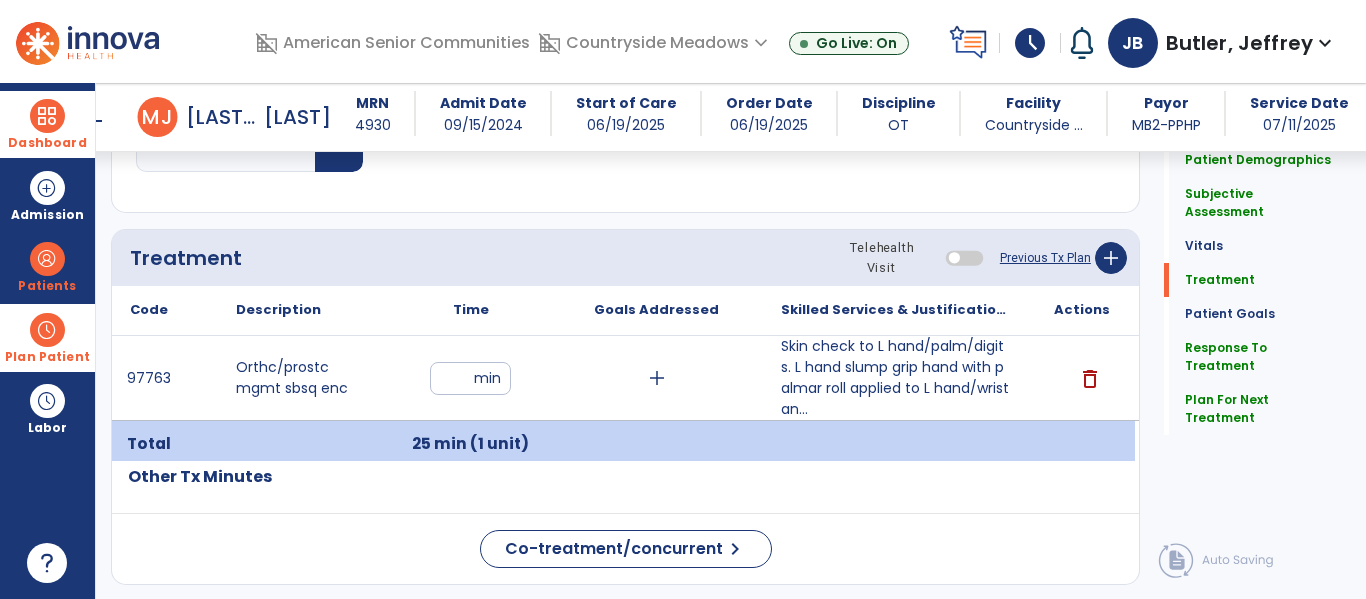 scroll, scrollTop: 1172, scrollLeft: 0, axis: vertical 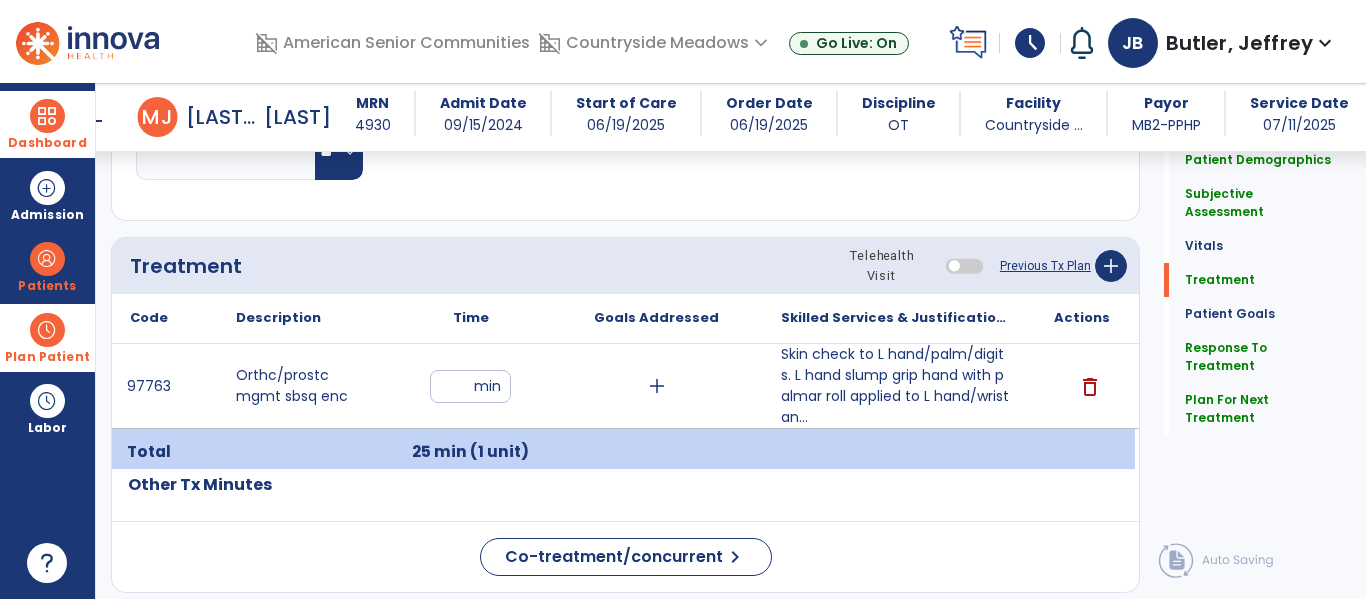 click on "**" at bounding box center (470, 386) 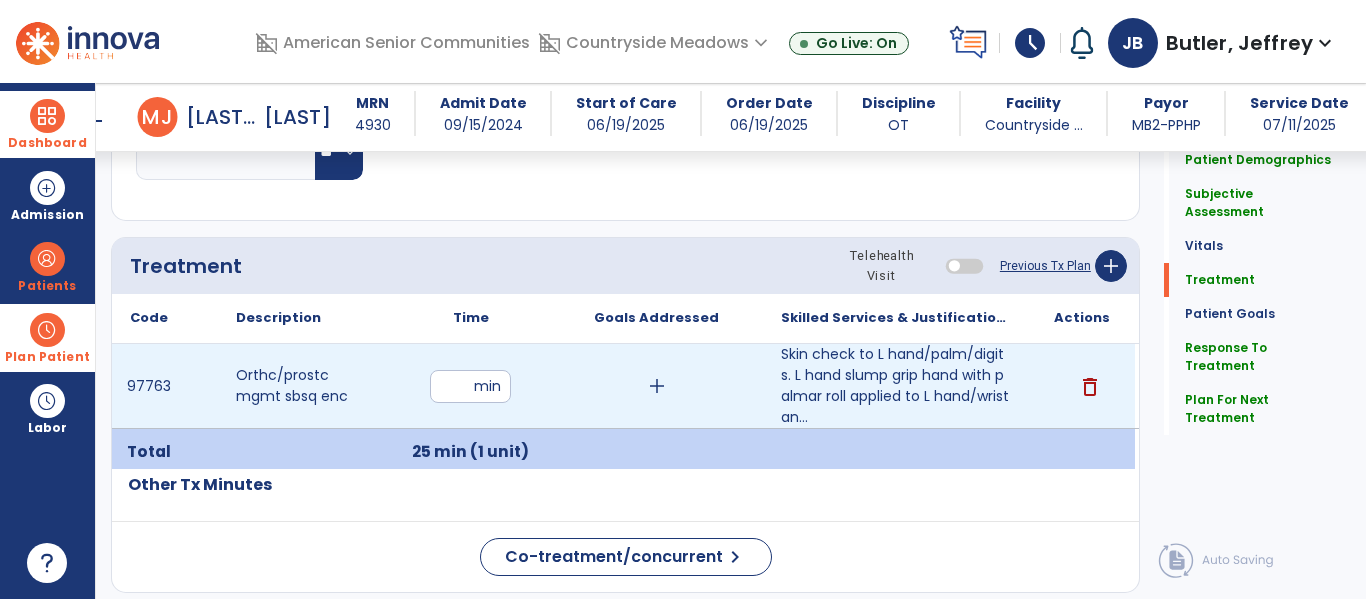 type on "**" 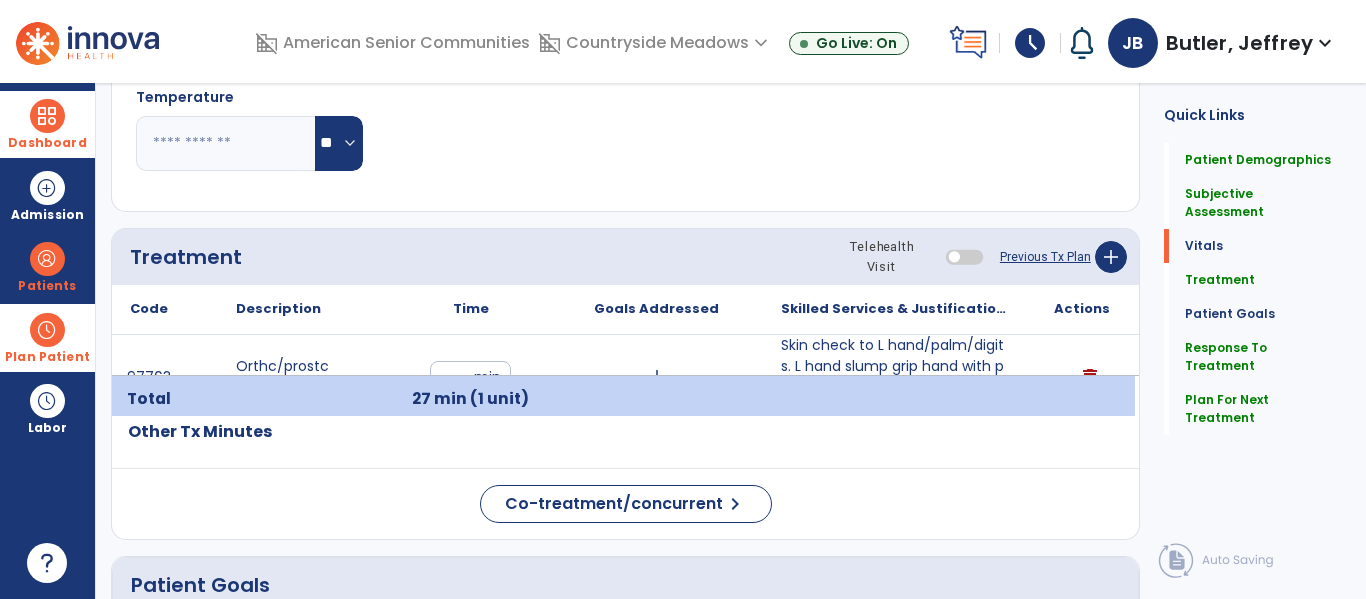 scroll, scrollTop: 0, scrollLeft: 0, axis: both 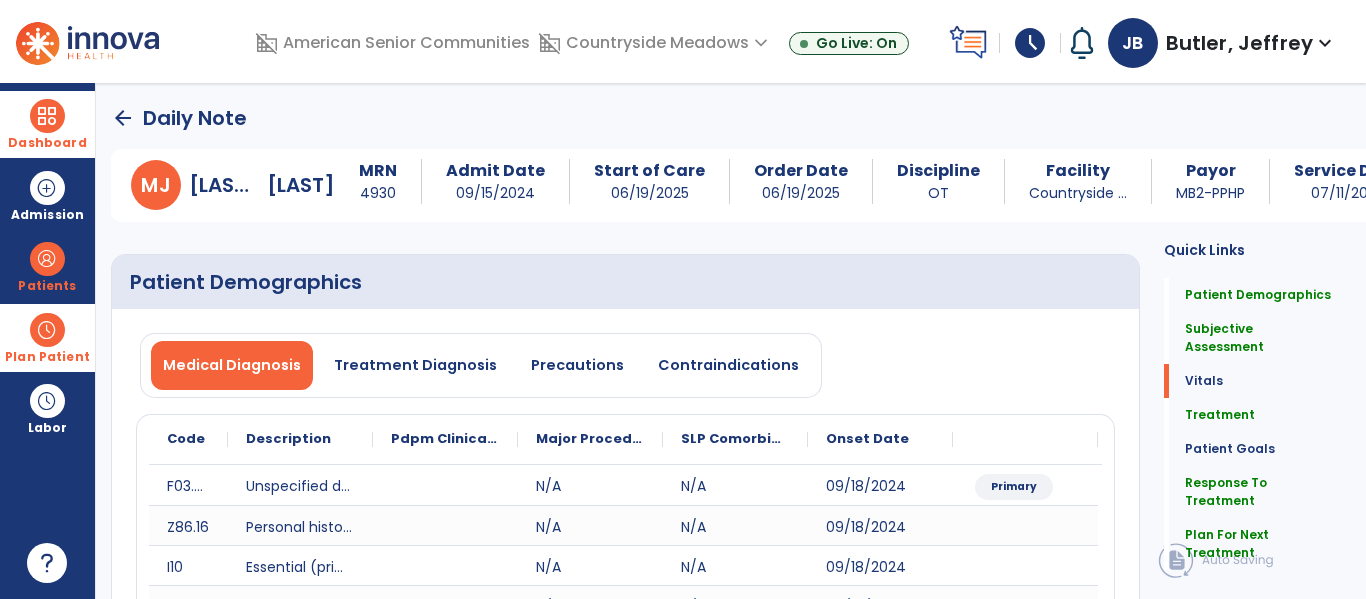 click at bounding box center (47, 116) 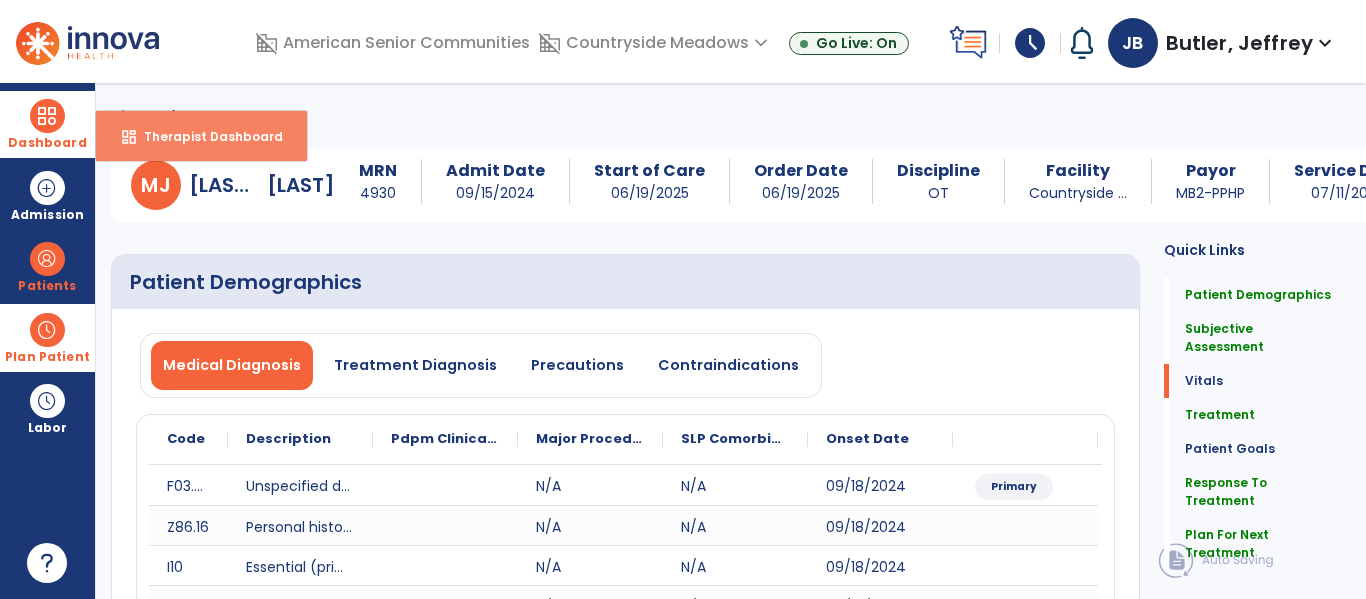 click on "dashboard  Therapist Dashboard" at bounding box center (201, 136) 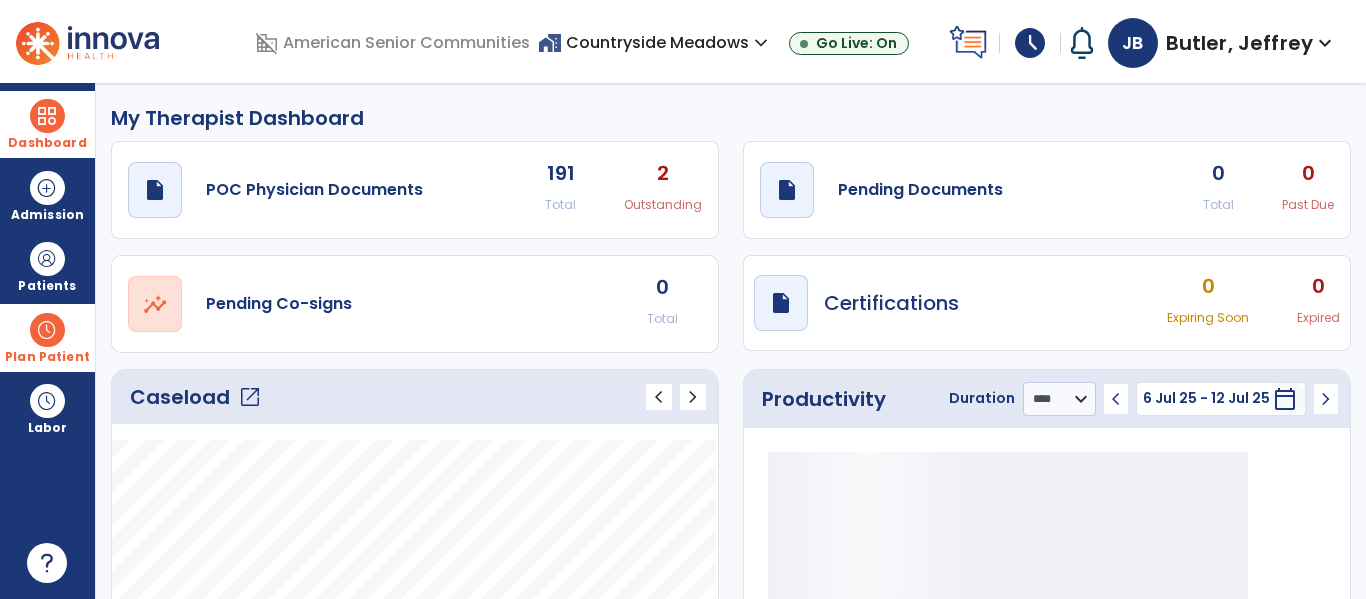 click on "draft   open_in_new  Pending Documents 0 Total 0 Past Due" 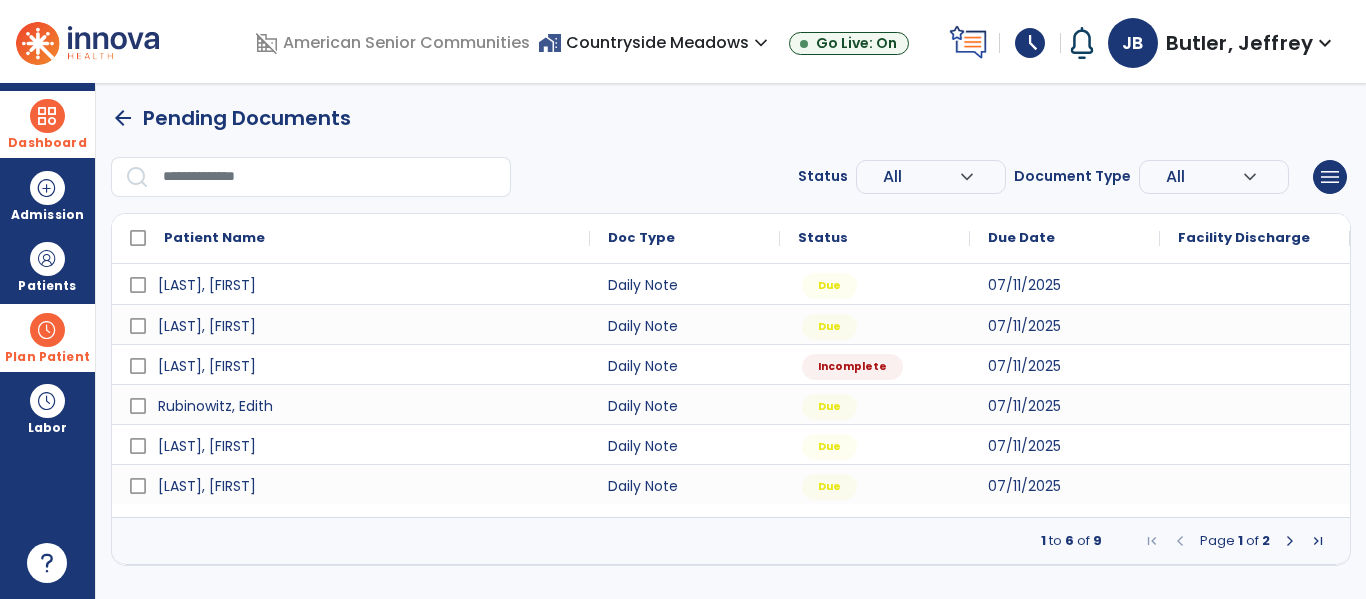 click at bounding box center (1290, 541) 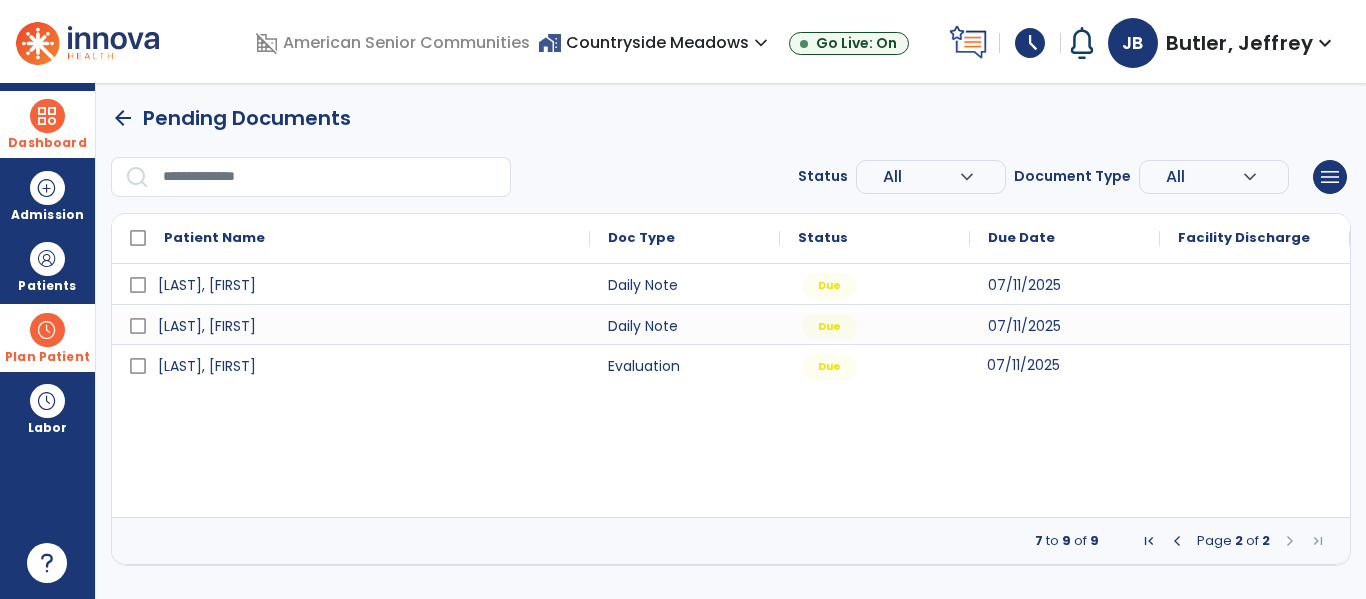 click on "07/11/2025" at bounding box center (1065, 364) 